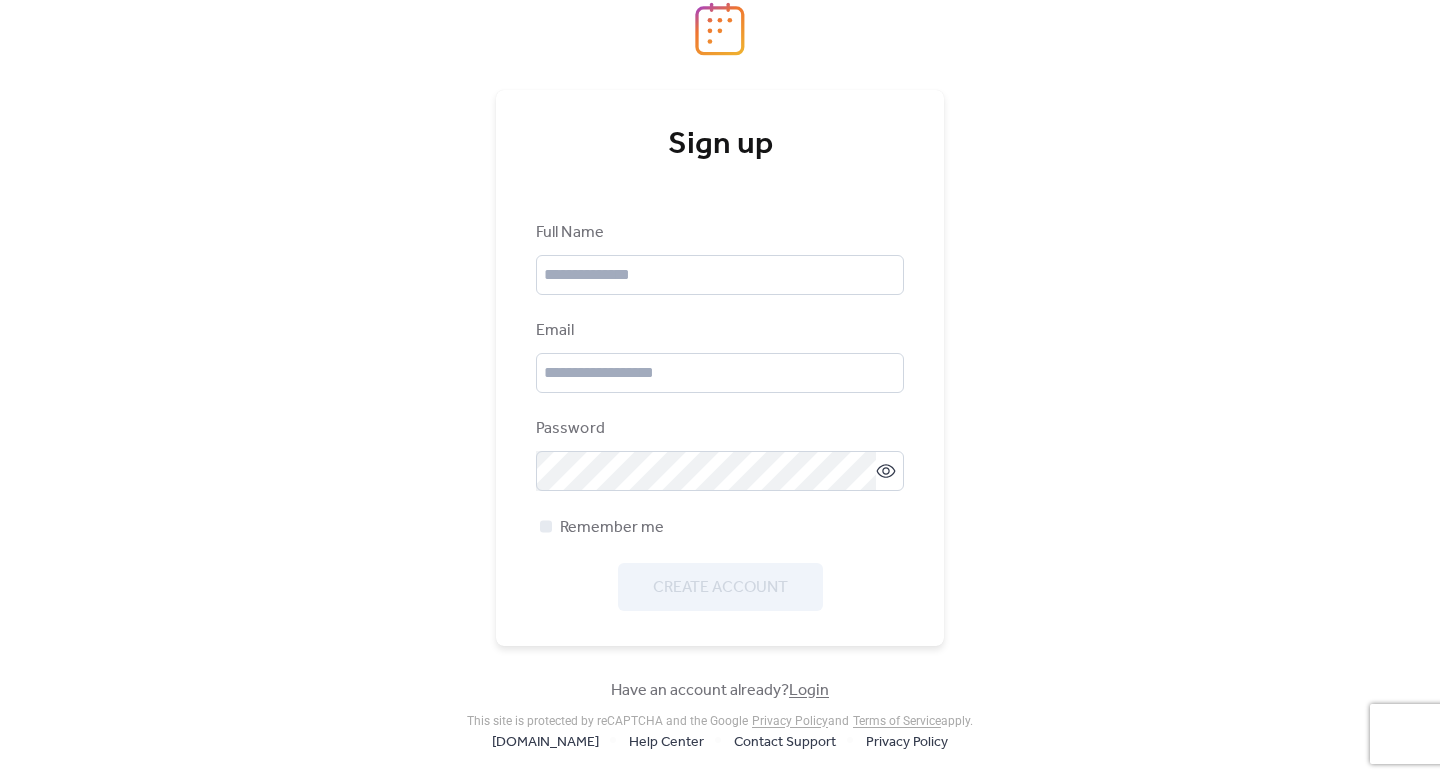 scroll, scrollTop: 0, scrollLeft: 0, axis: both 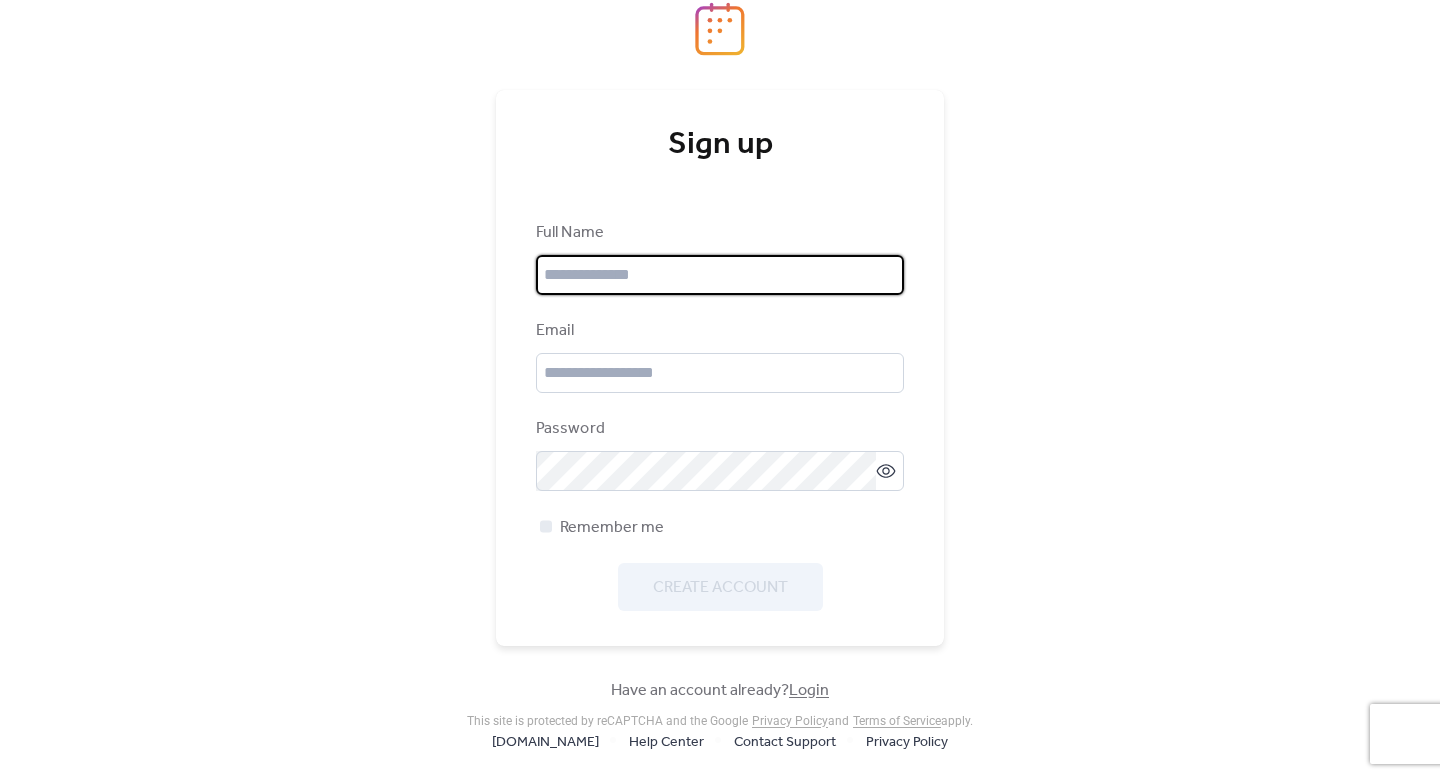 click at bounding box center [720, 275] 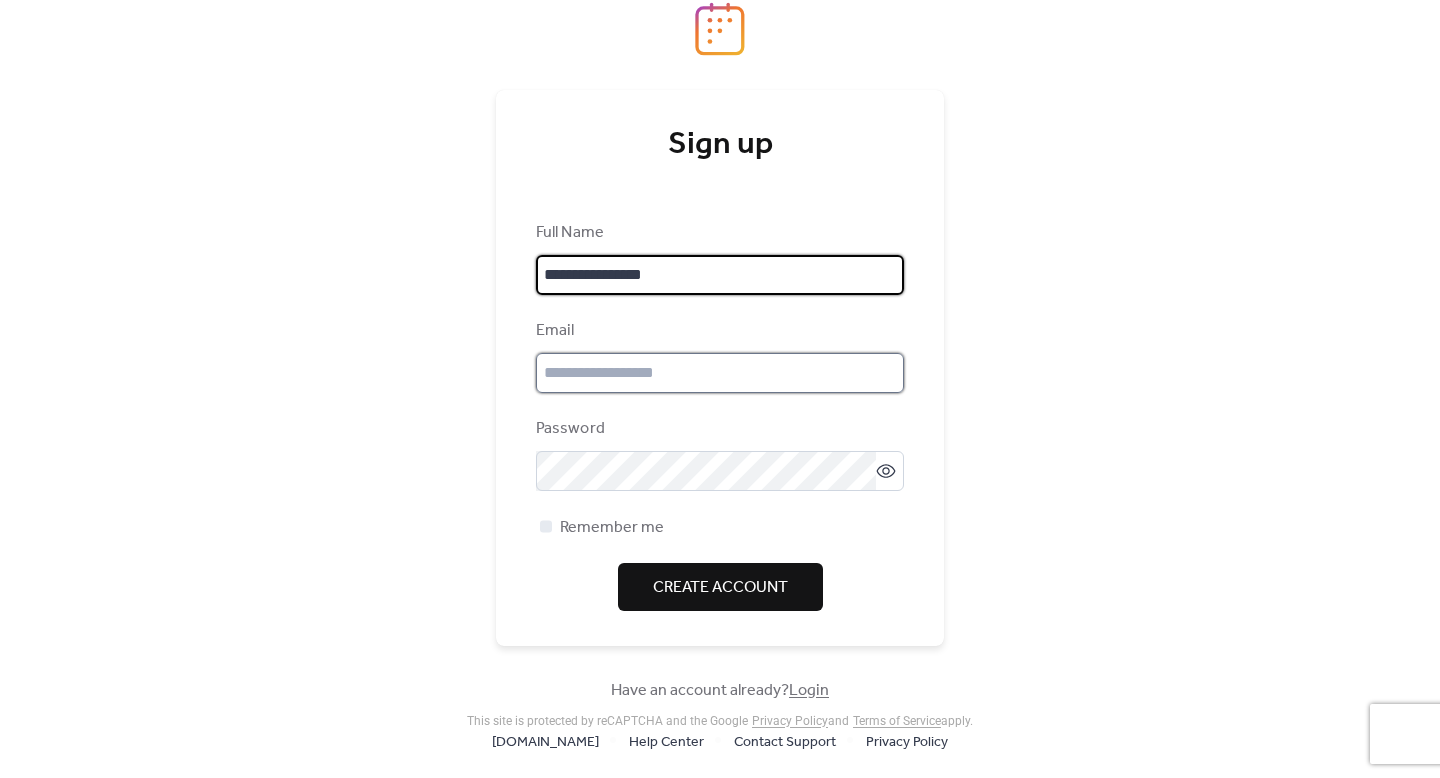 click at bounding box center (720, 373) 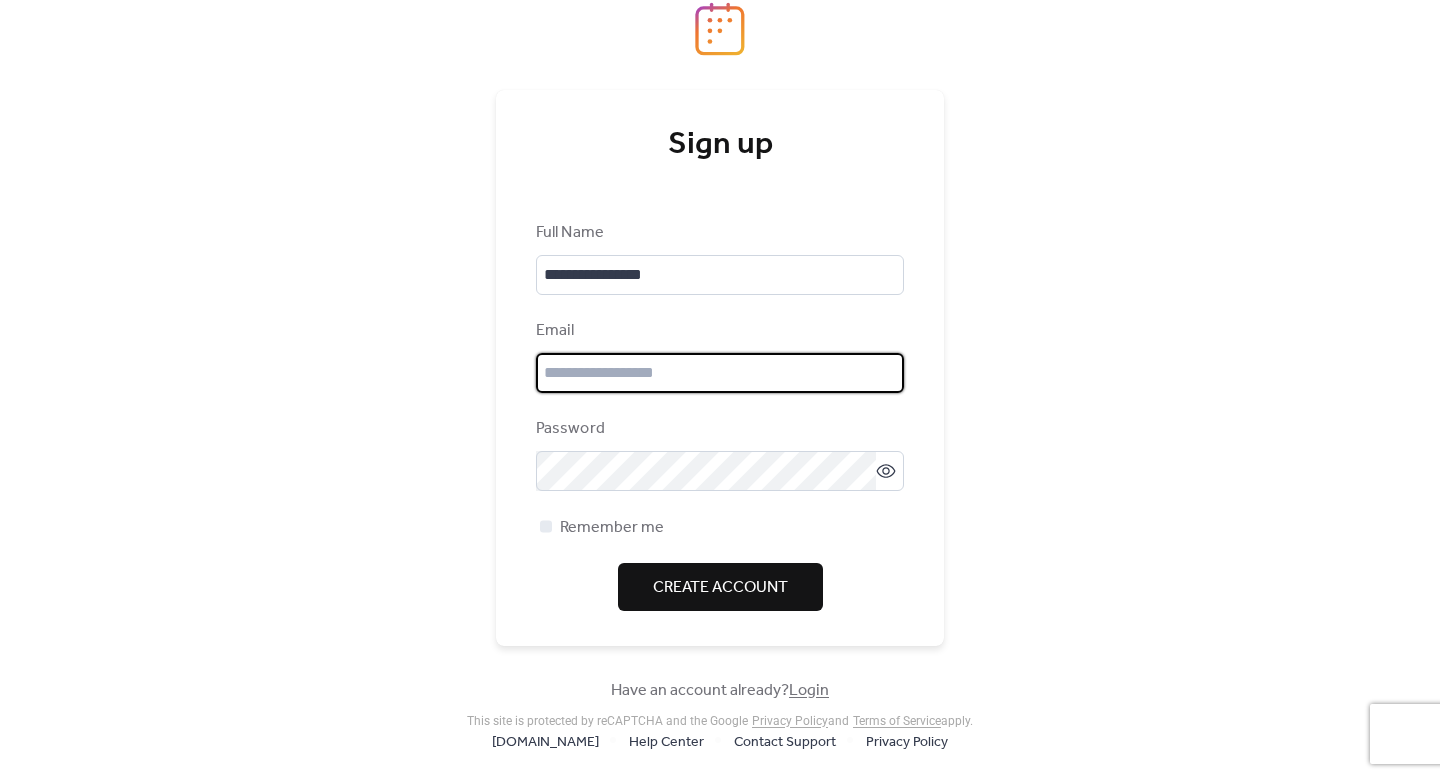 type on "**********" 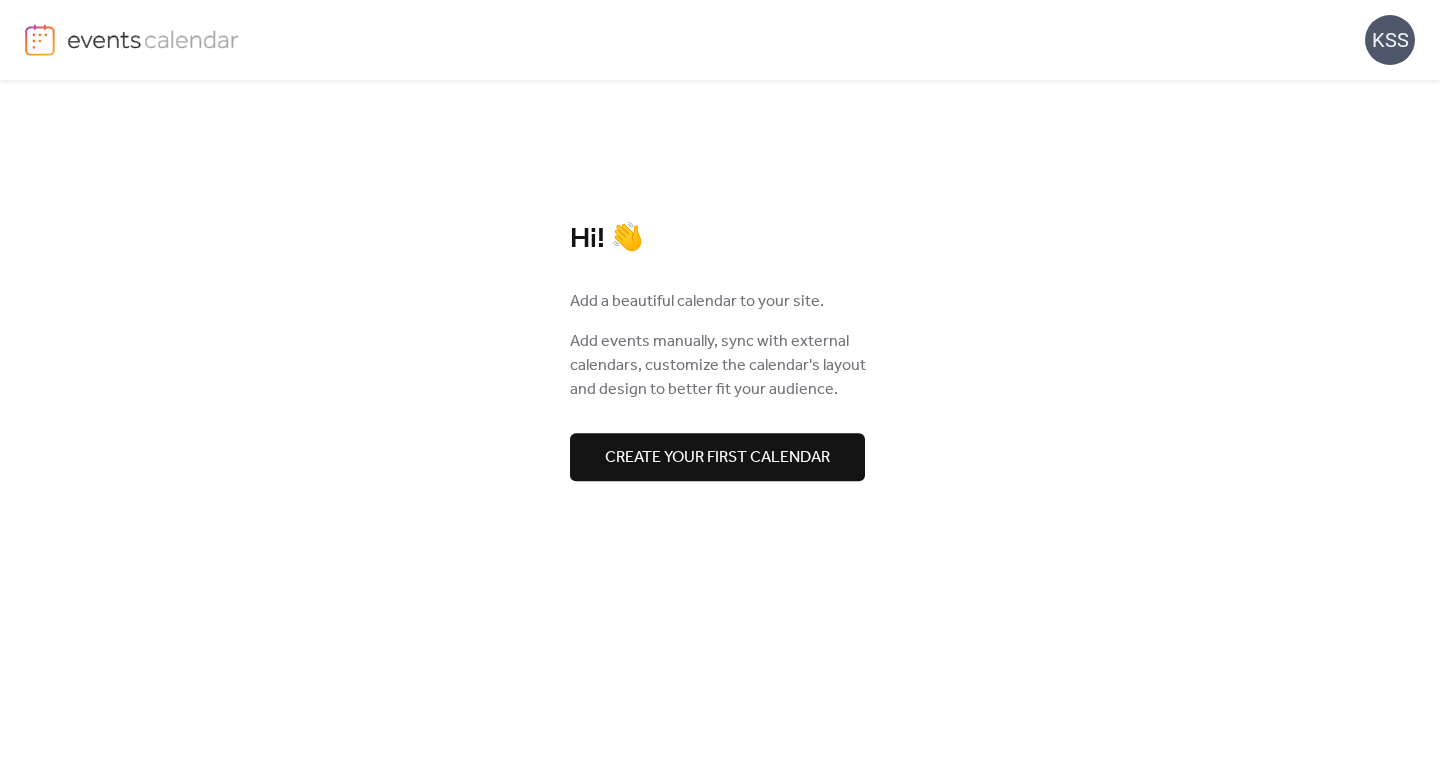 scroll, scrollTop: 0, scrollLeft: 0, axis: both 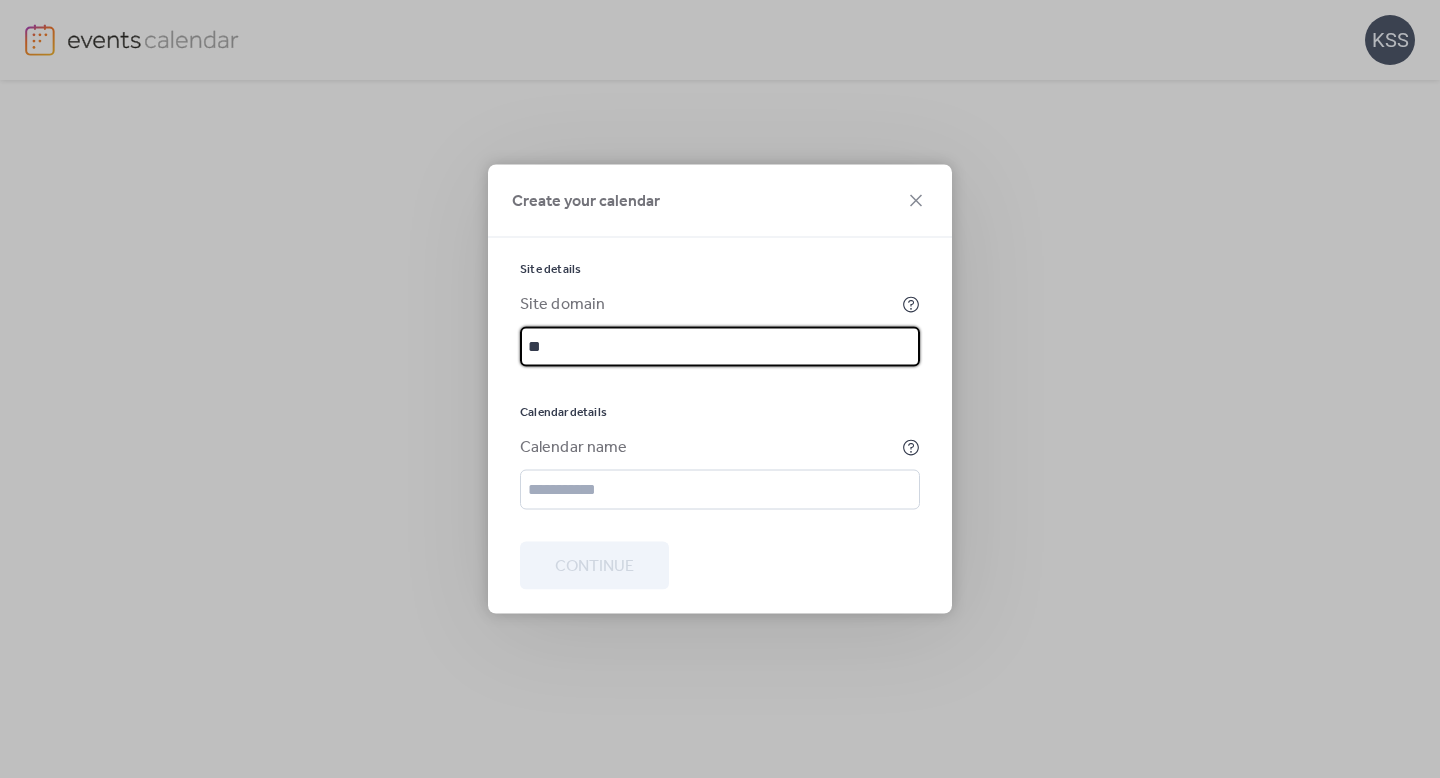 type on "*" 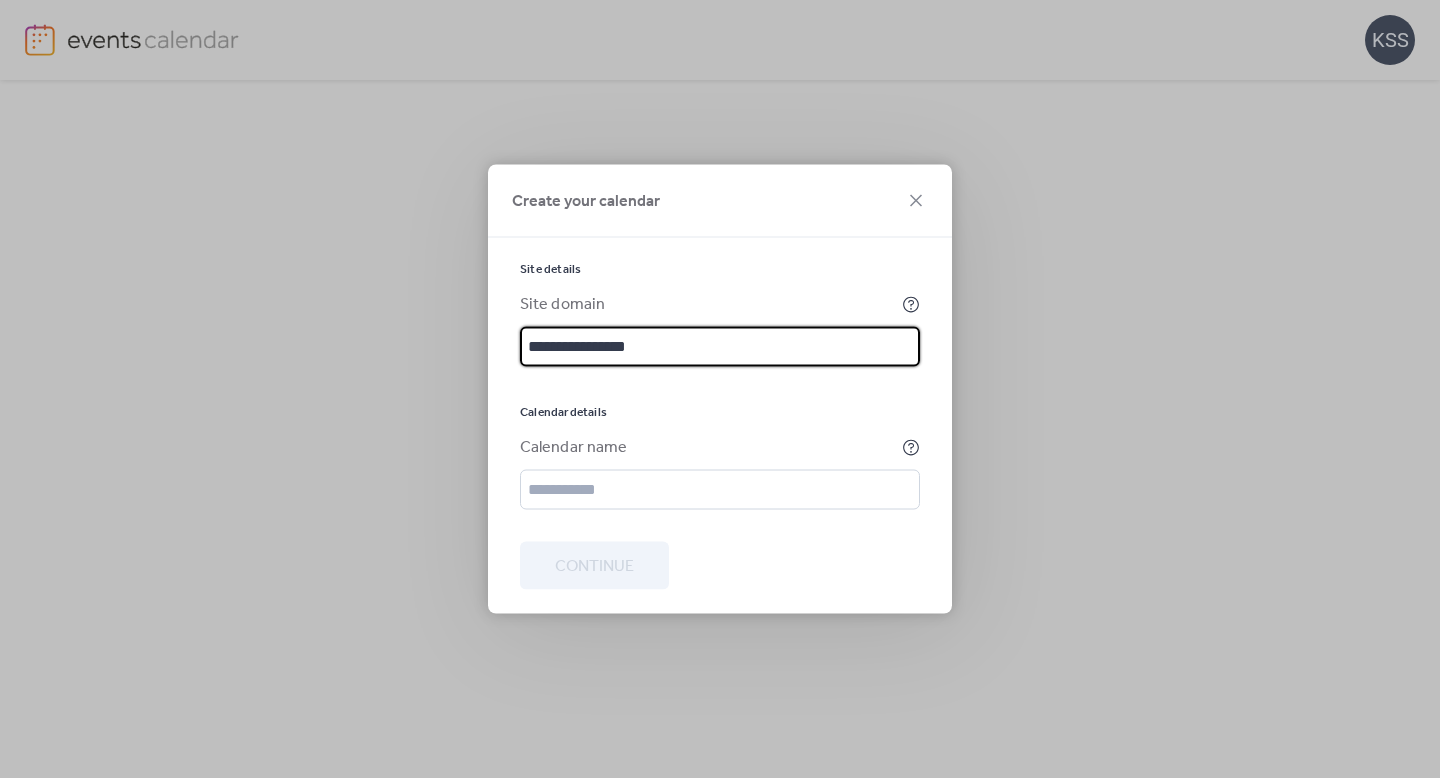 click on "**********" at bounding box center [720, 347] 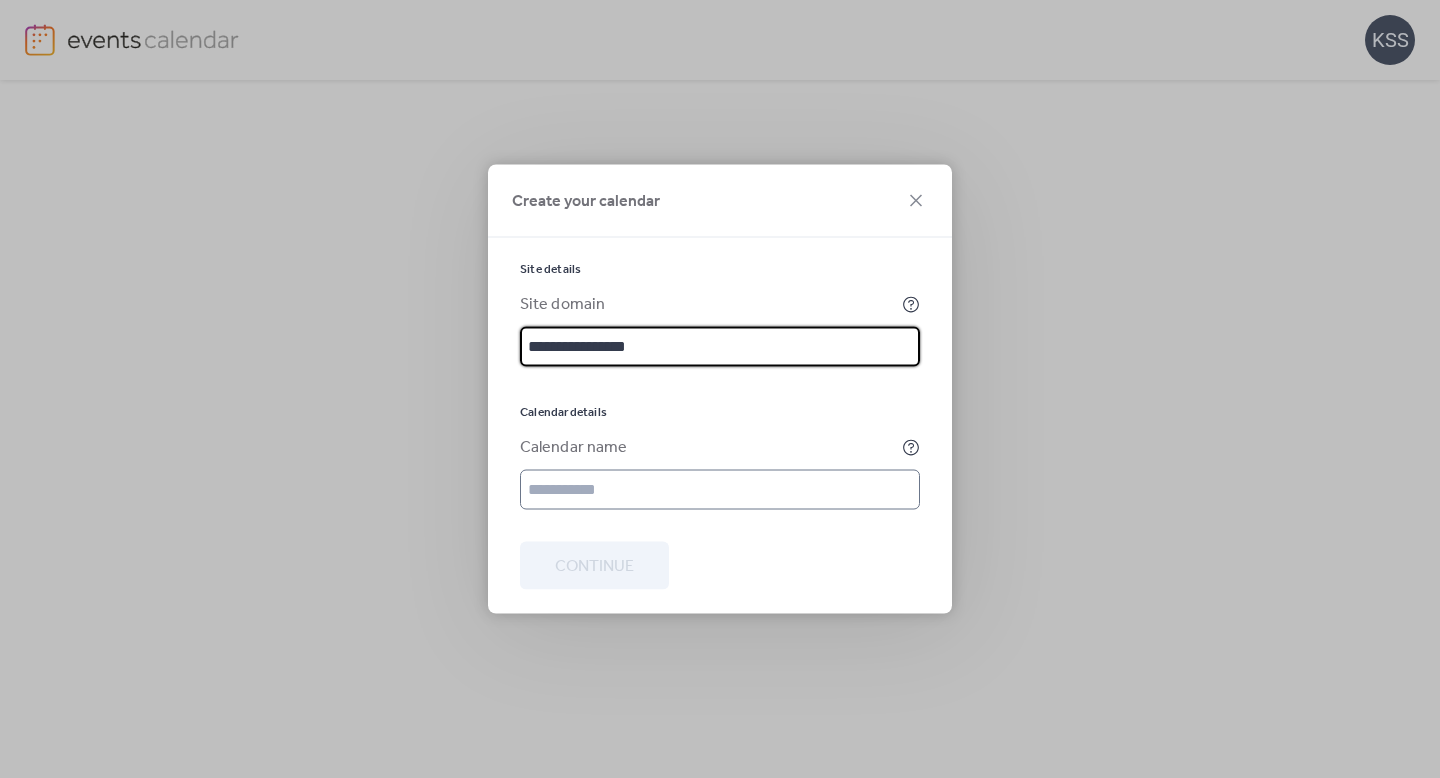 type on "**********" 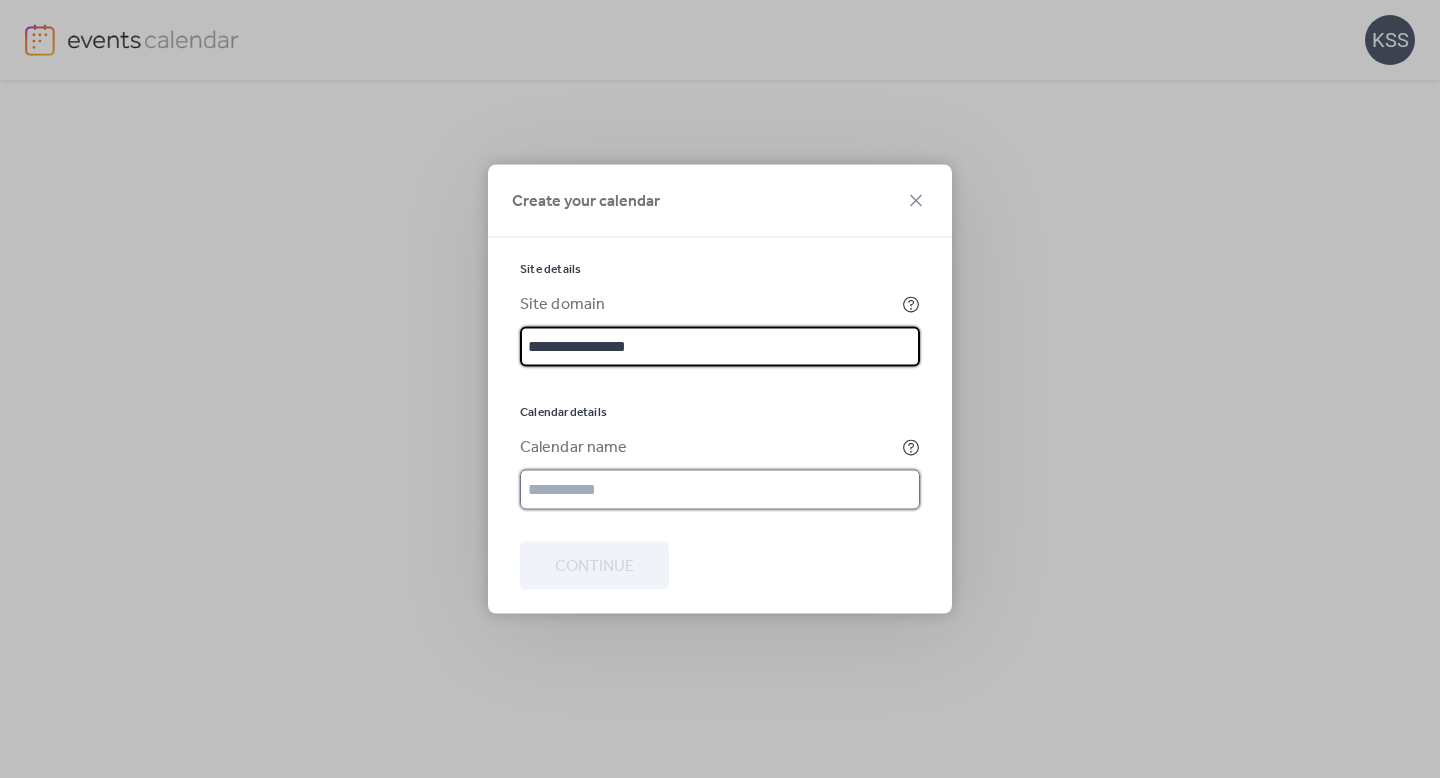 click at bounding box center [720, 490] 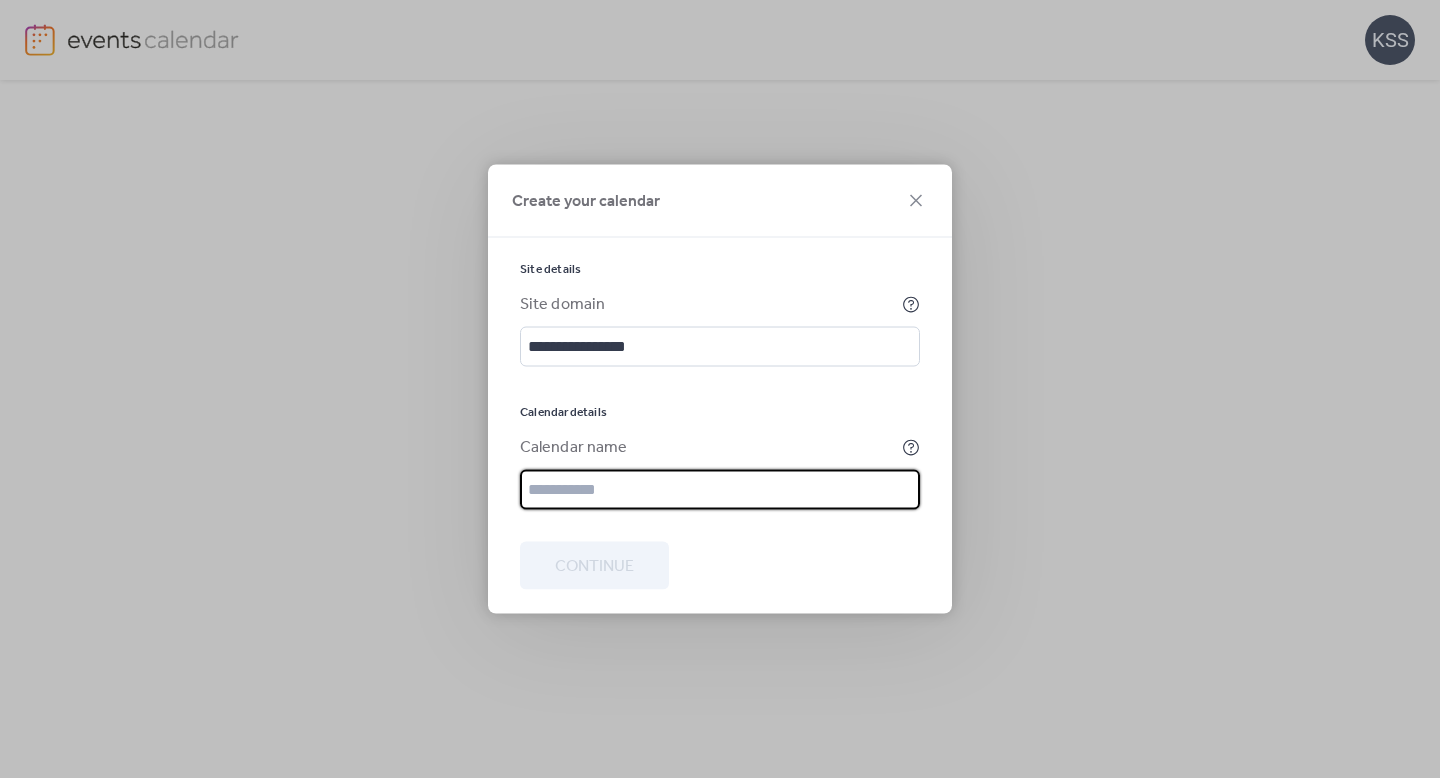 paste on "**********" 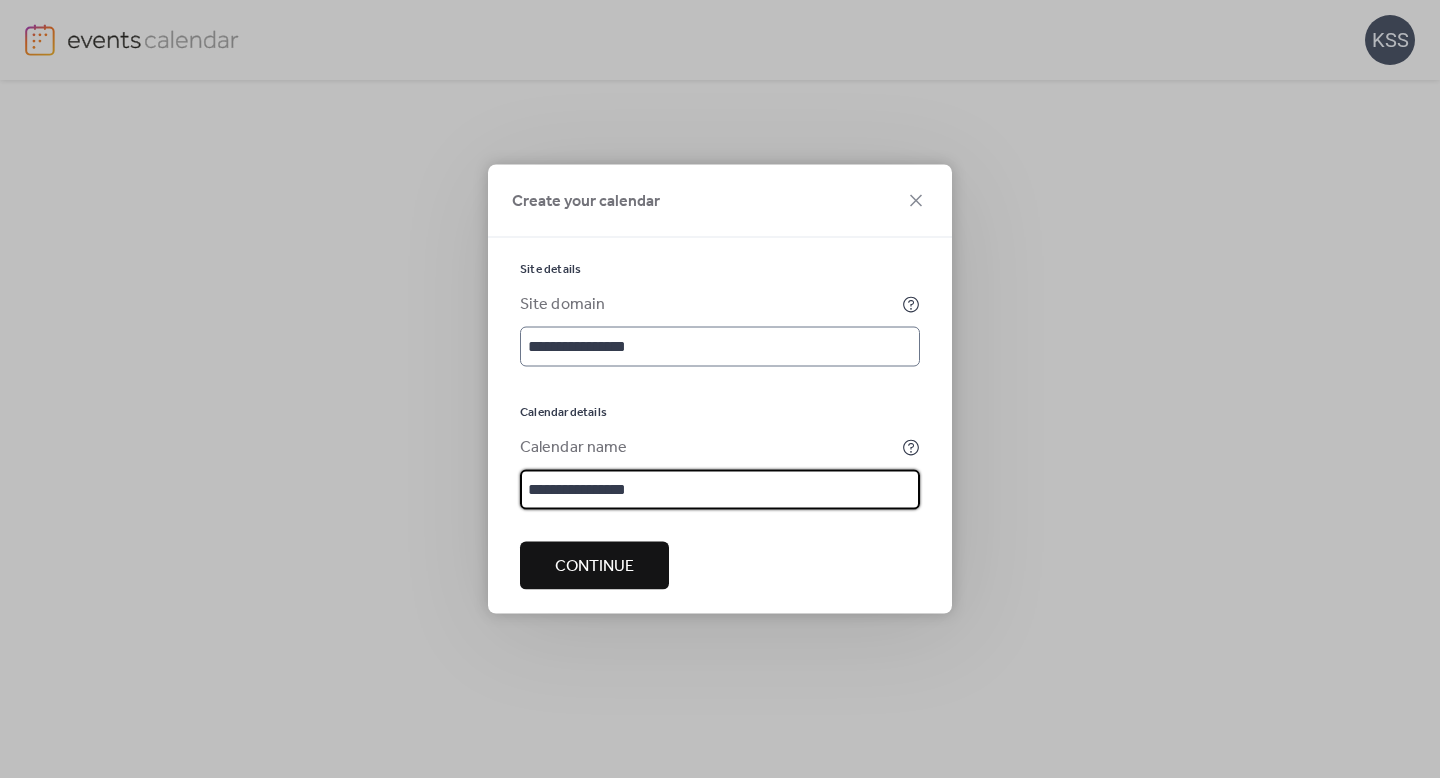 type on "**********" 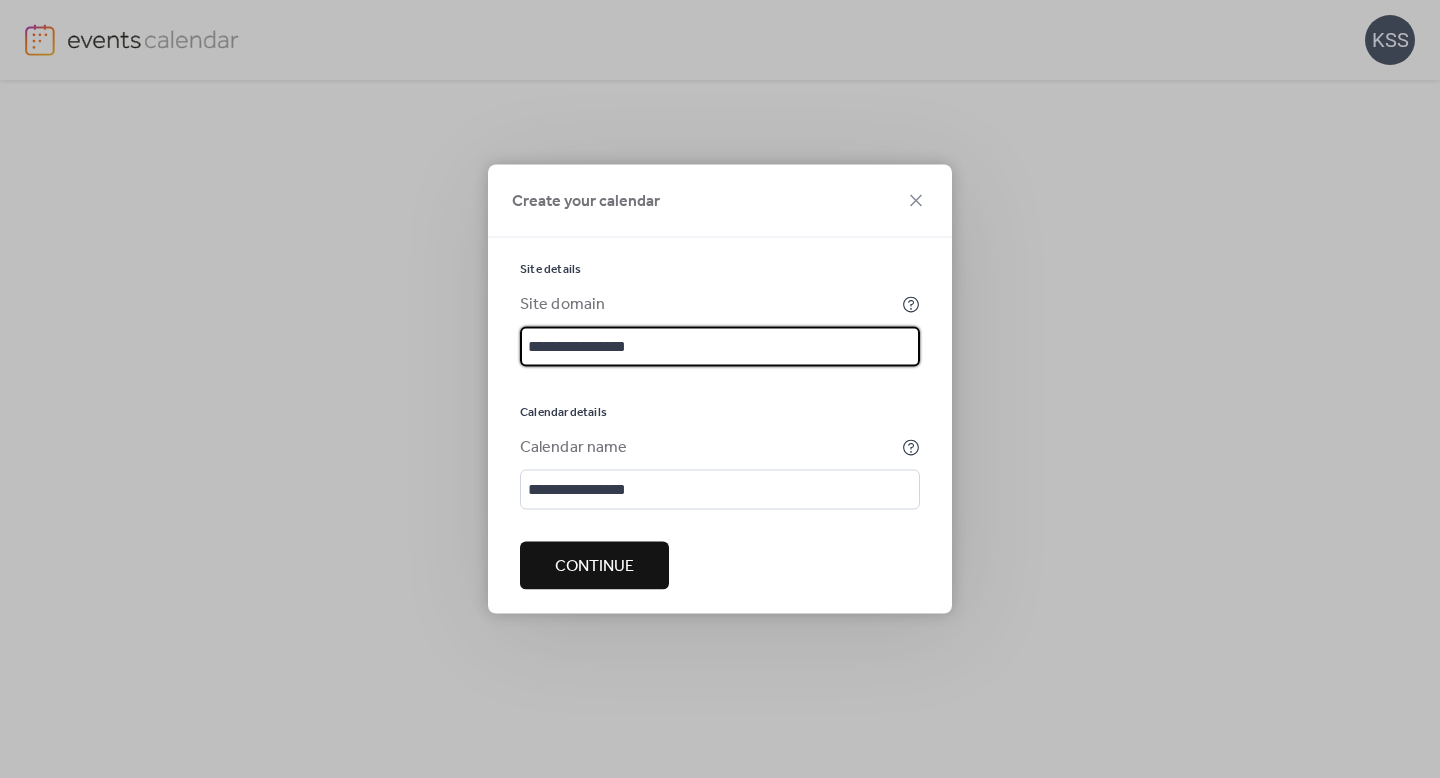 scroll, scrollTop: 3, scrollLeft: 0, axis: vertical 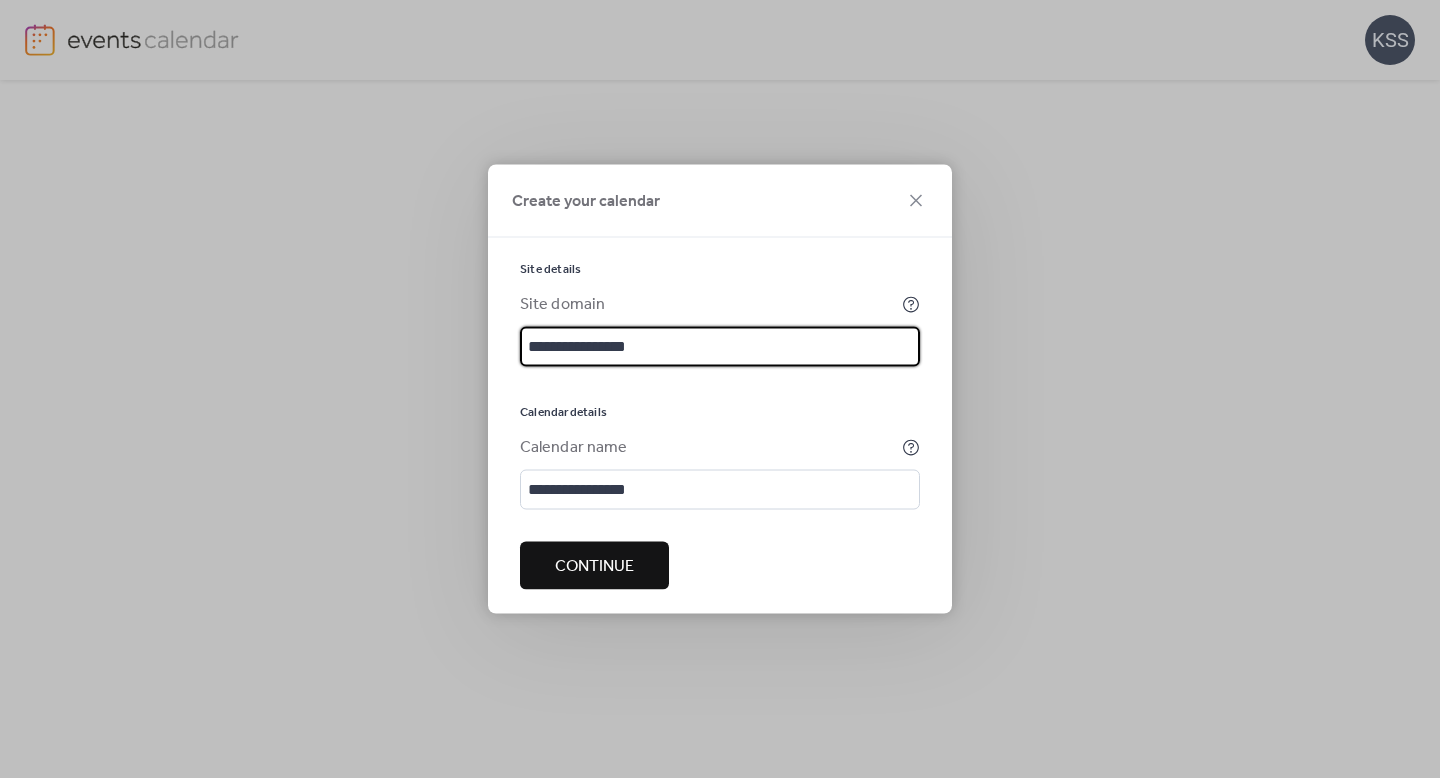 click on "**********" at bounding box center (720, 414) 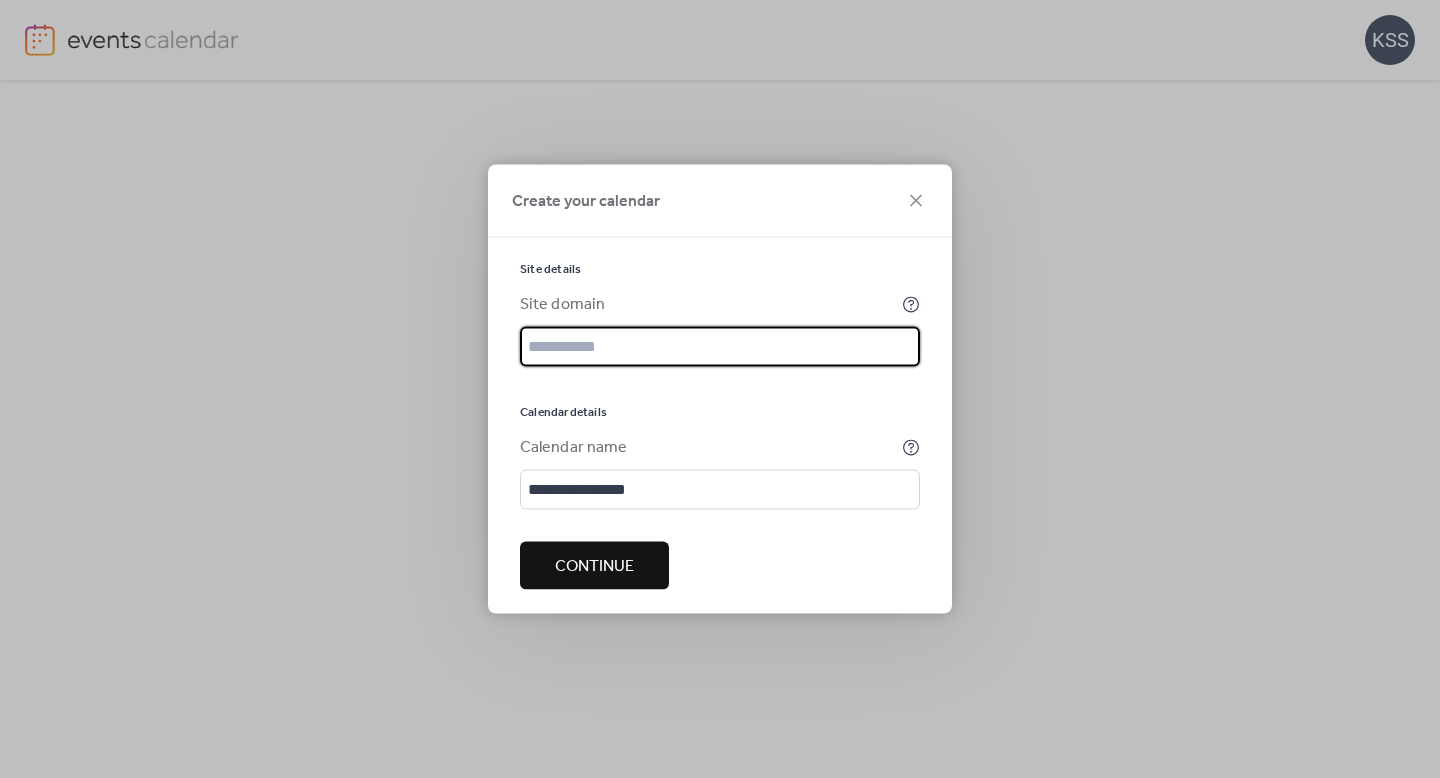 scroll, scrollTop: 0, scrollLeft: 0, axis: both 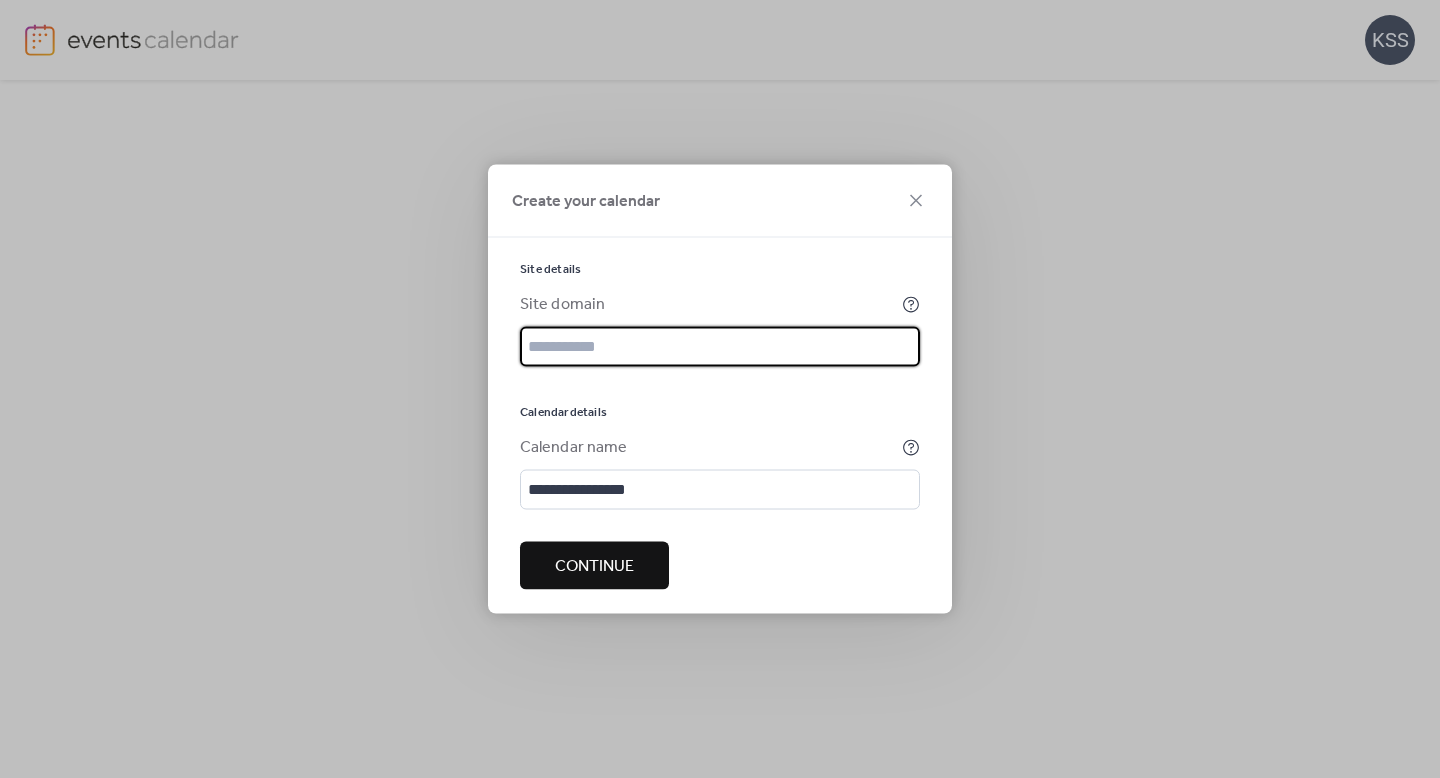 click on "Continue" at bounding box center [594, 566] 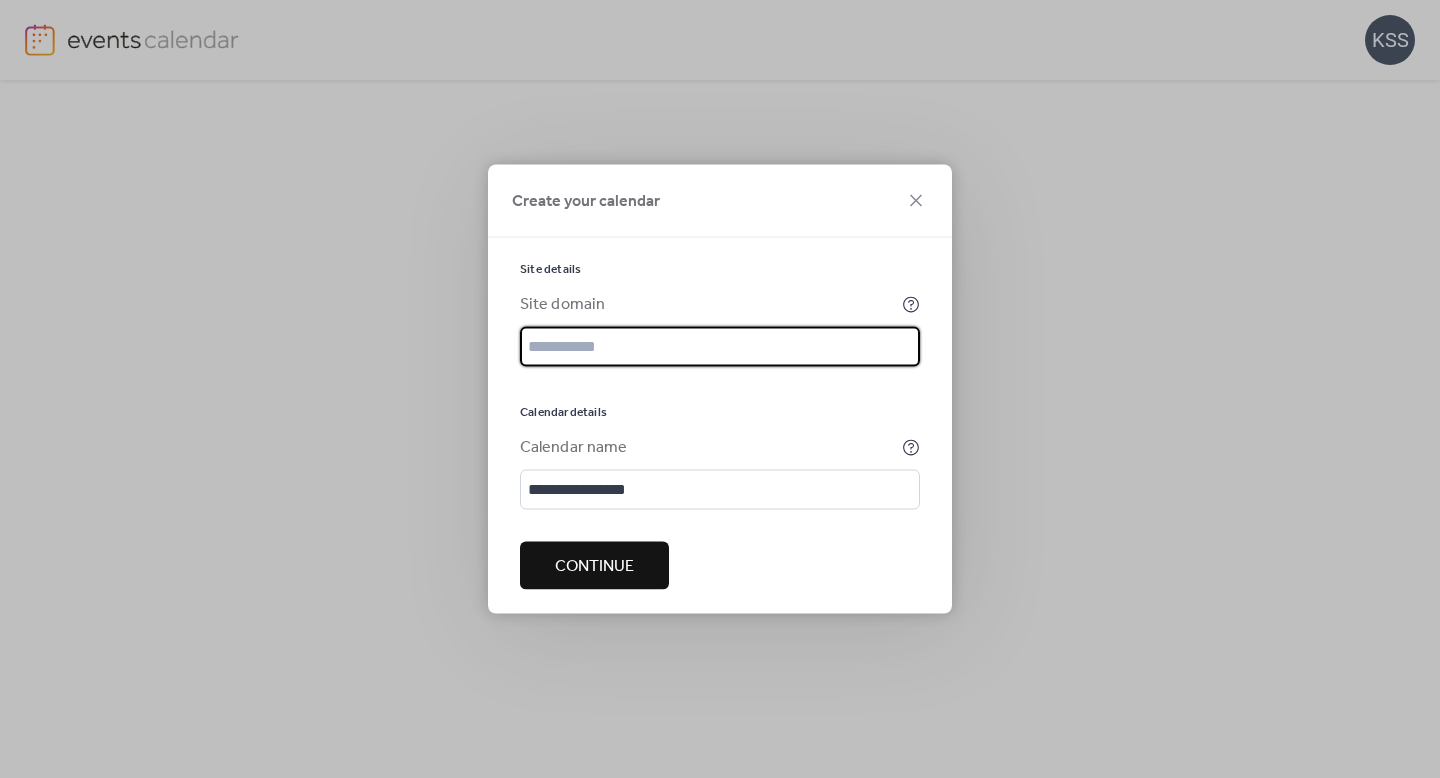 click at bounding box center [720, 347] 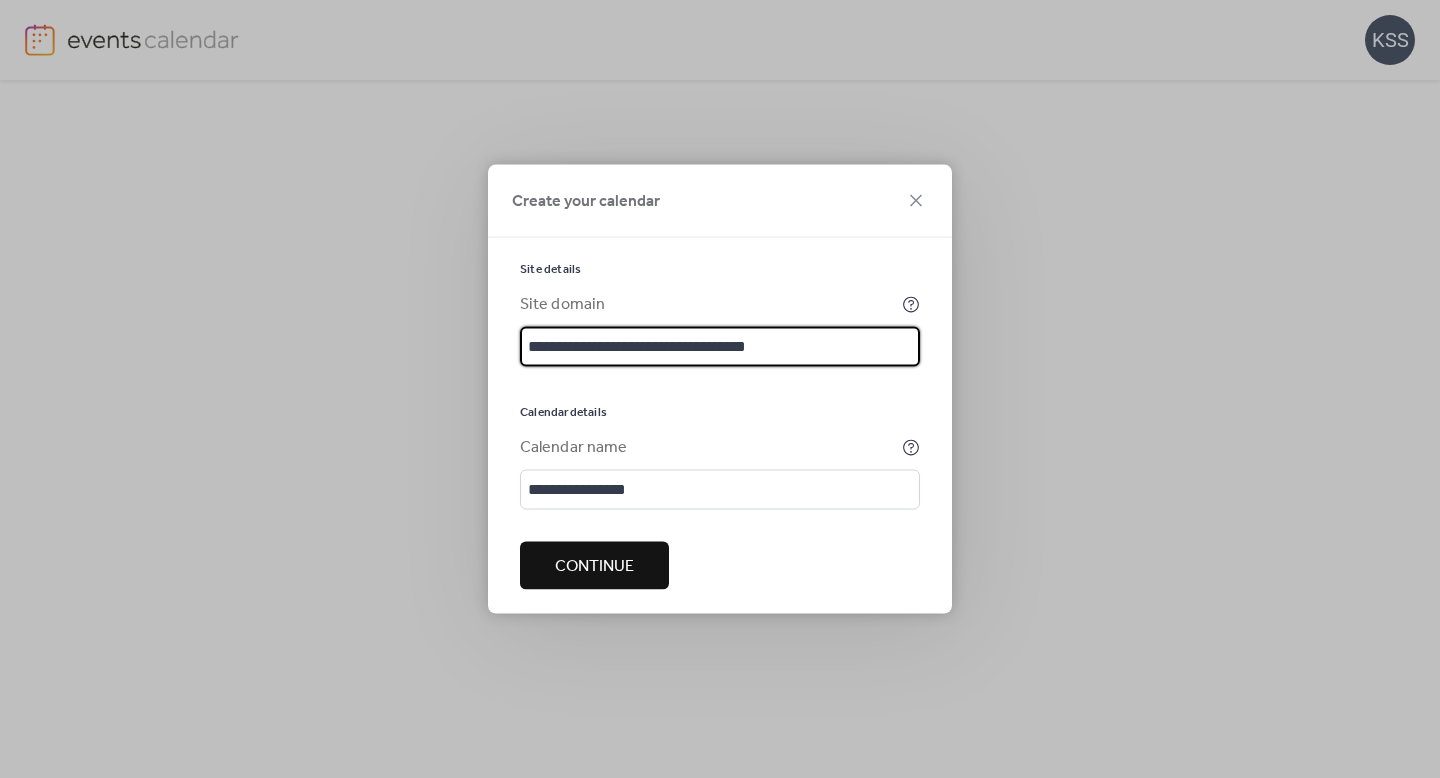 type on "**********" 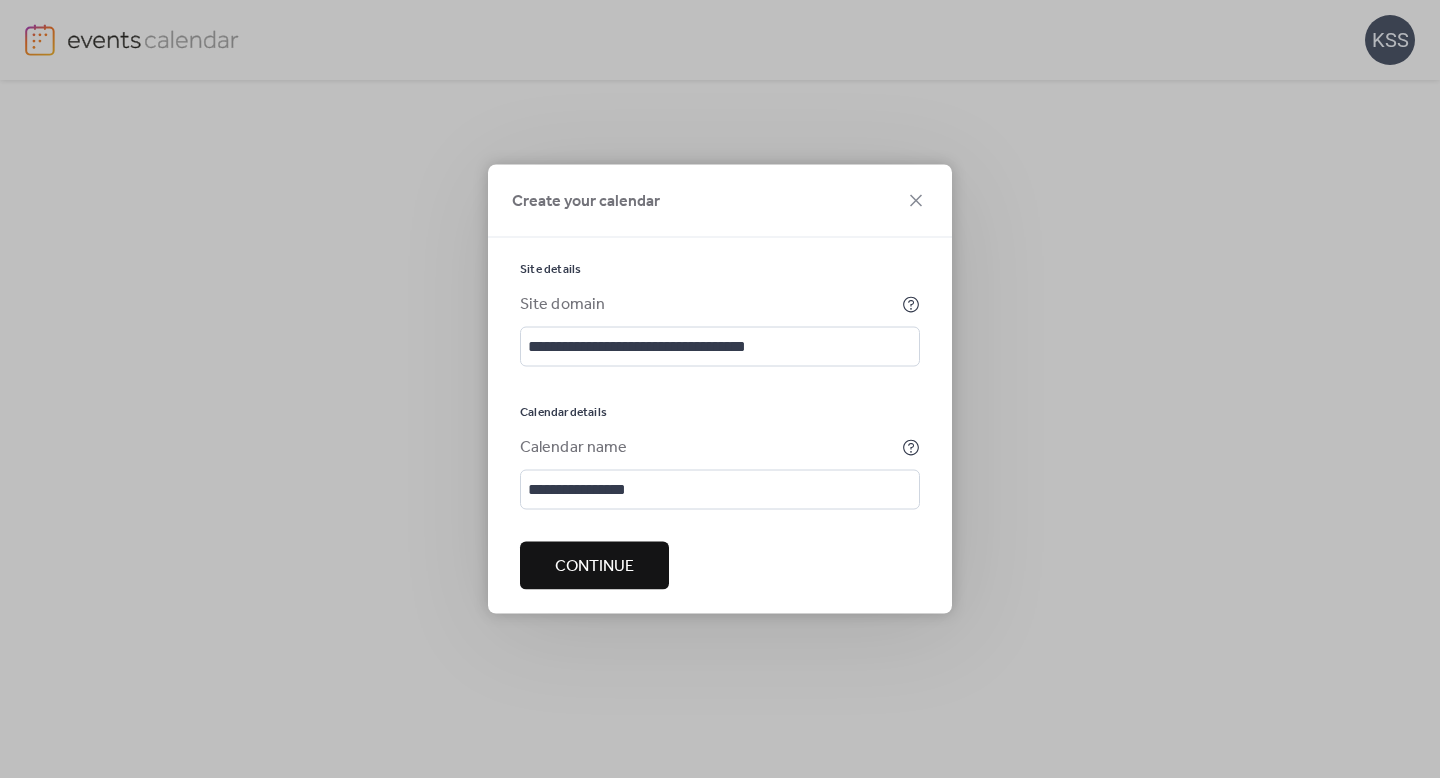click at bounding box center [720, 602] 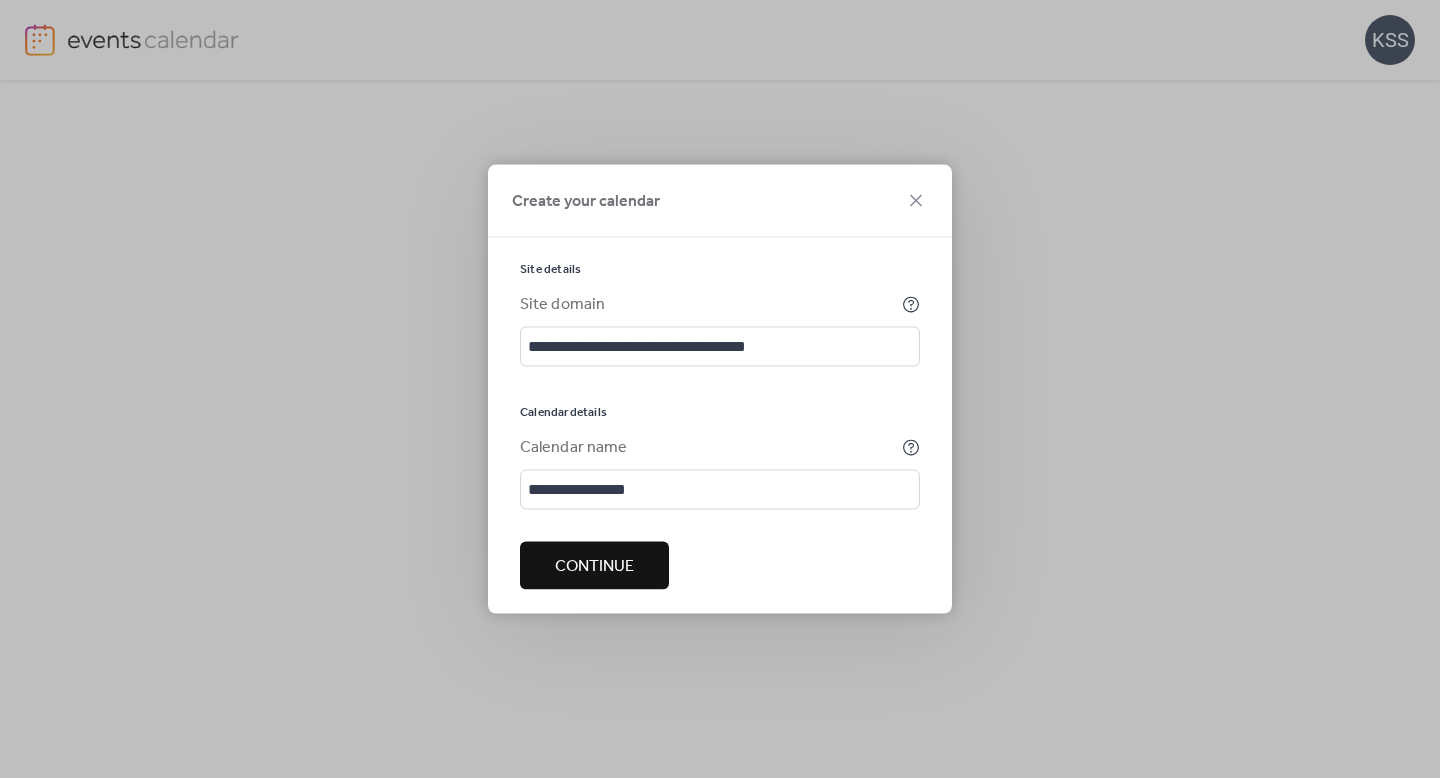 click on "Continue" at bounding box center [594, 567] 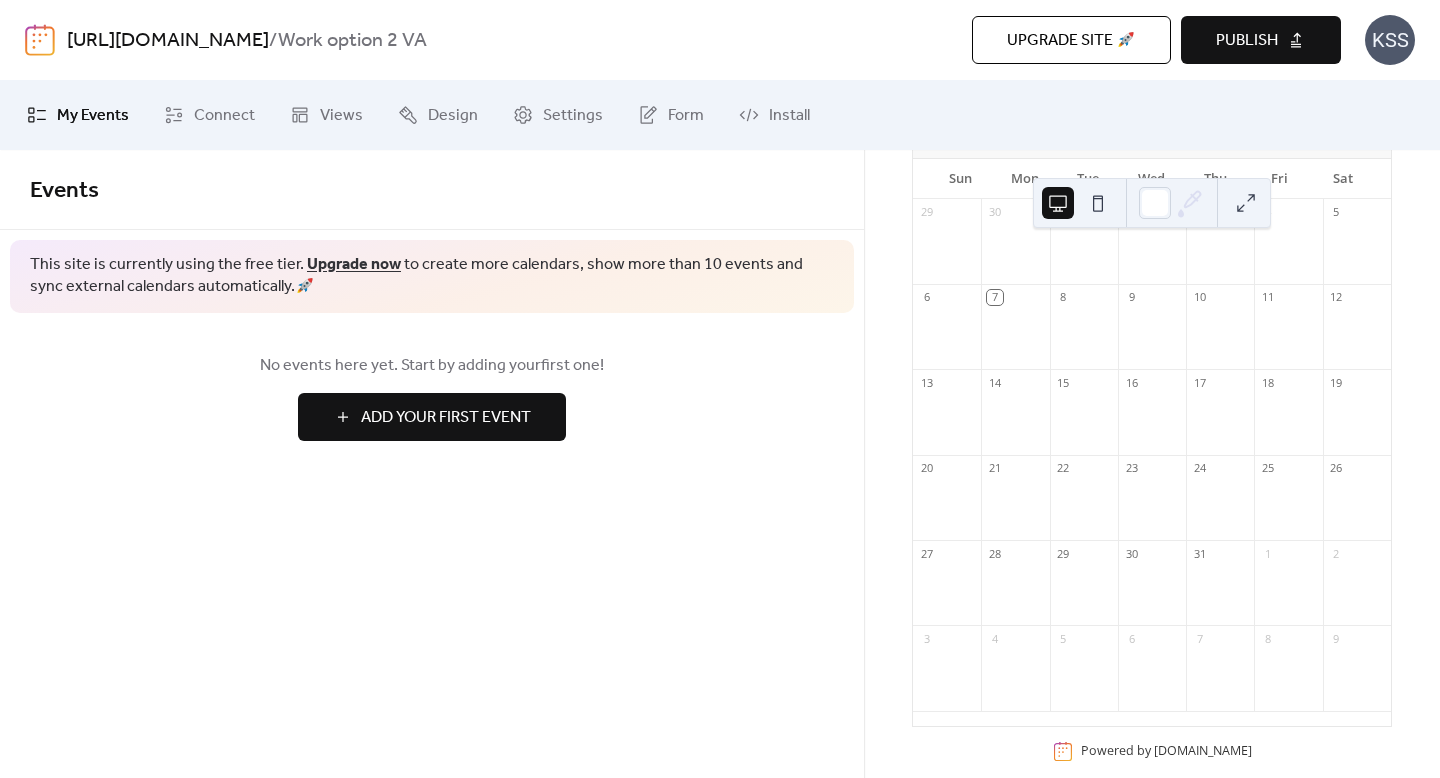 scroll, scrollTop: 172, scrollLeft: 0, axis: vertical 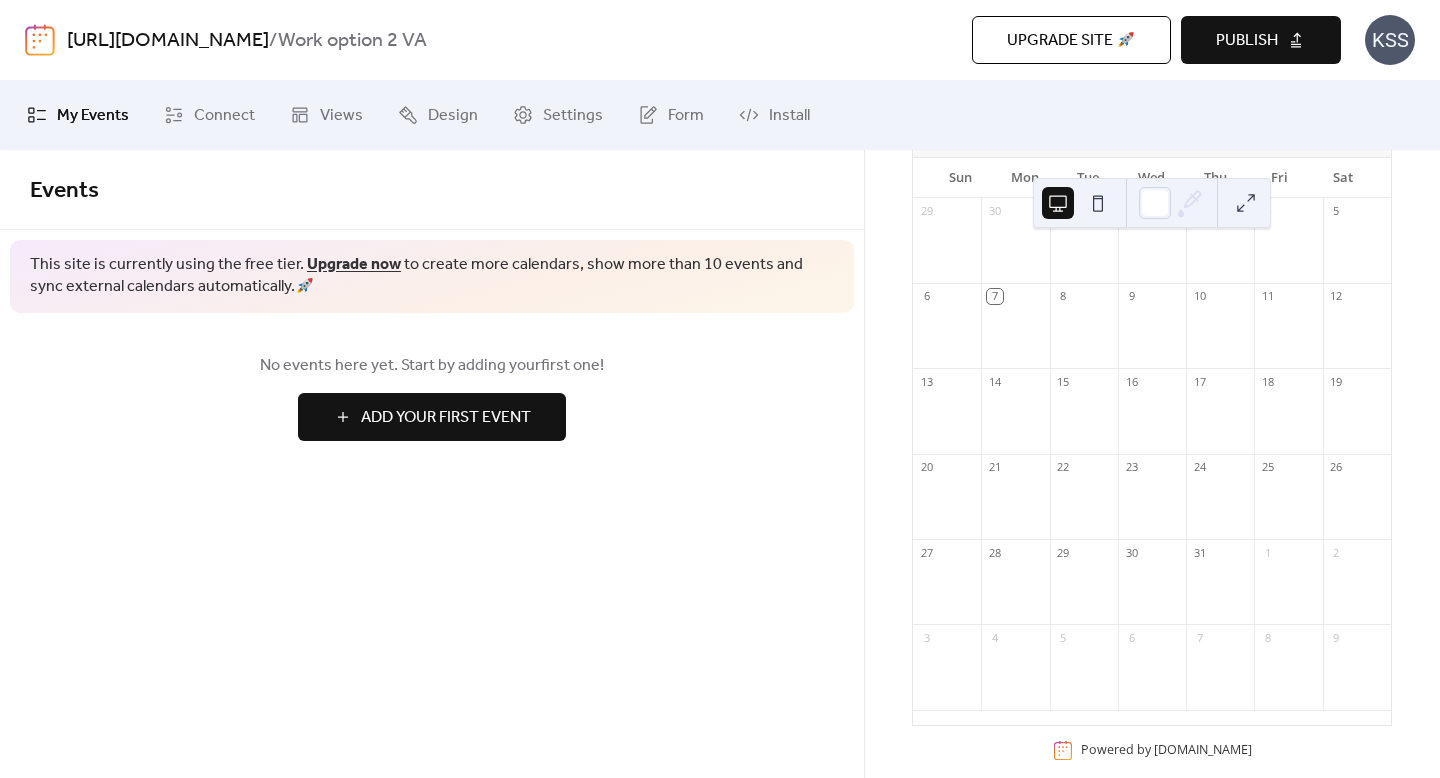 click on "17" at bounding box center [1199, 381] 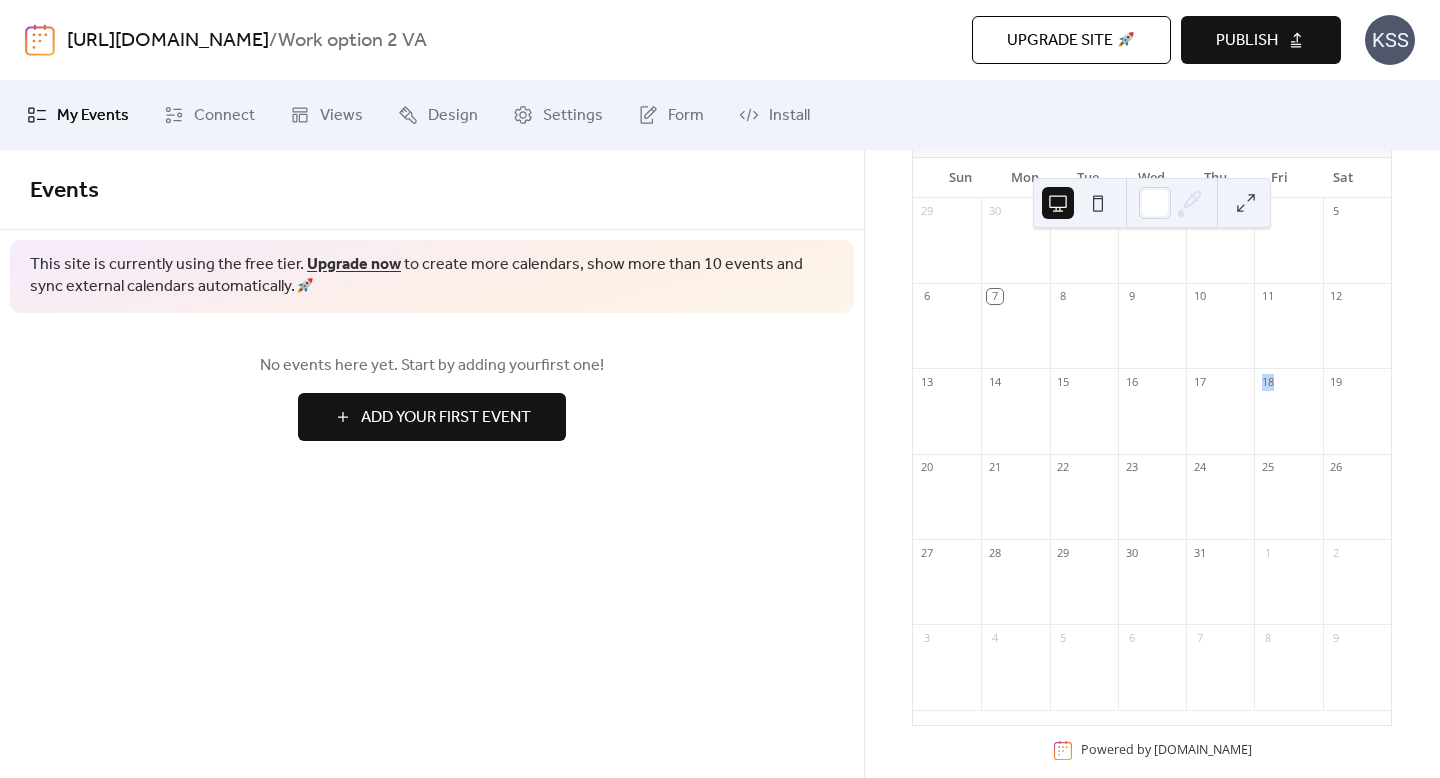 click at bounding box center (1220, 421) 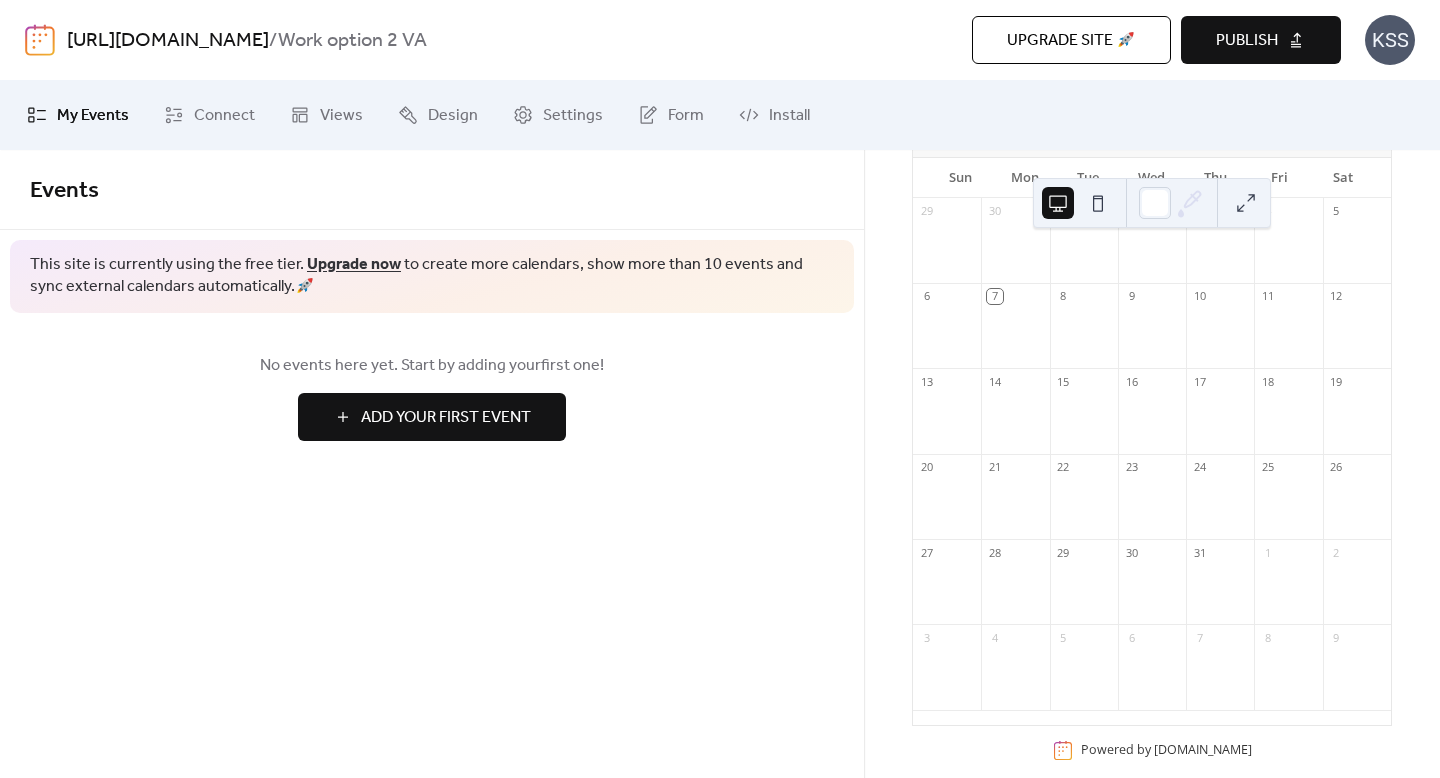 click at bounding box center (1220, 421) 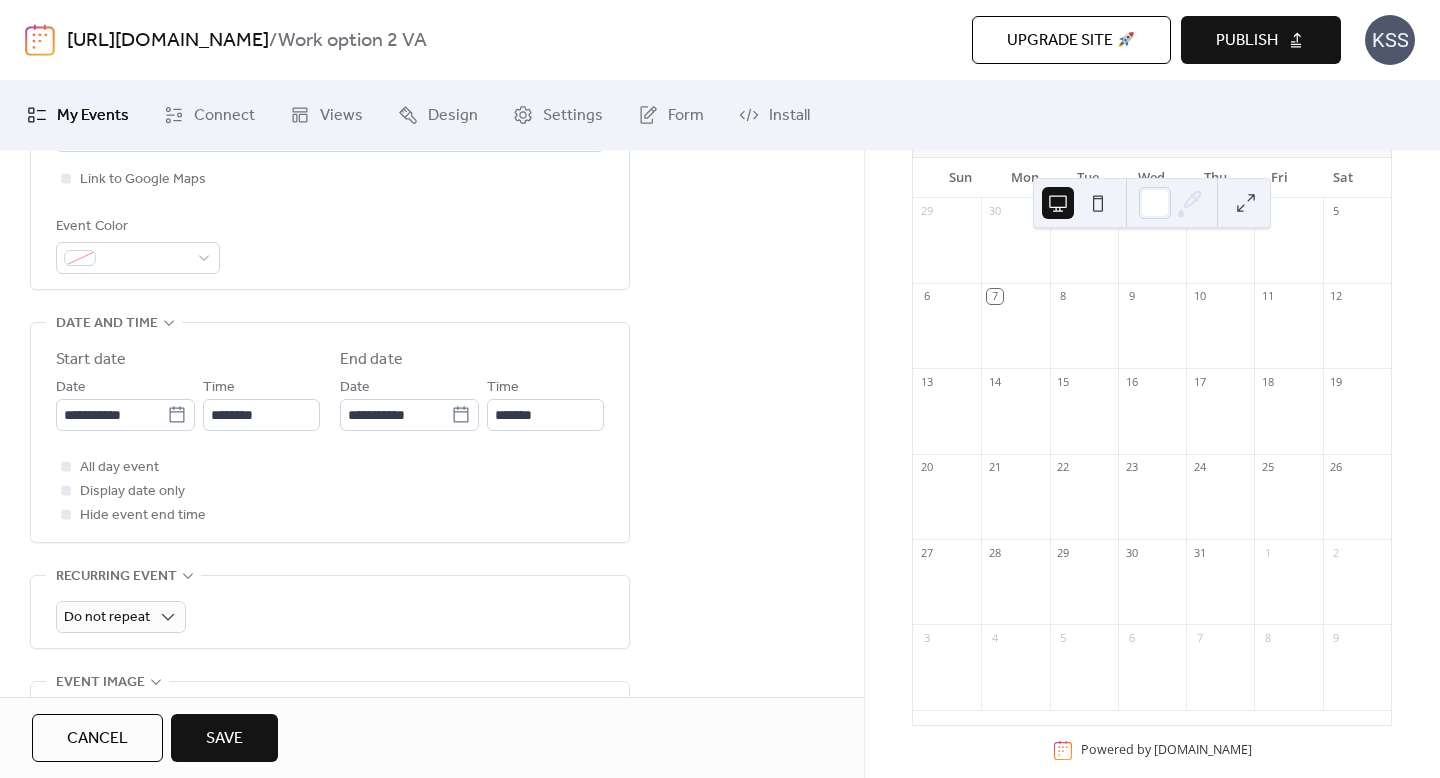 scroll, scrollTop: 521, scrollLeft: 0, axis: vertical 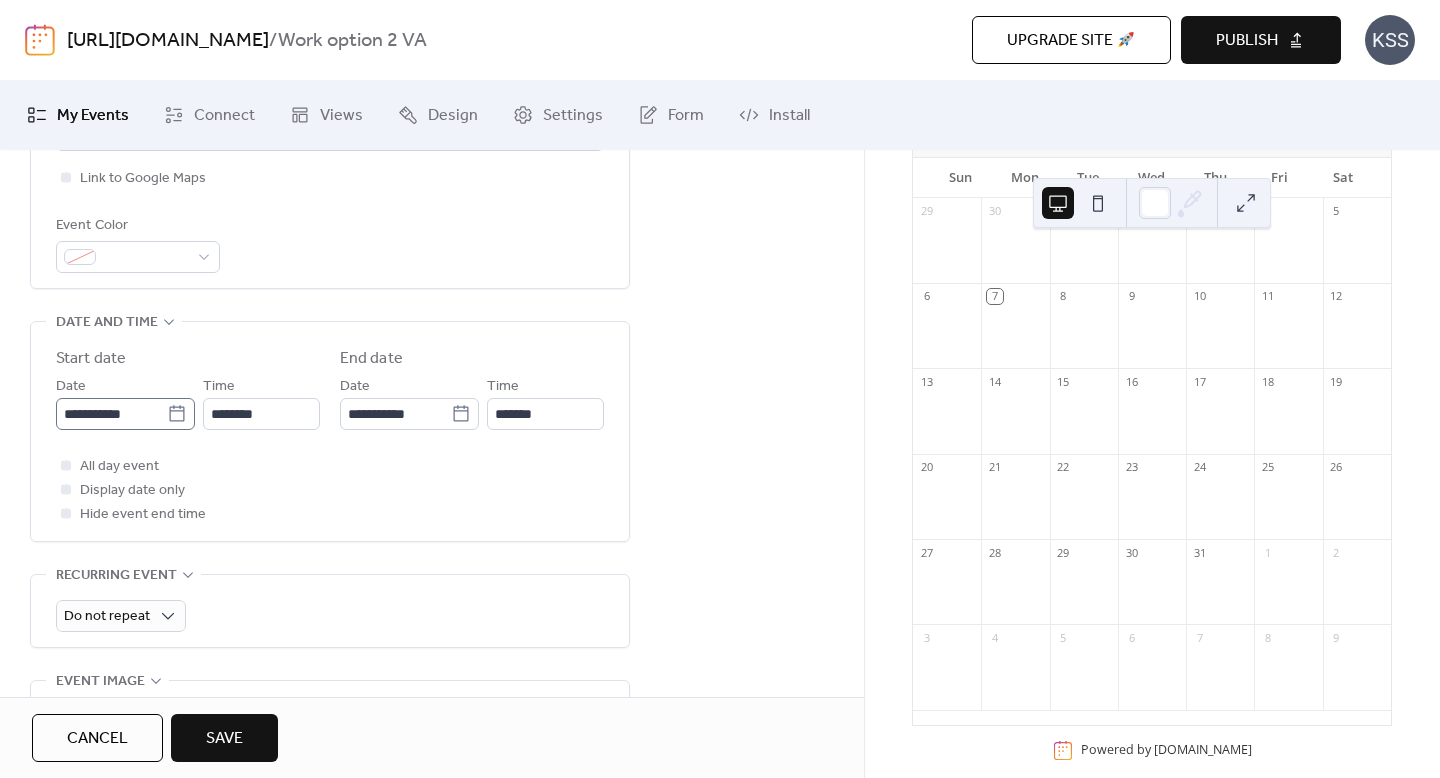 type on "****" 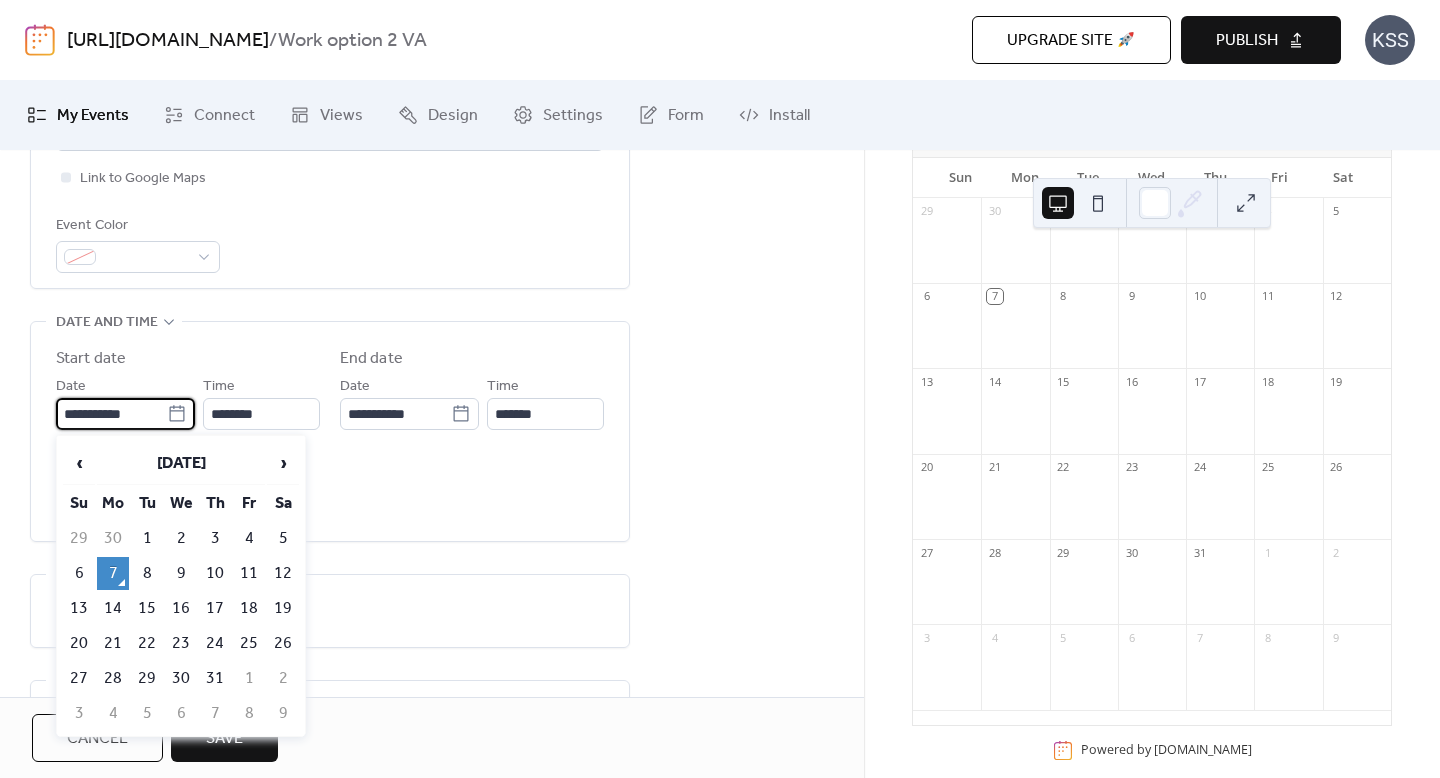click on "**********" at bounding box center [111, 414] 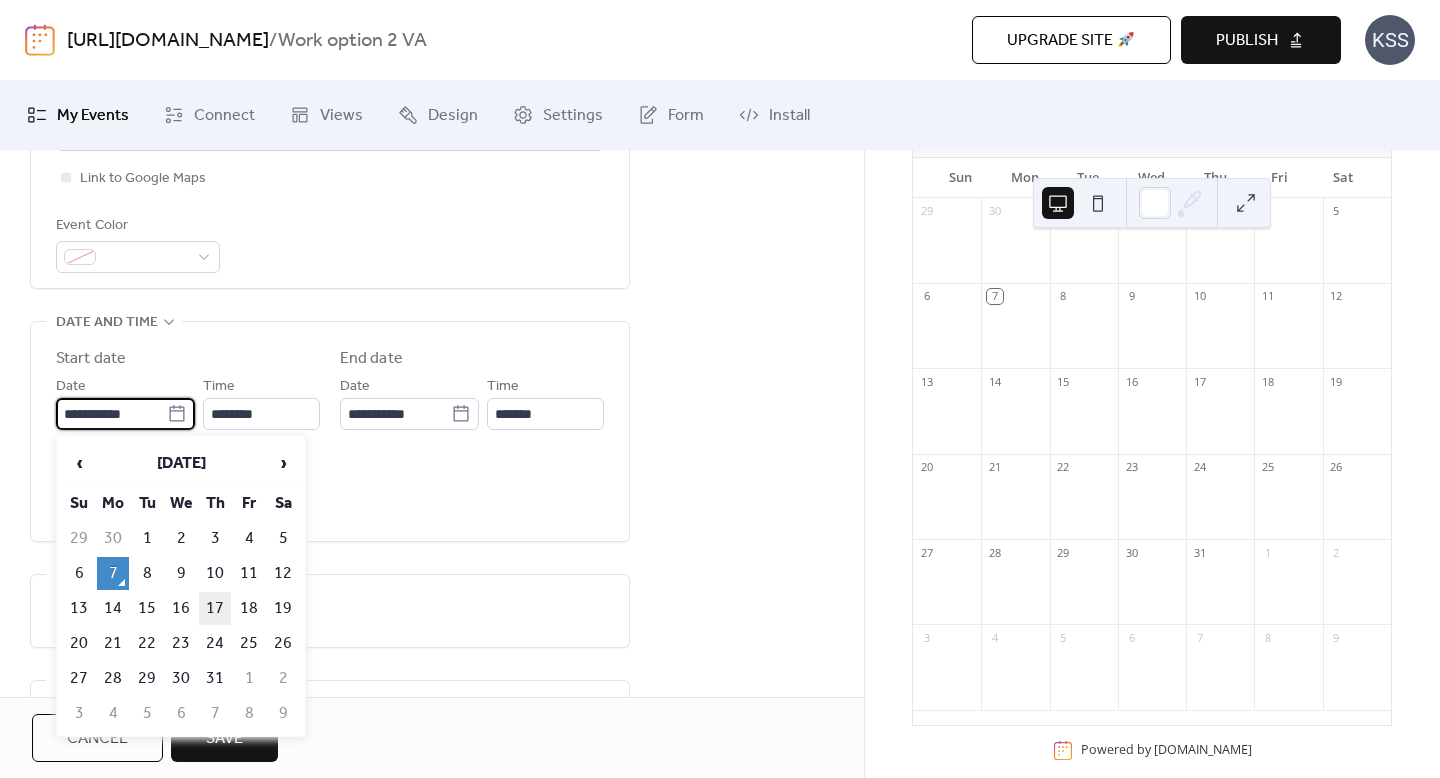 click on "17" at bounding box center [215, 608] 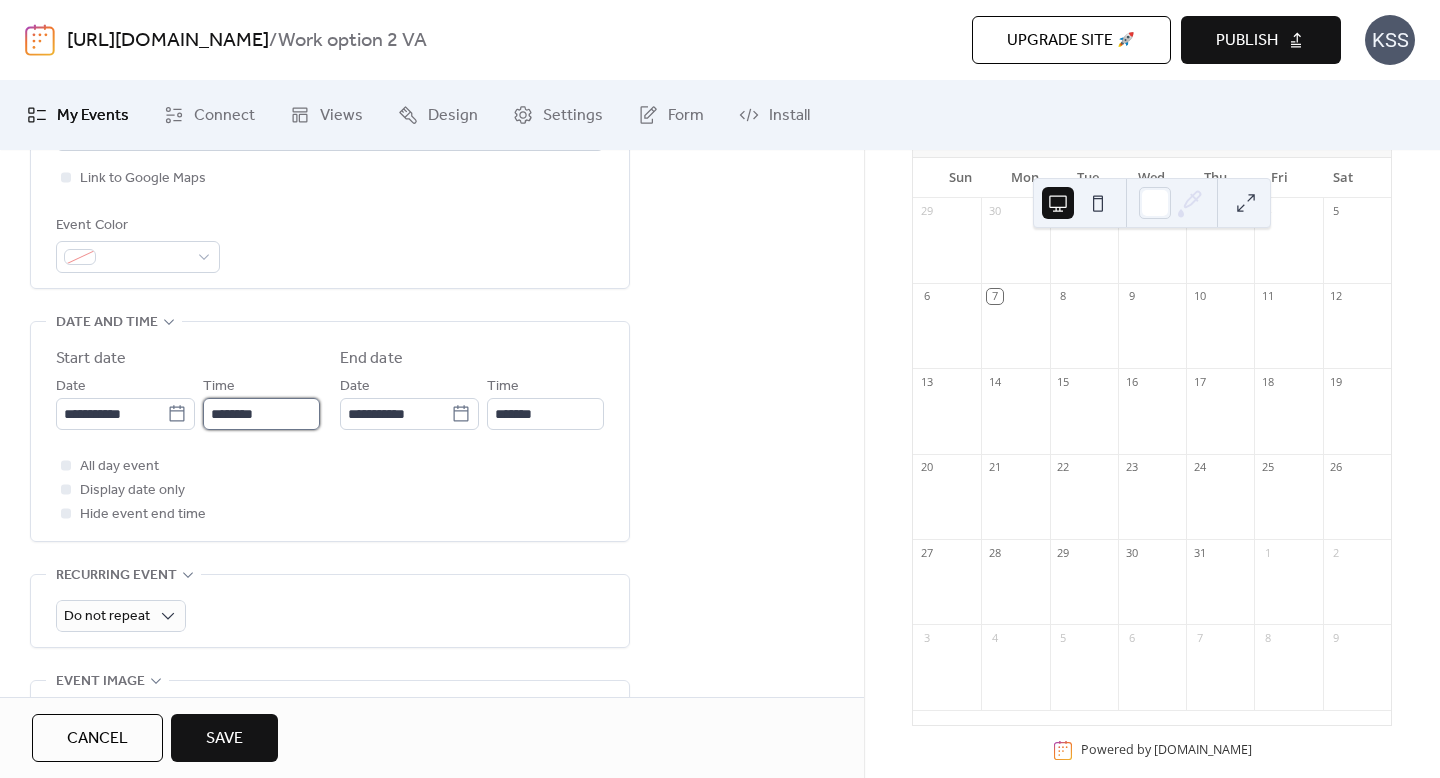click on "********" at bounding box center (261, 414) 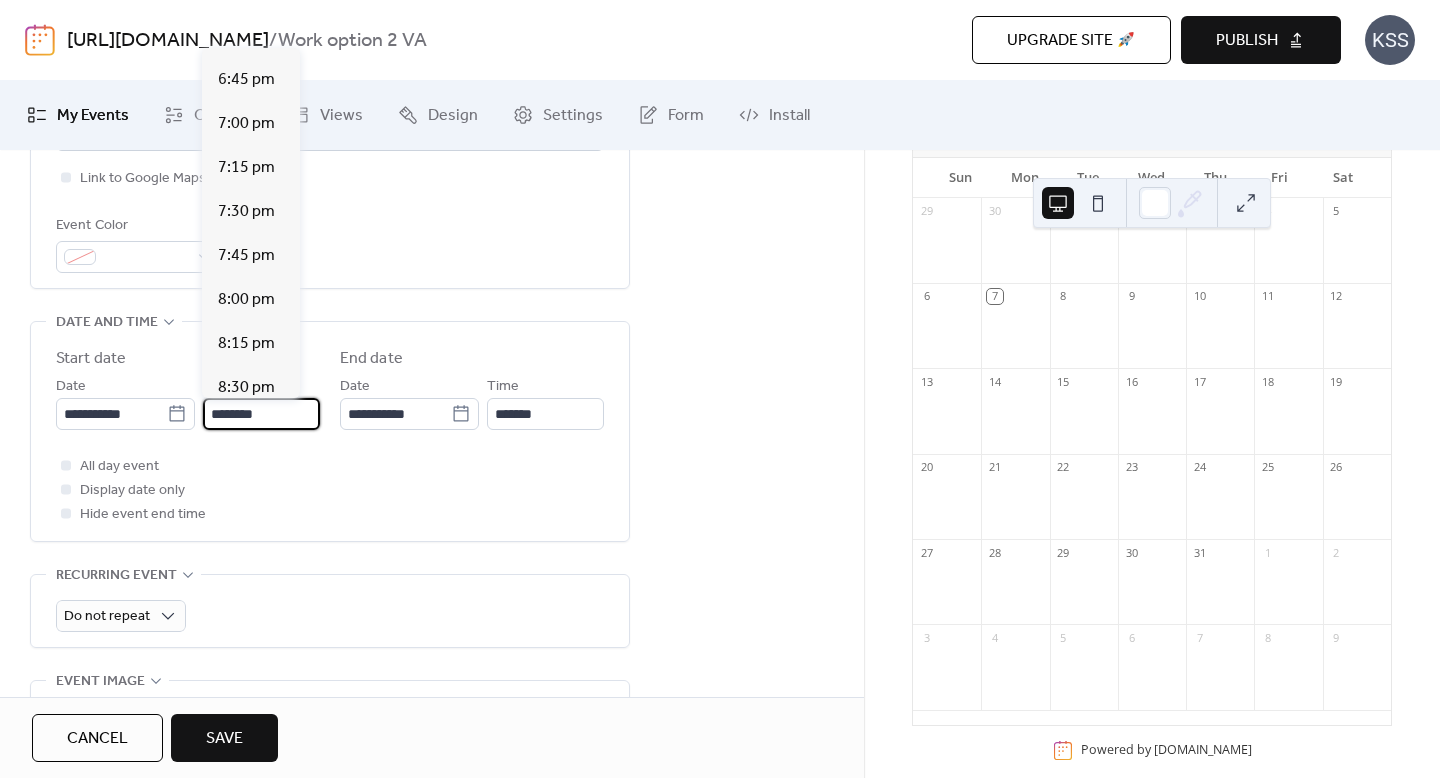 scroll, scrollTop: 3290, scrollLeft: 0, axis: vertical 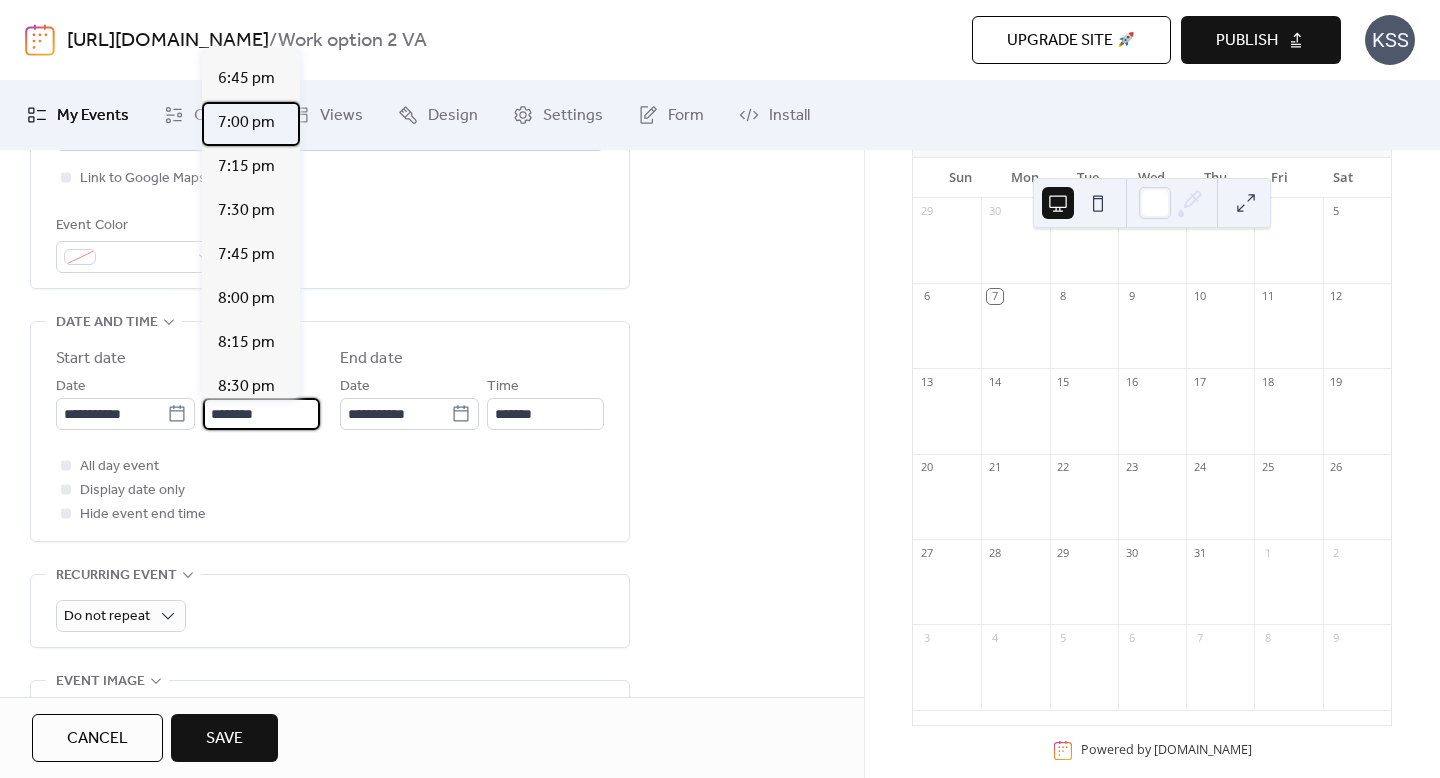 click on "7:00 pm" at bounding box center [246, 123] 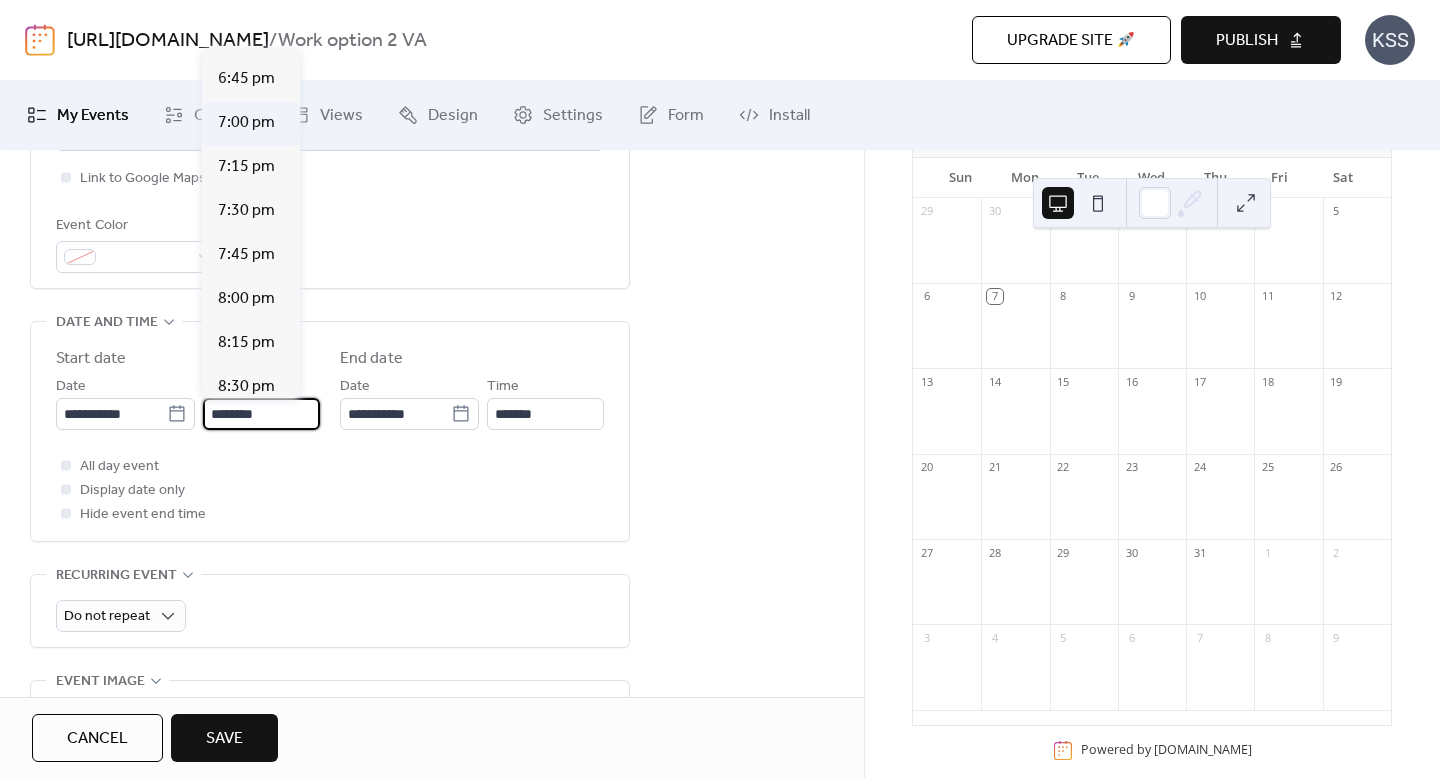 type on "*******" 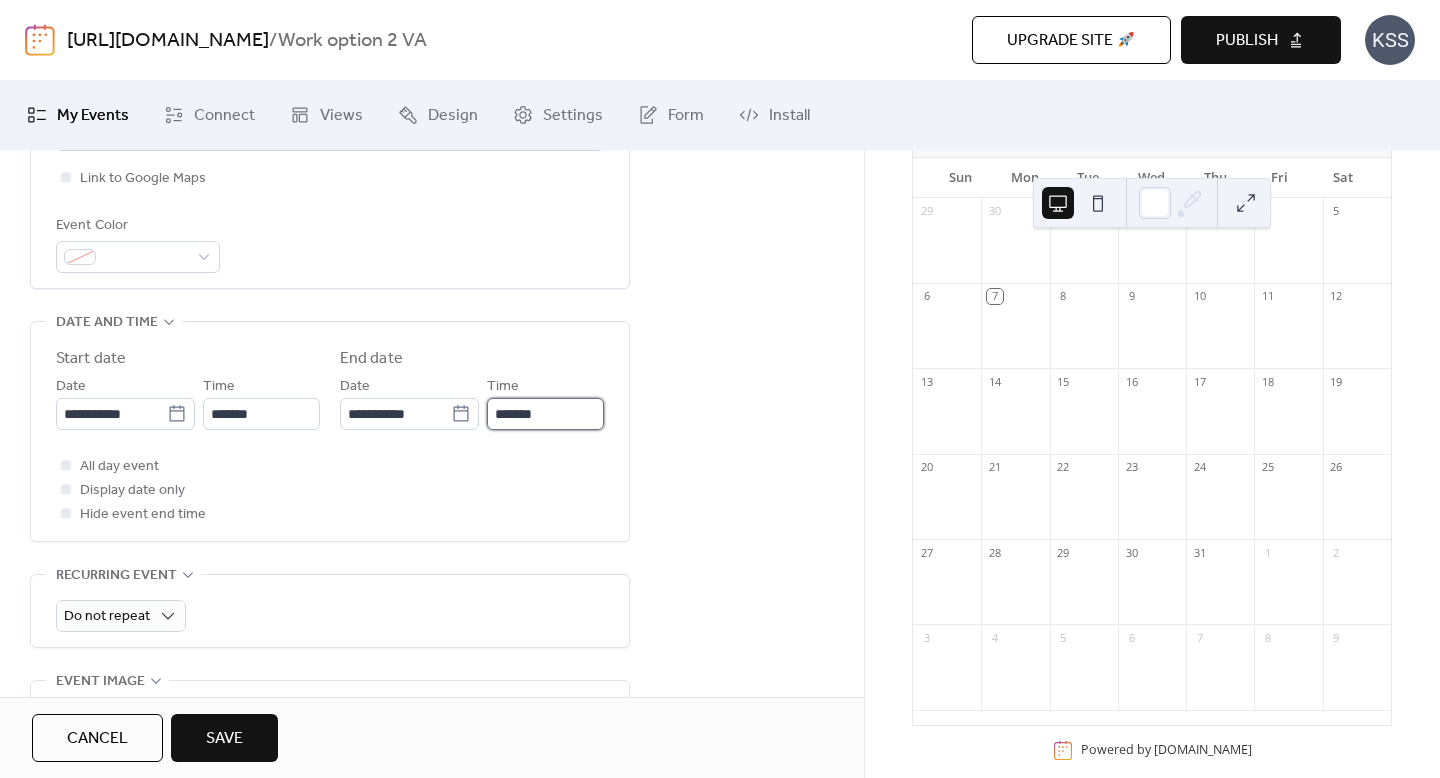 click on "*******" at bounding box center (545, 414) 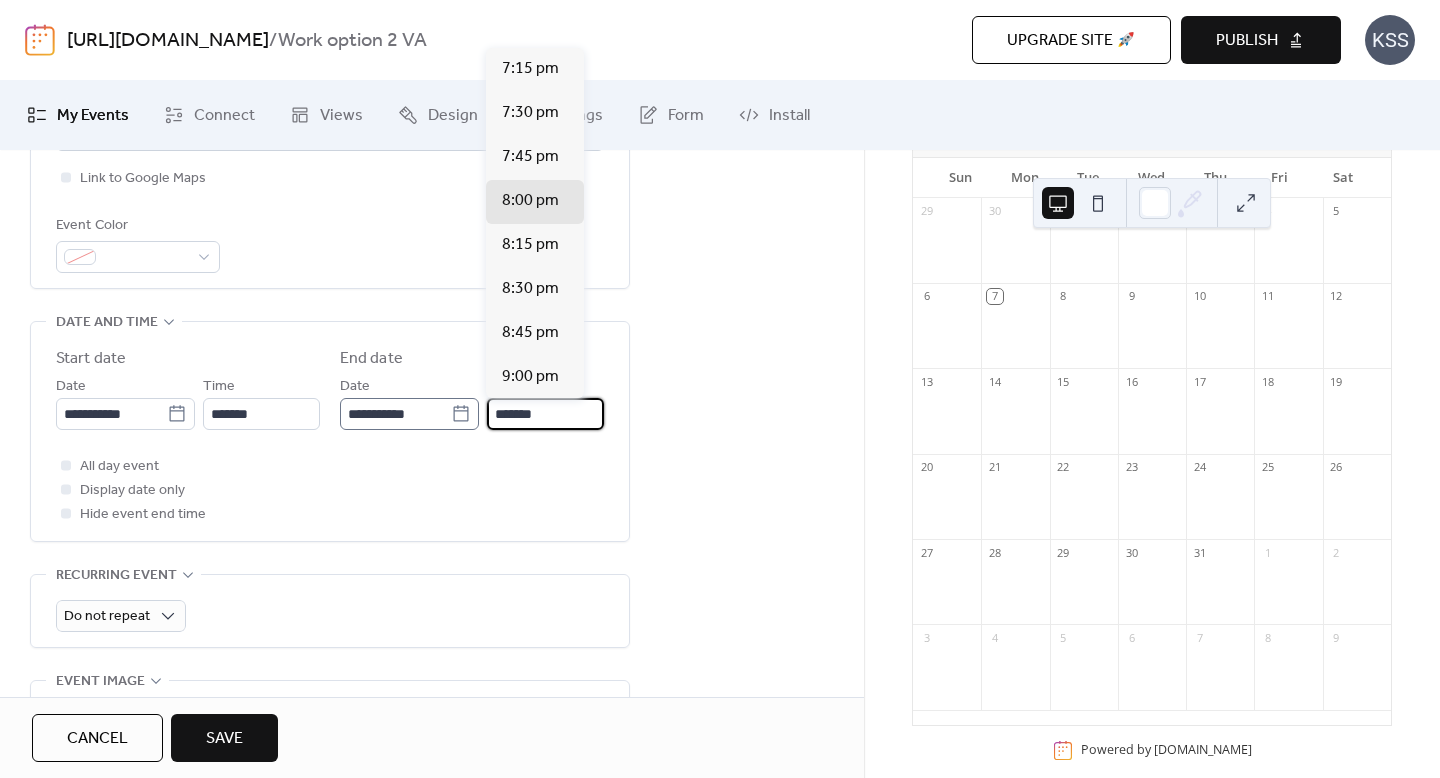 click 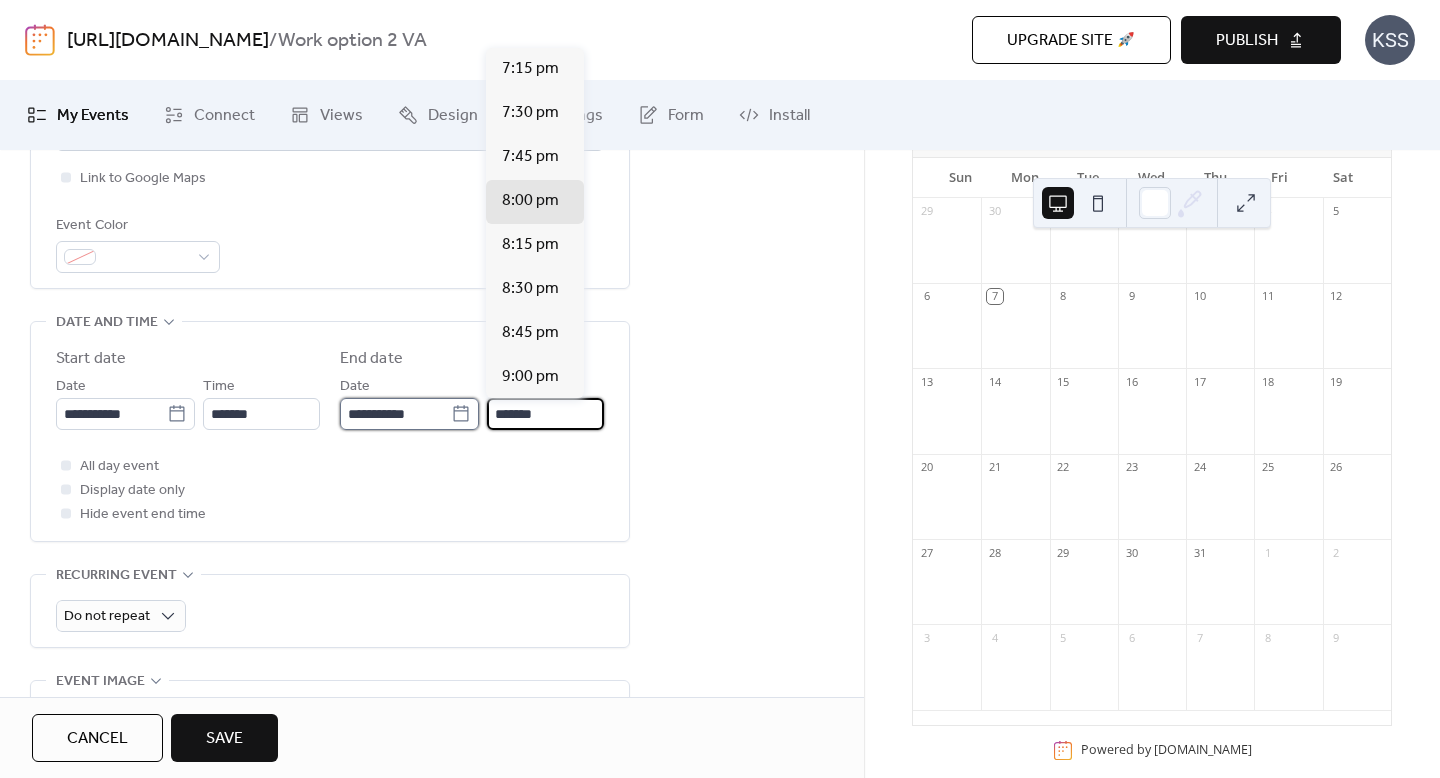 click on "**********" at bounding box center [395, 414] 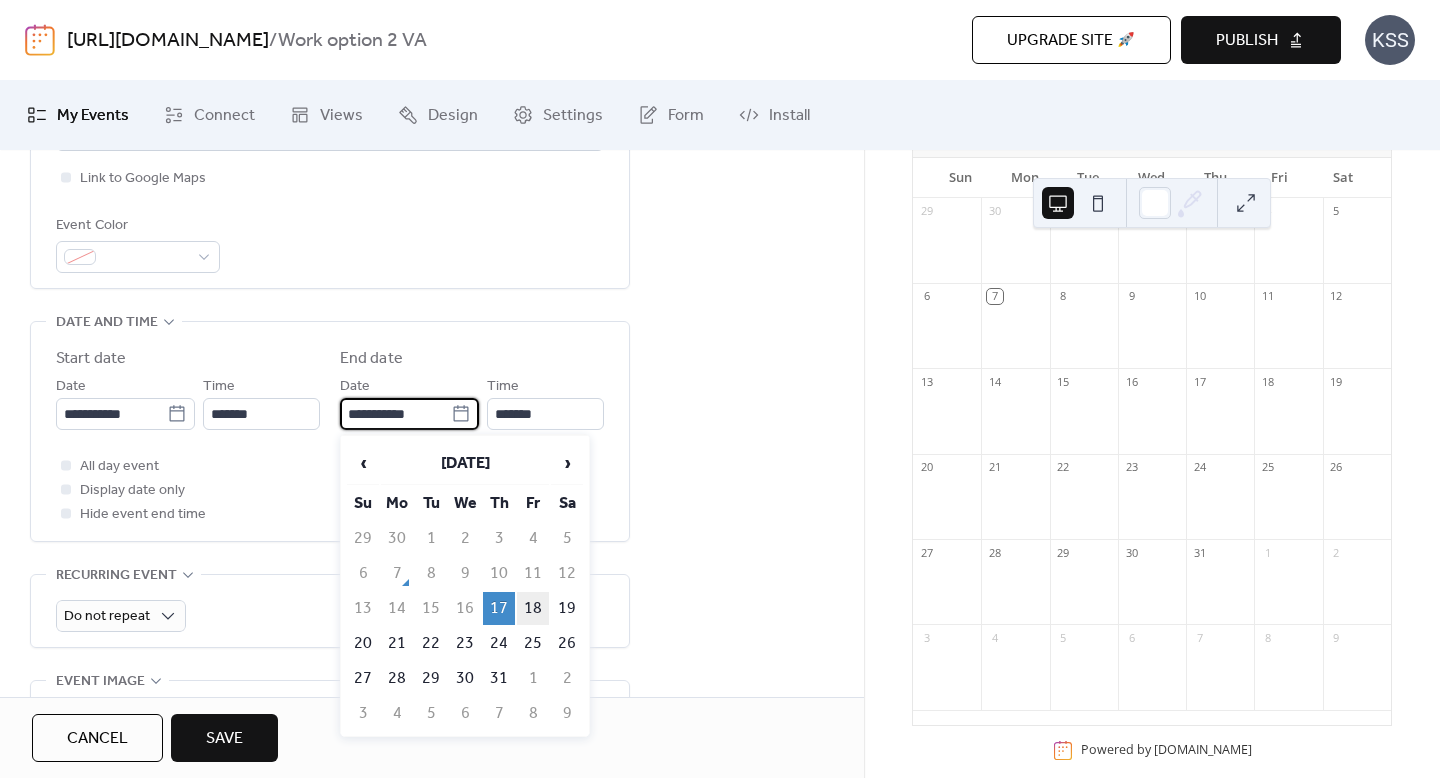 click on "18" at bounding box center (533, 608) 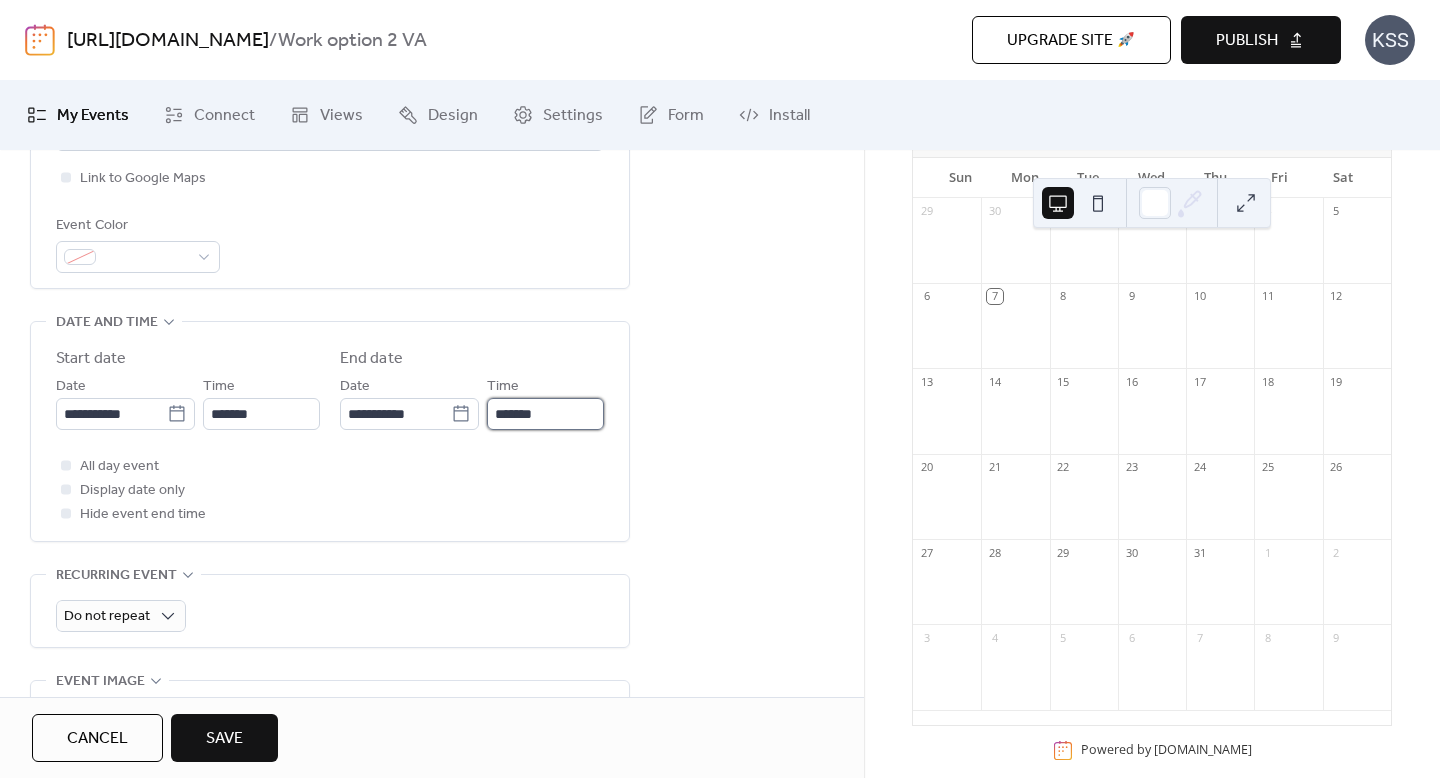 click on "*******" at bounding box center (545, 414) 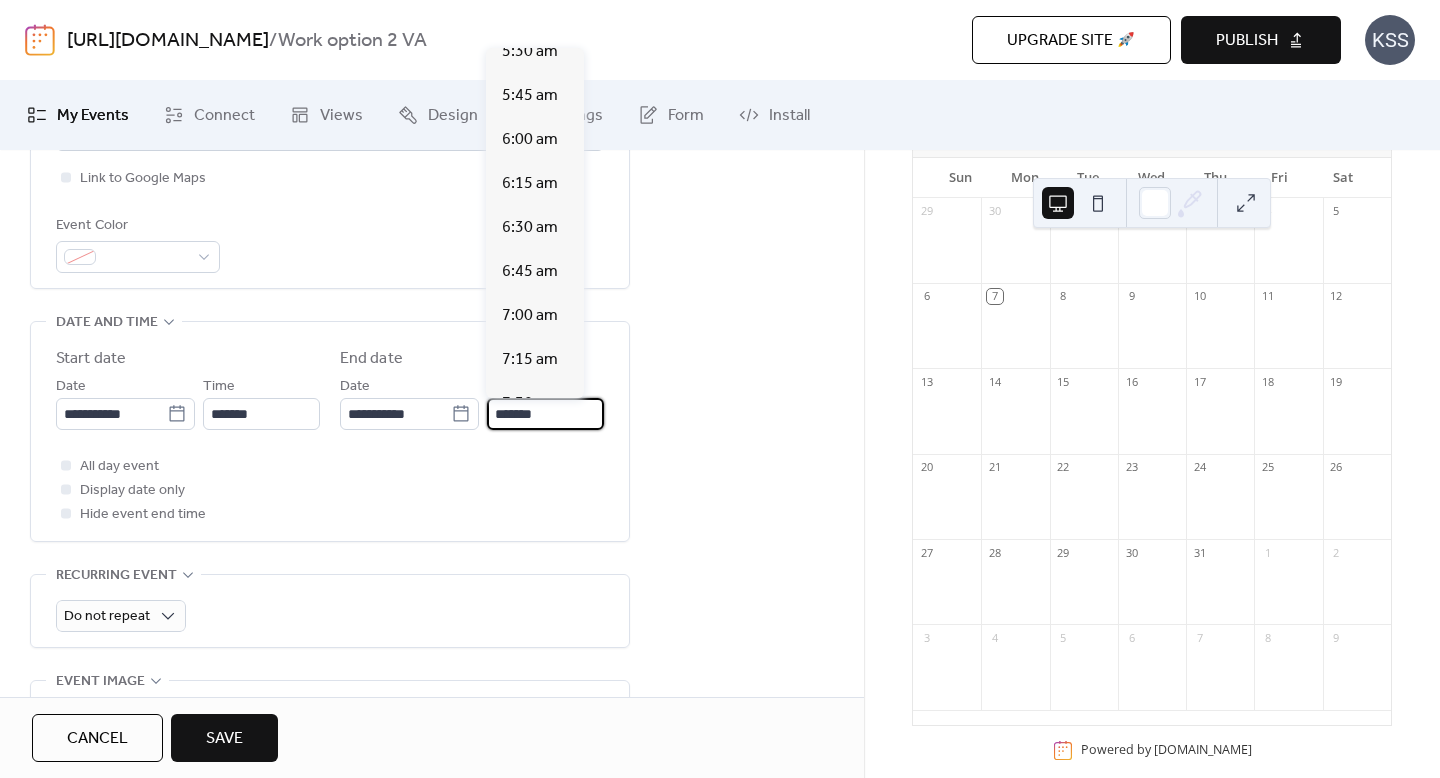 scroll, scrollTop: 1001, scrollLeft: 0, axis: vertical 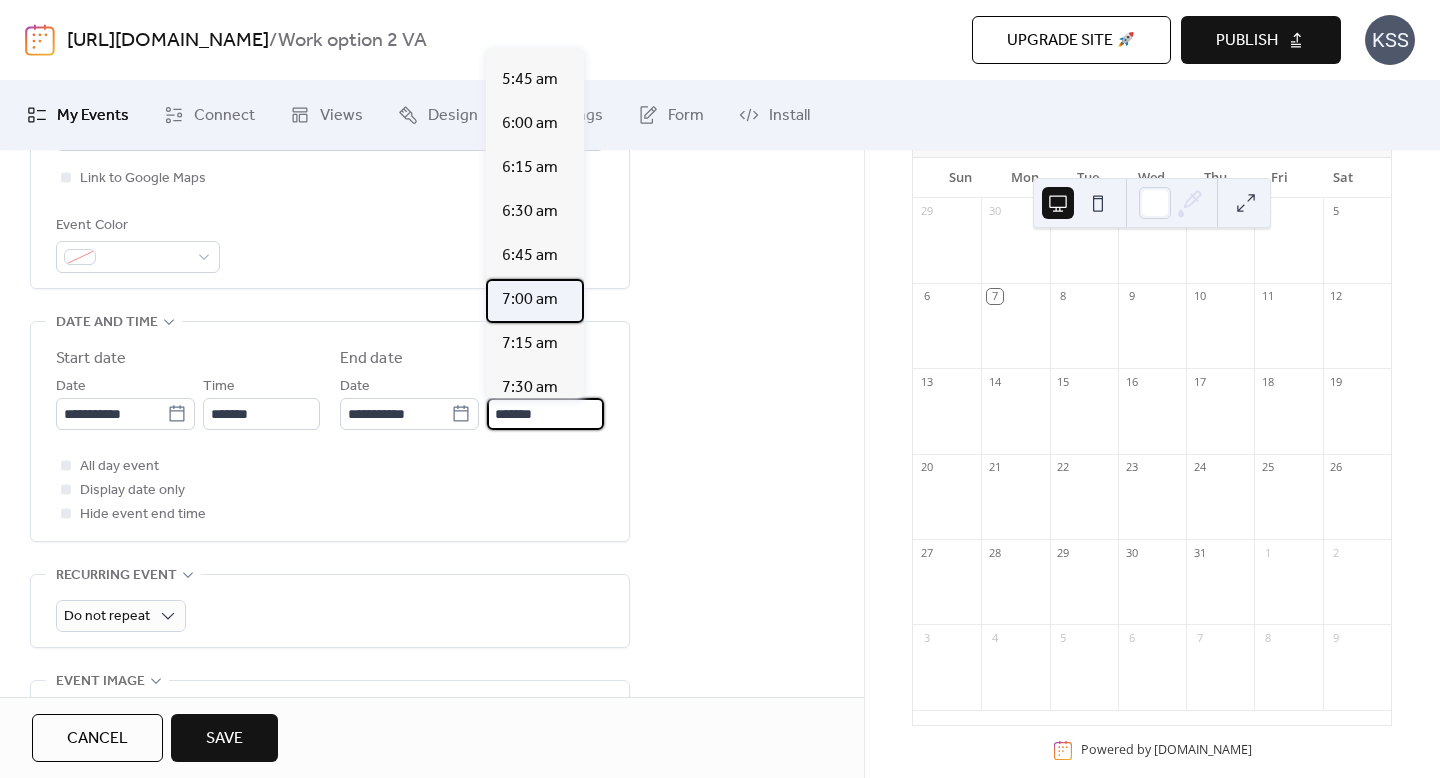 click on "7:00 am" at bounding box center (530, 300) 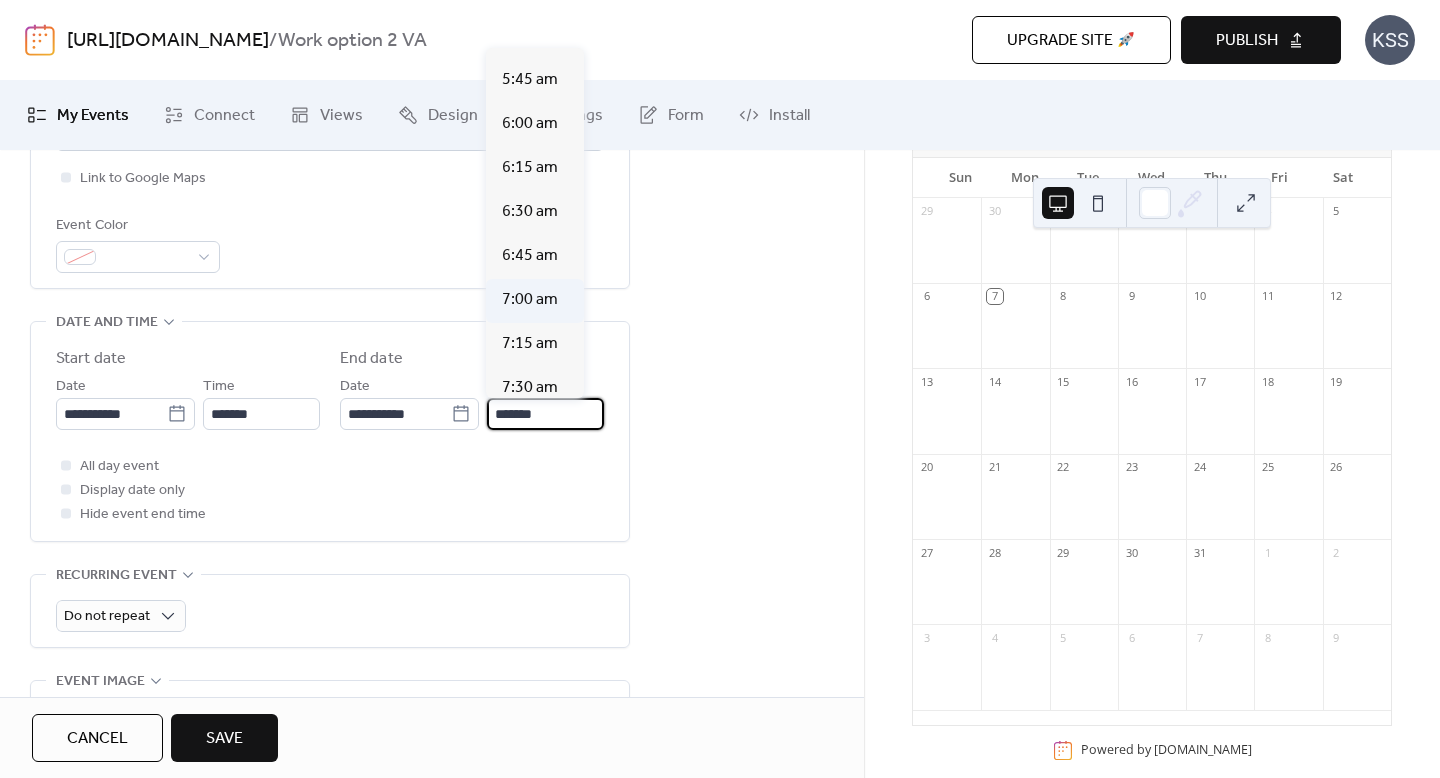 type on "*******" 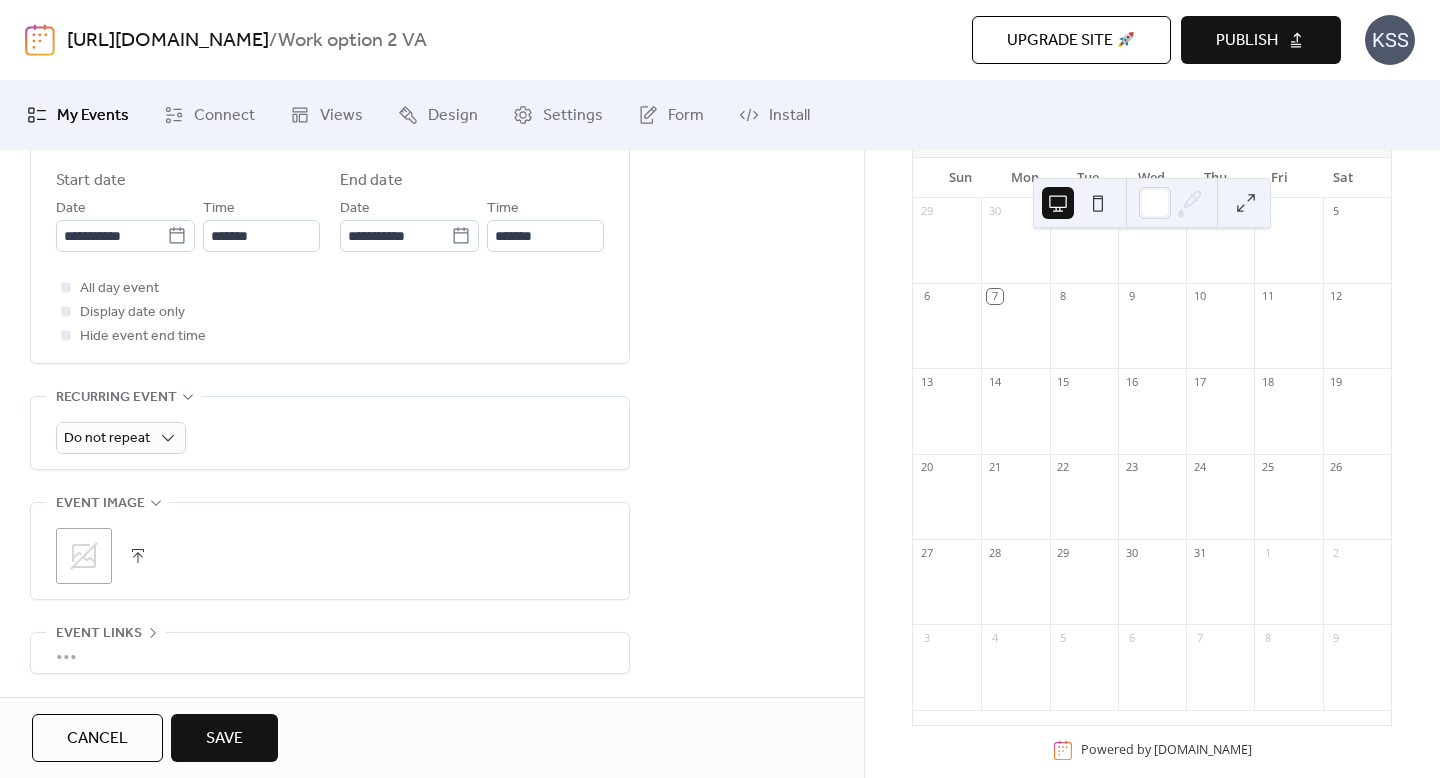 scroll, scrollTop: 701, scrollLeft: 0, axis: vertical 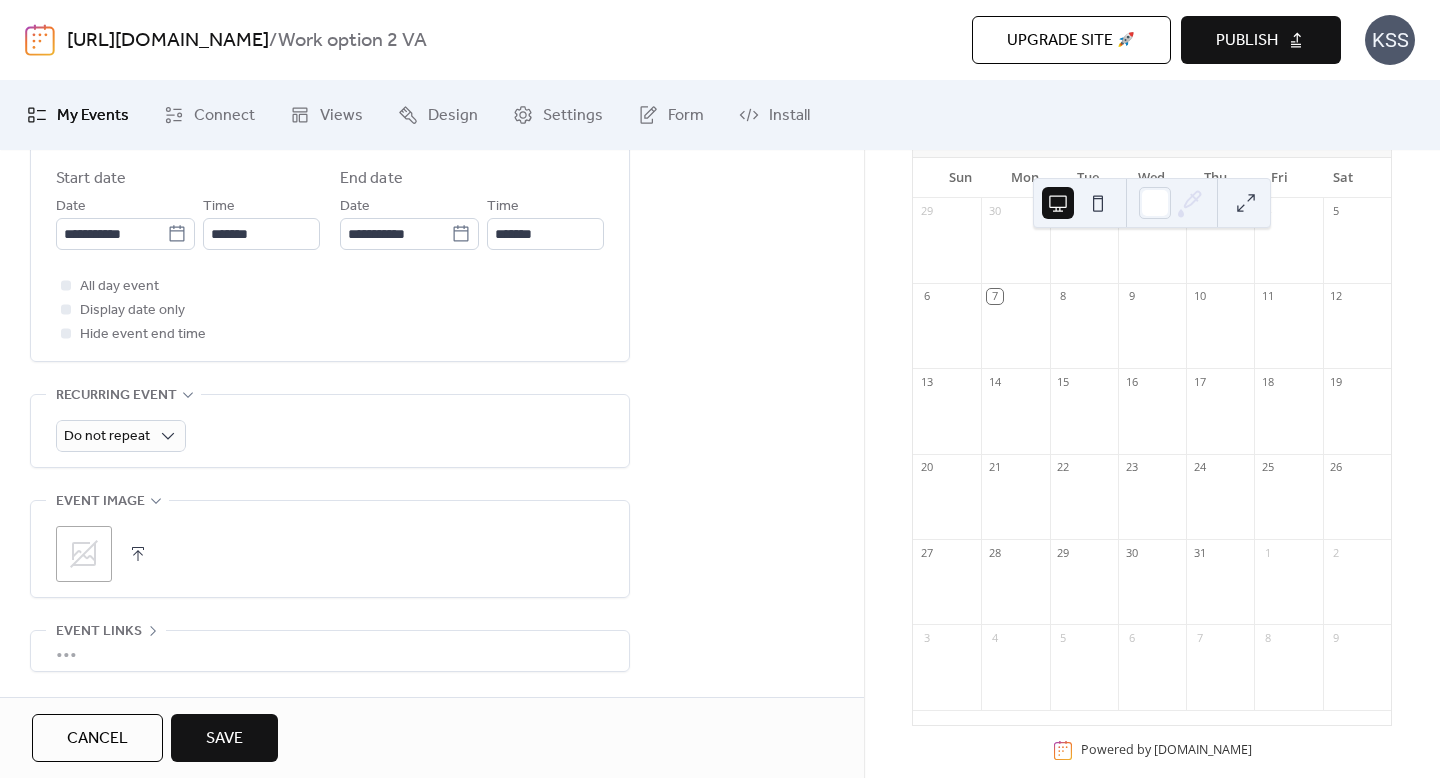 click on "Save" at bounding box center (224, 738) 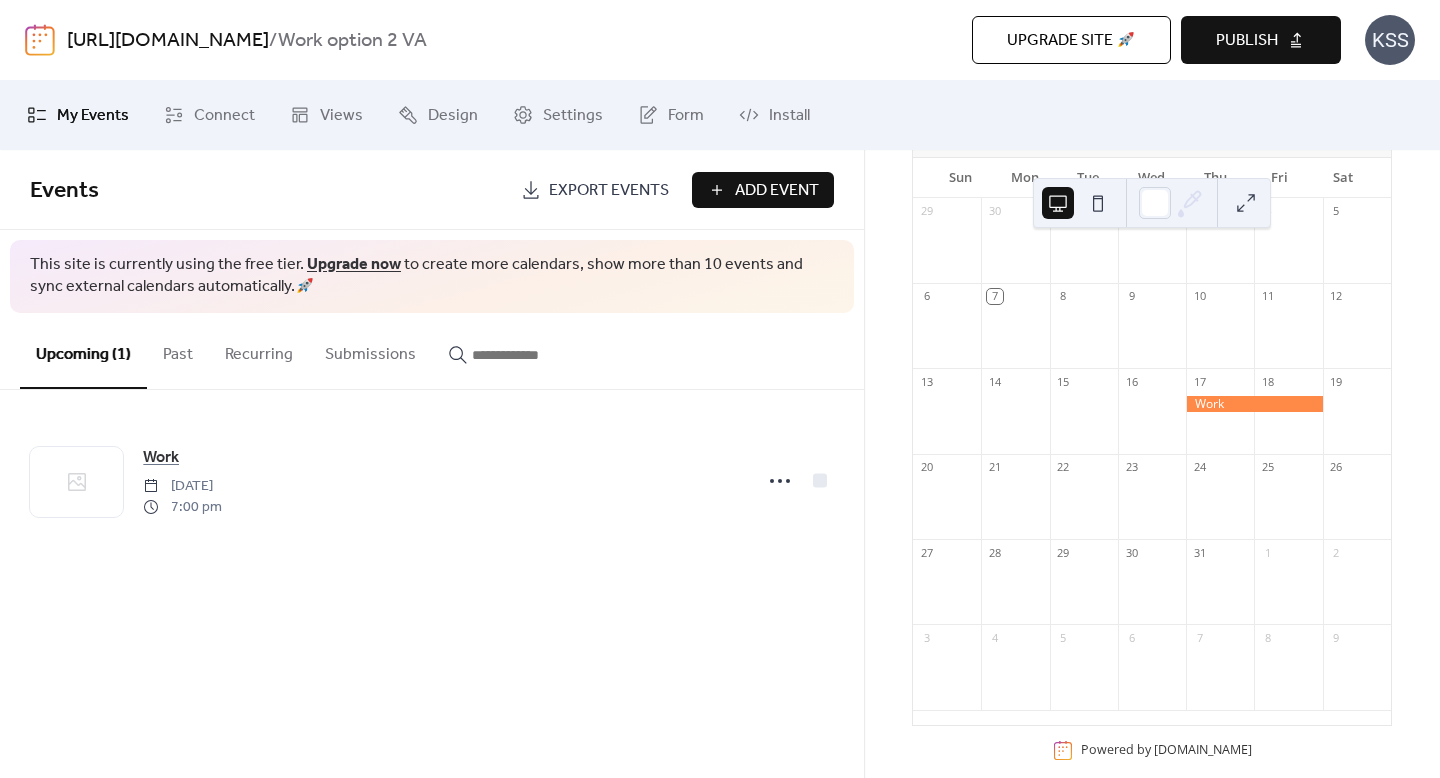 click on "Add Event" at bounding box center (777, 191) 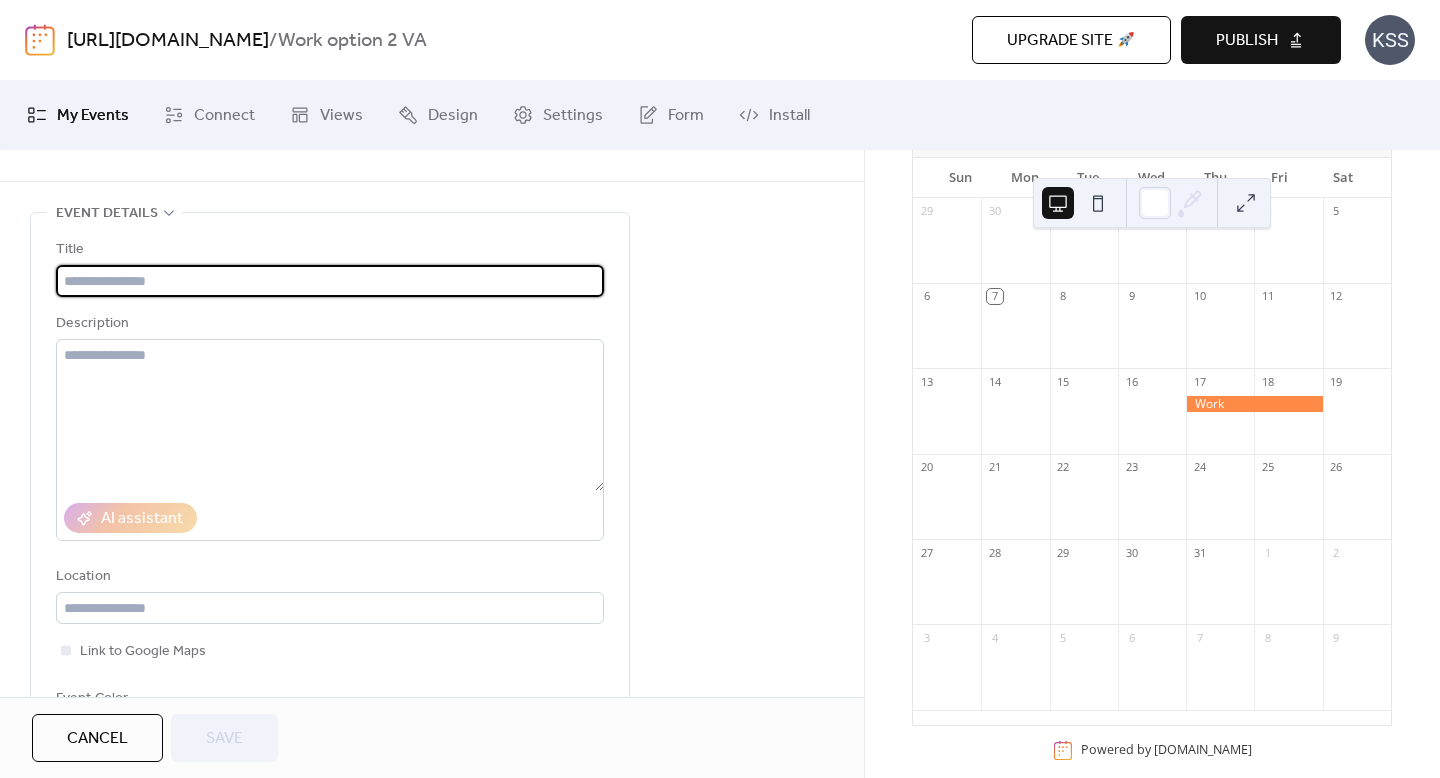 scroll, scrollTop: 0, scrollLeft: 0, axis: both 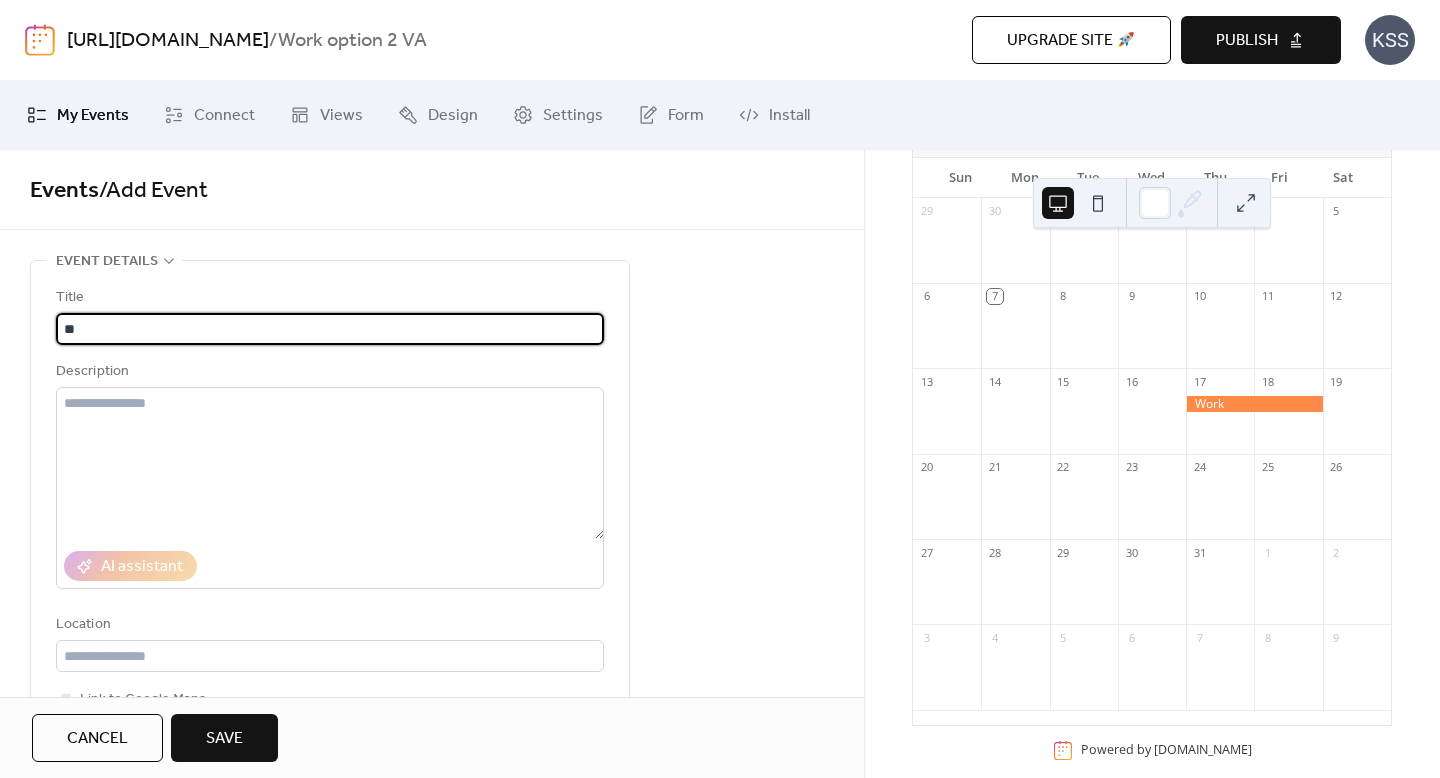 type on "*" 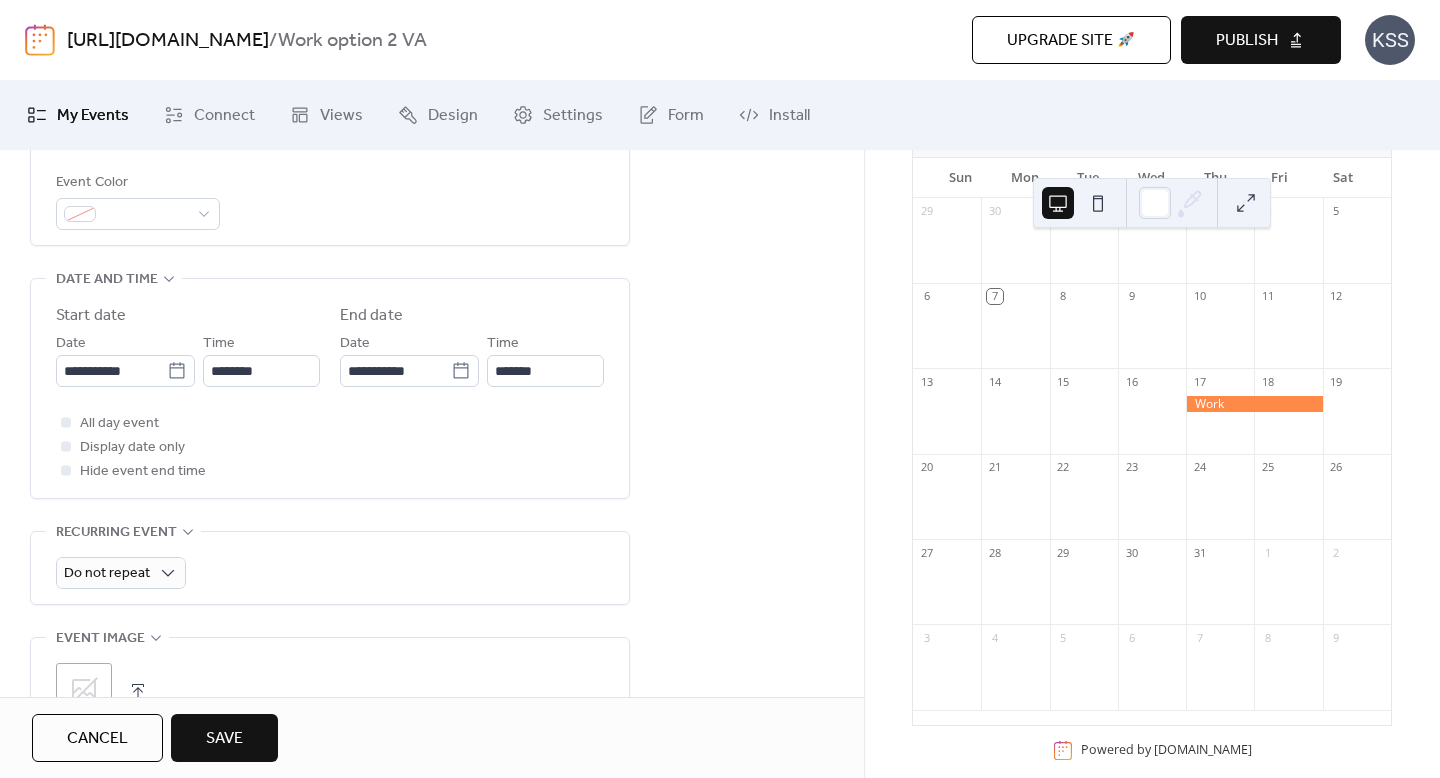 scroll, scrollTop: 565, scrollLeft: 0, axis: vertical 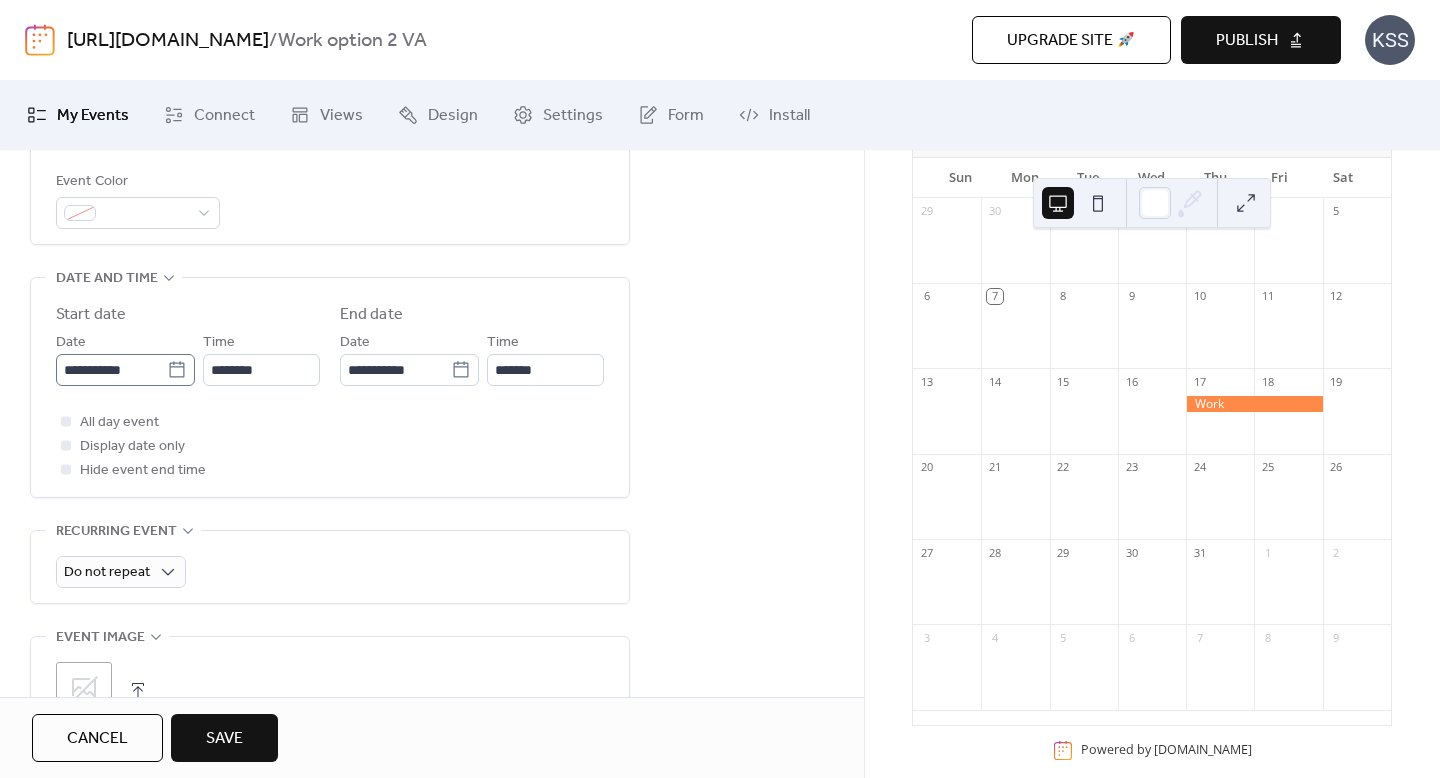type on "****" 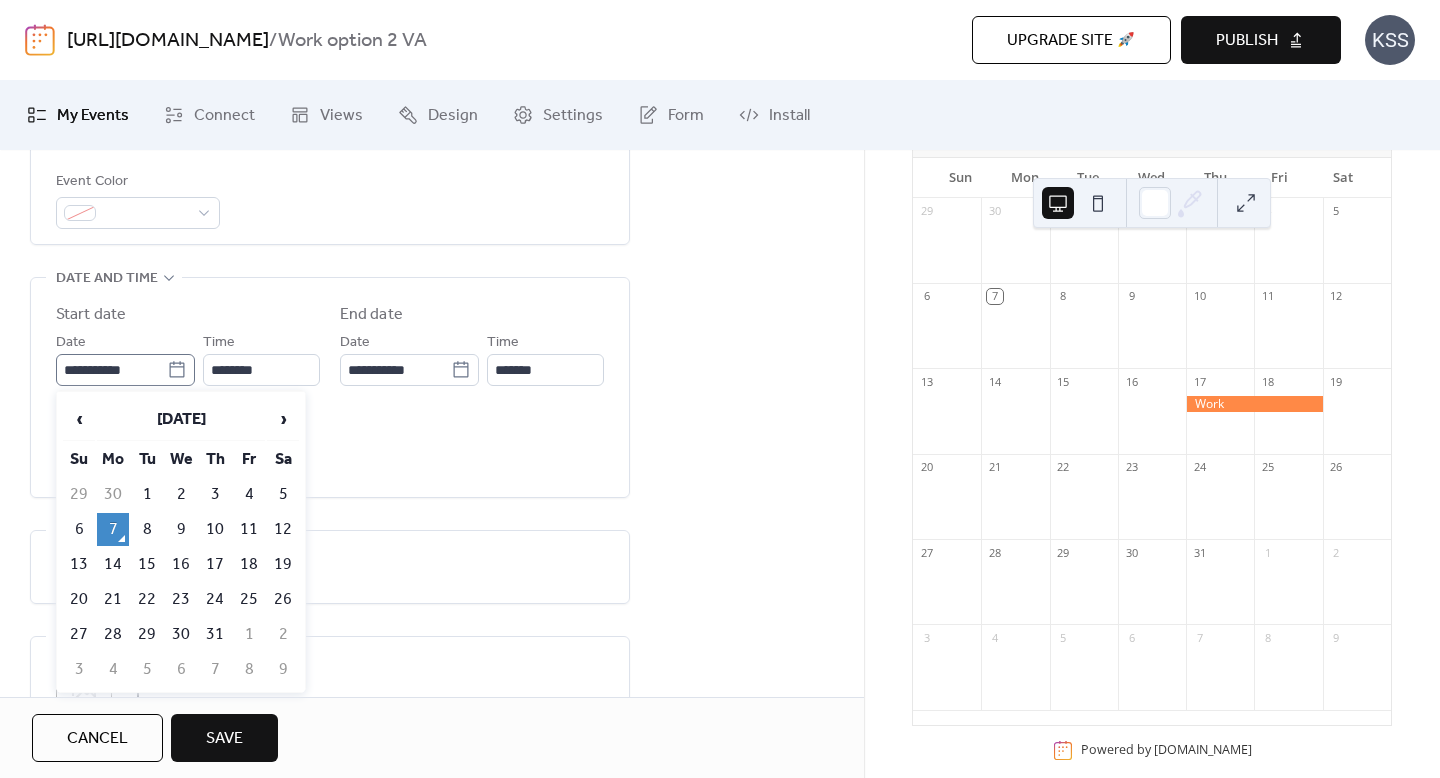 click 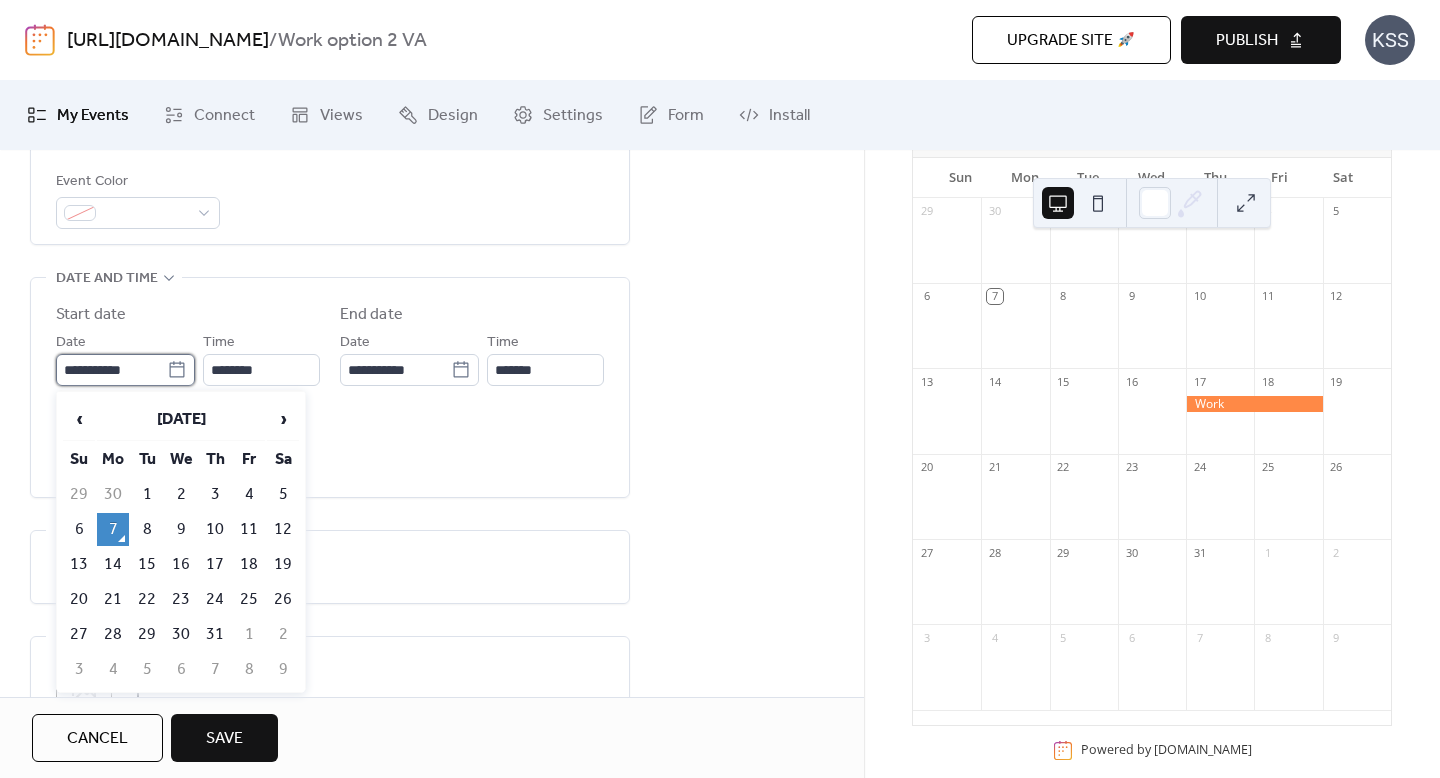 click on "**********" at bounding box center [111, 370] 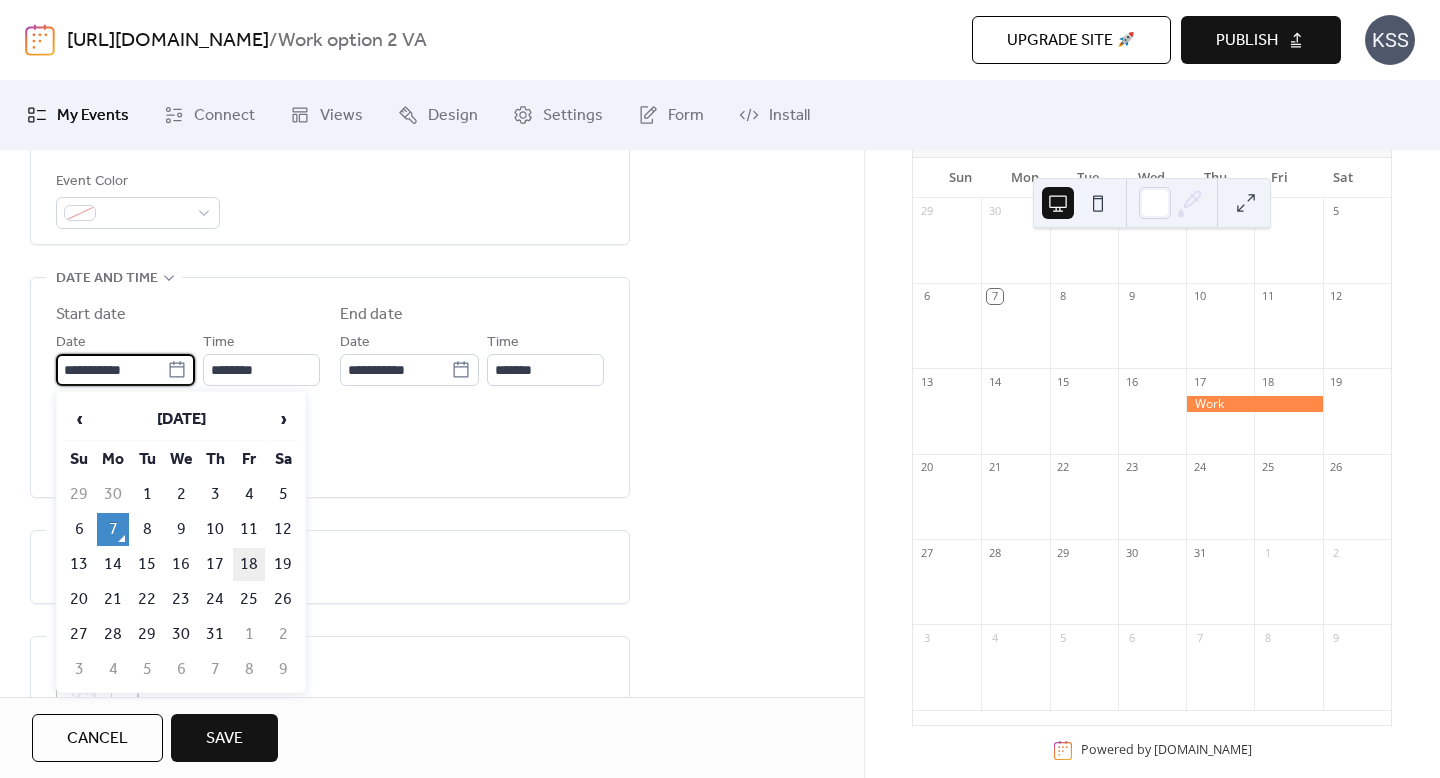 click on "18" at bounding box center [249, 564] 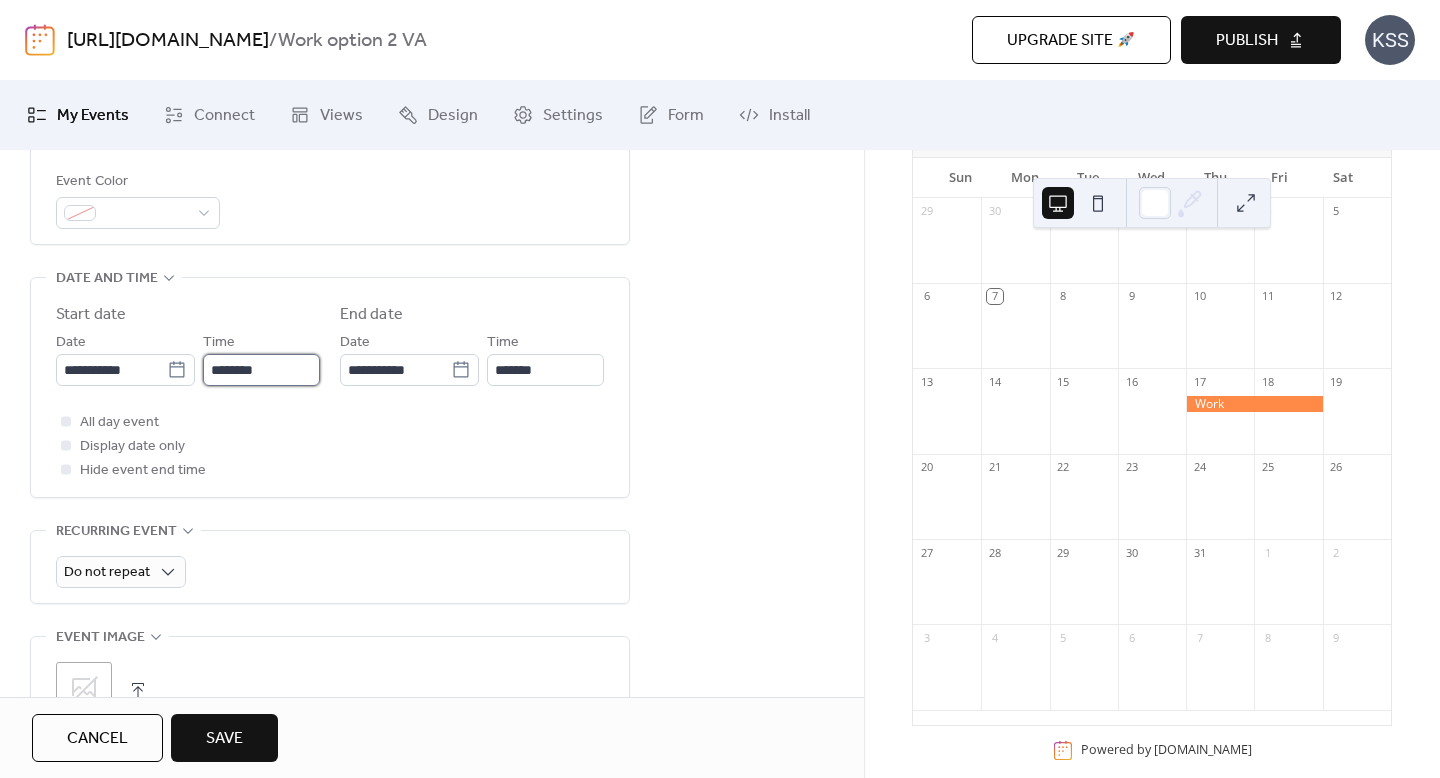 click on "********" at bounding box center (261, 370) 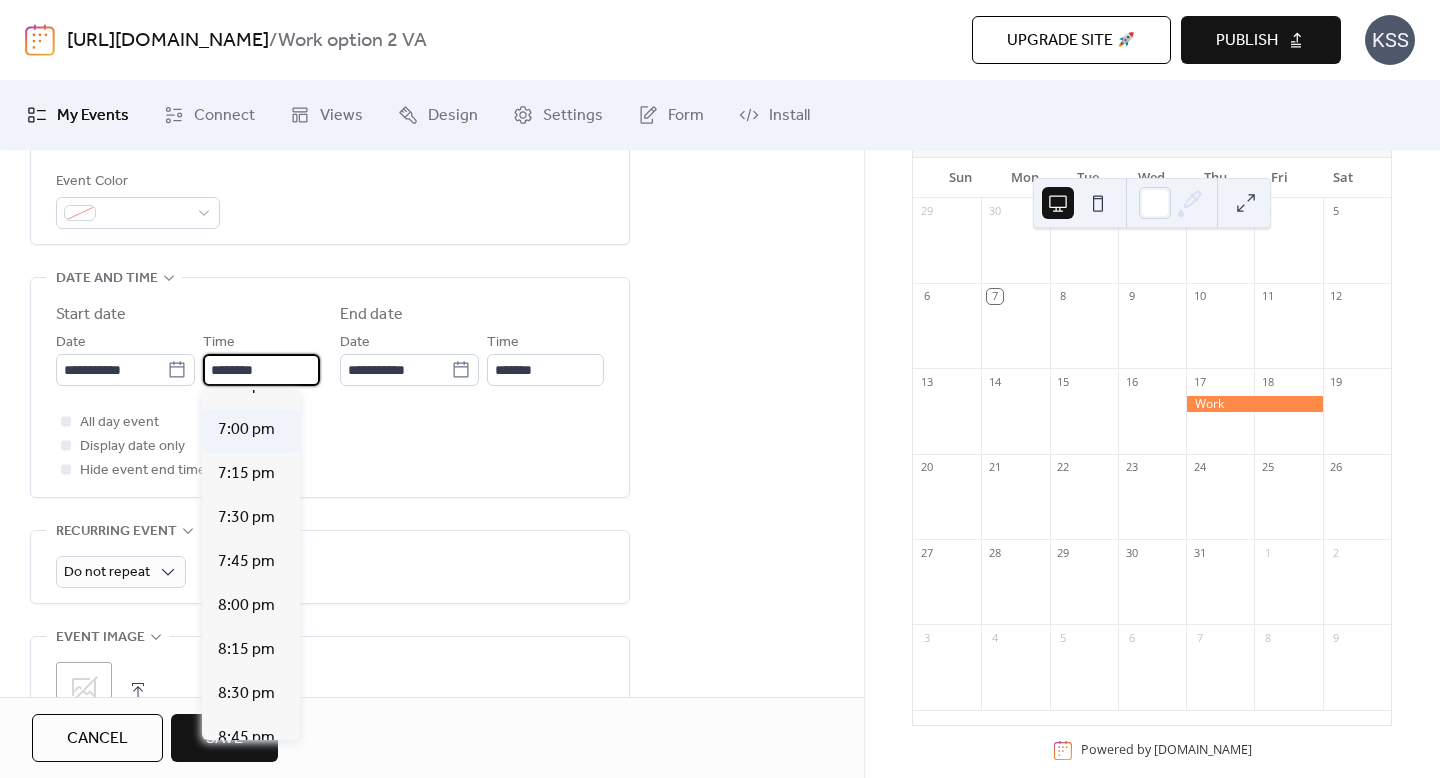 scroll, scrollTop: 3326, scrollLeft: 0, axis: vertical 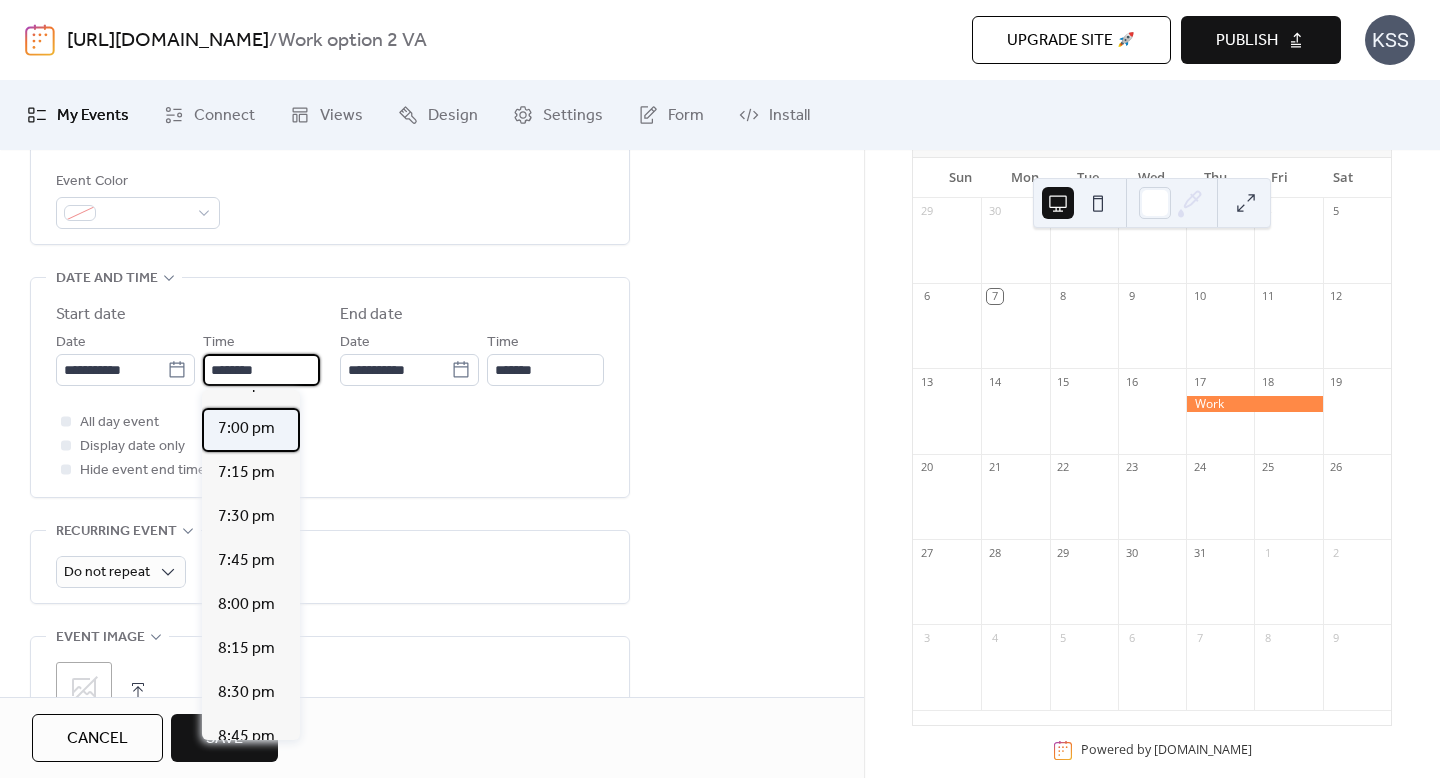 click on "7:00 pm" at bounding box center [246, 429] 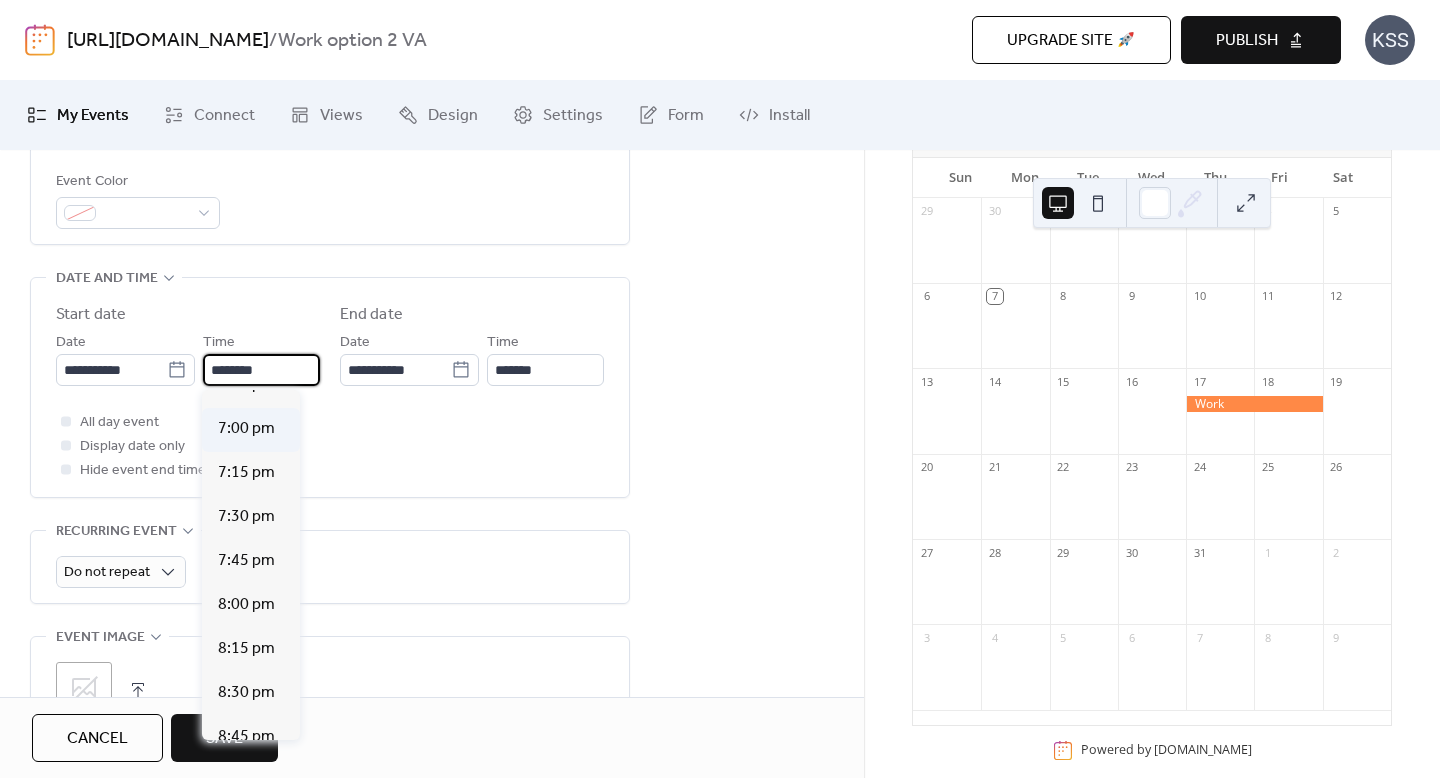 type on "*******" 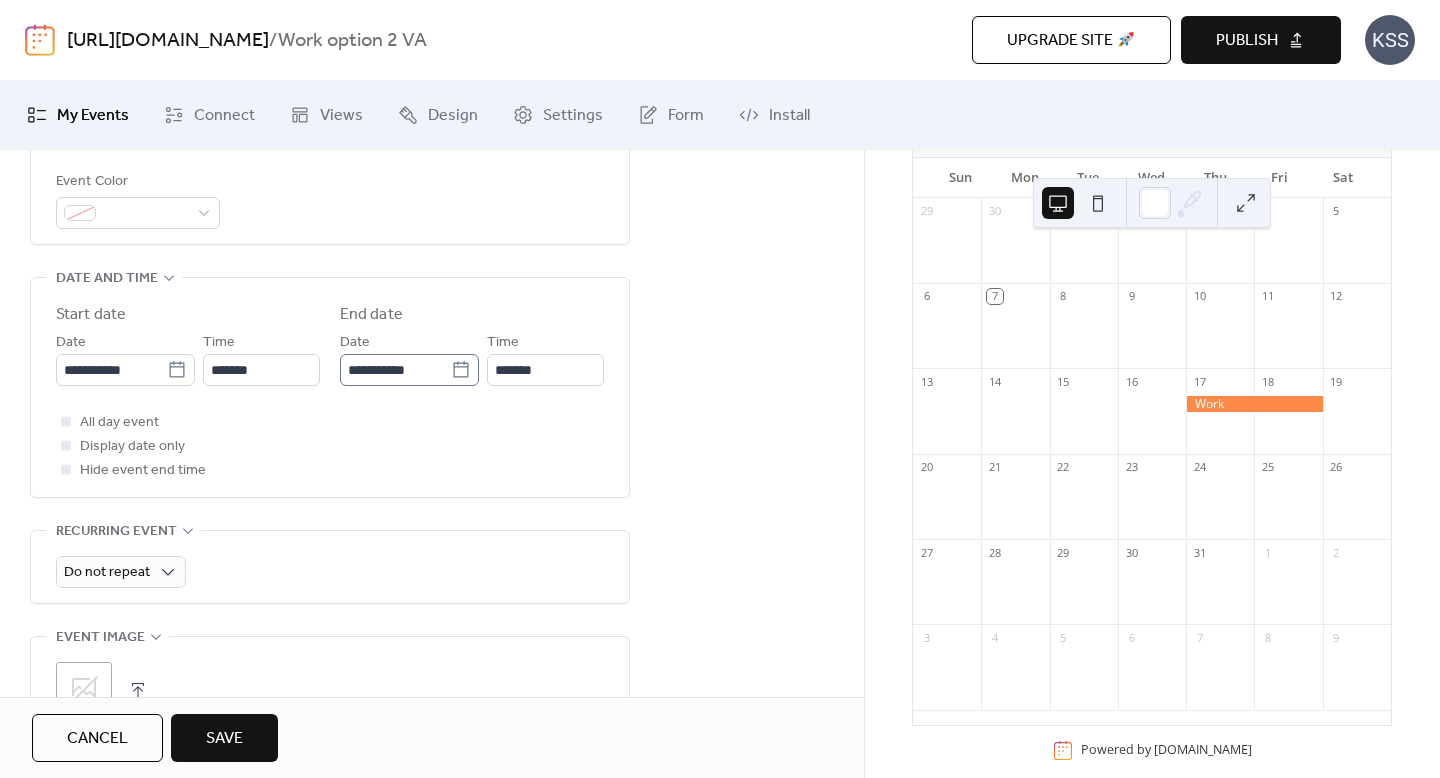 click on "**********" at bounding box center (409, 370) 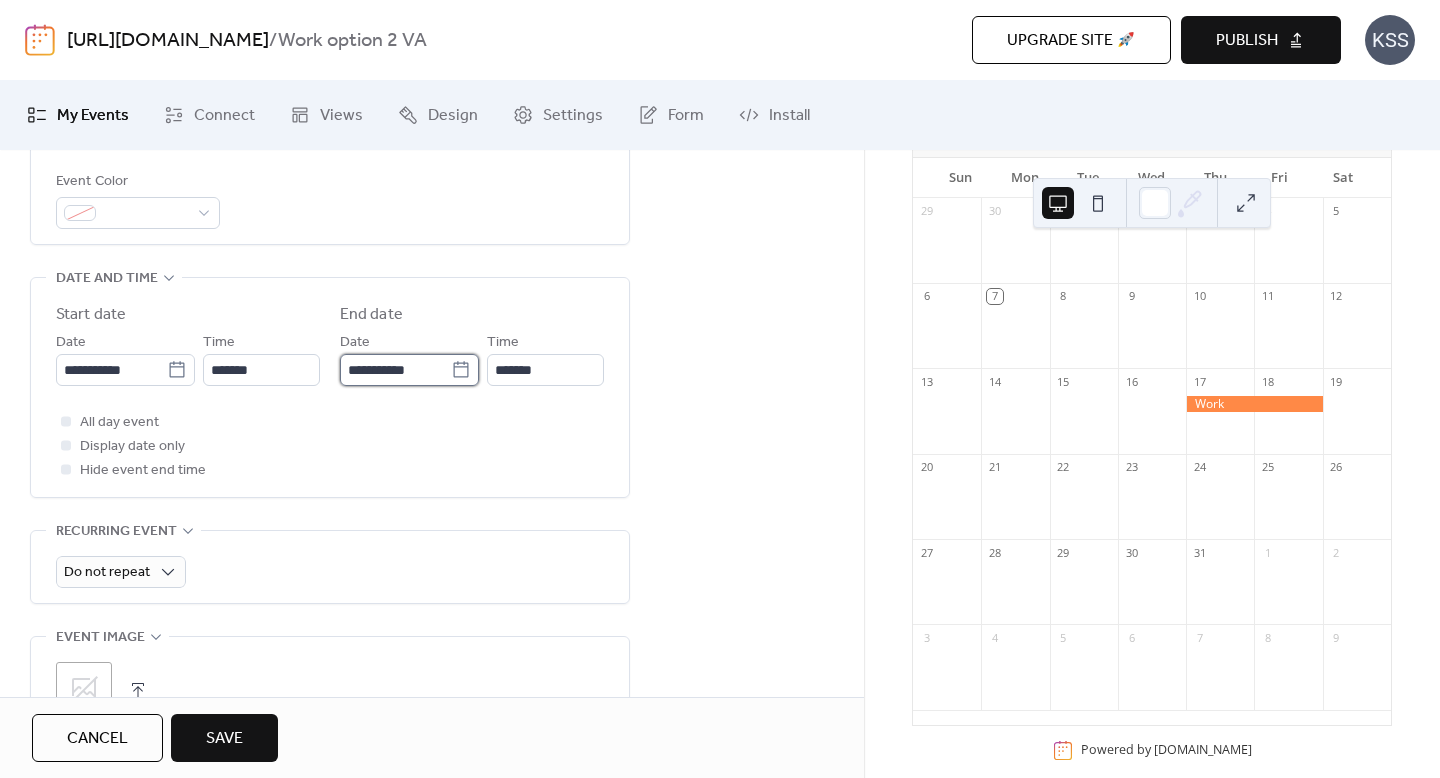 click on "**********" at bounding box center [395, 370] 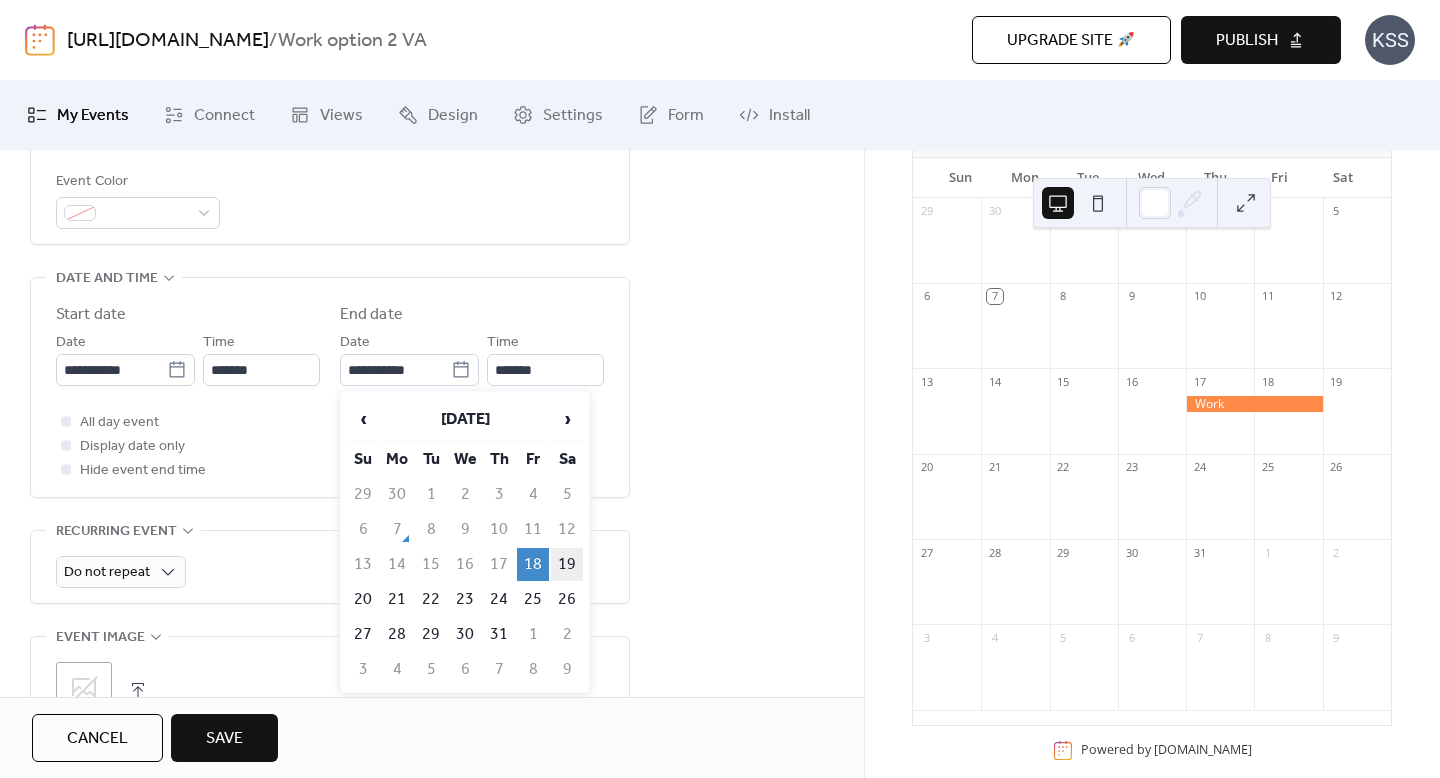 click on "19" at bounding box center [567, 564] 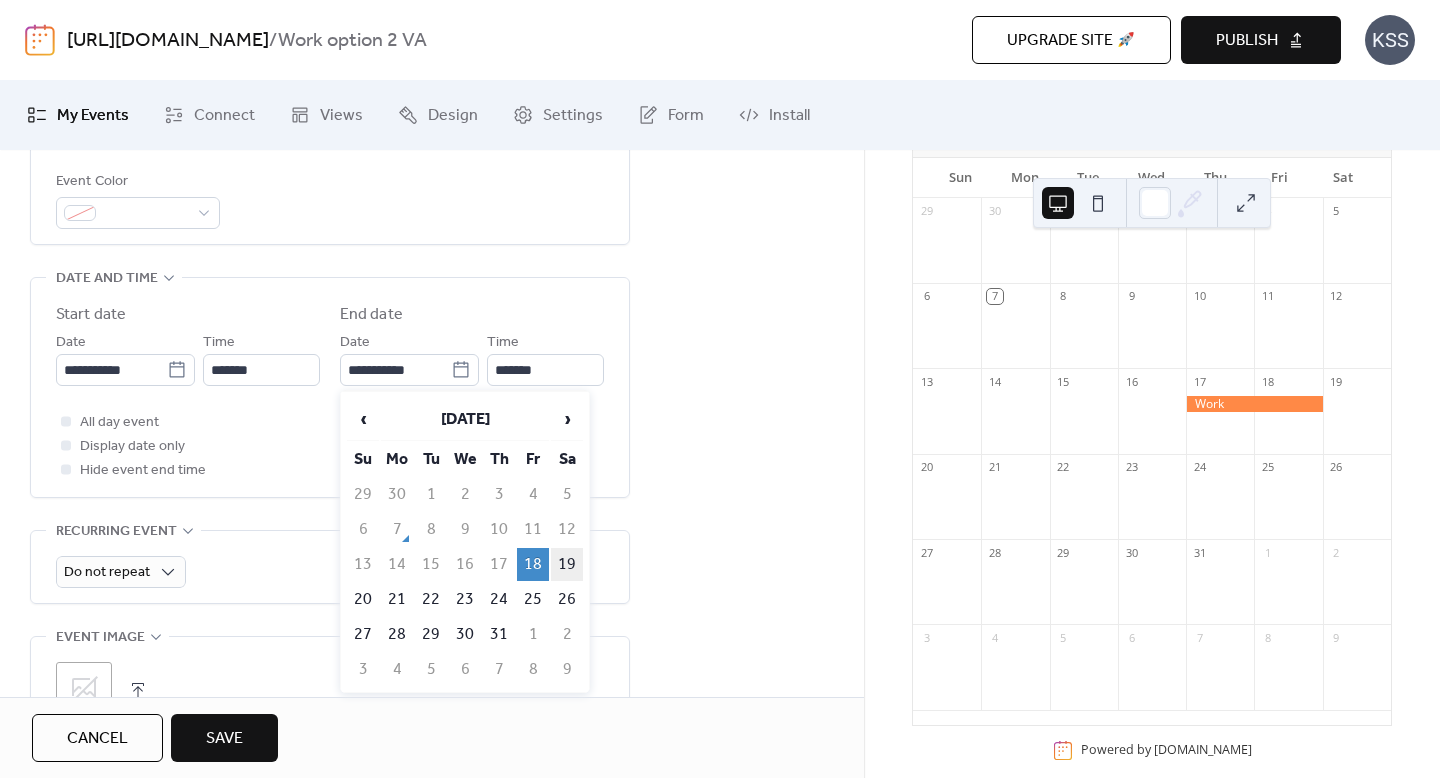 type on "**********" 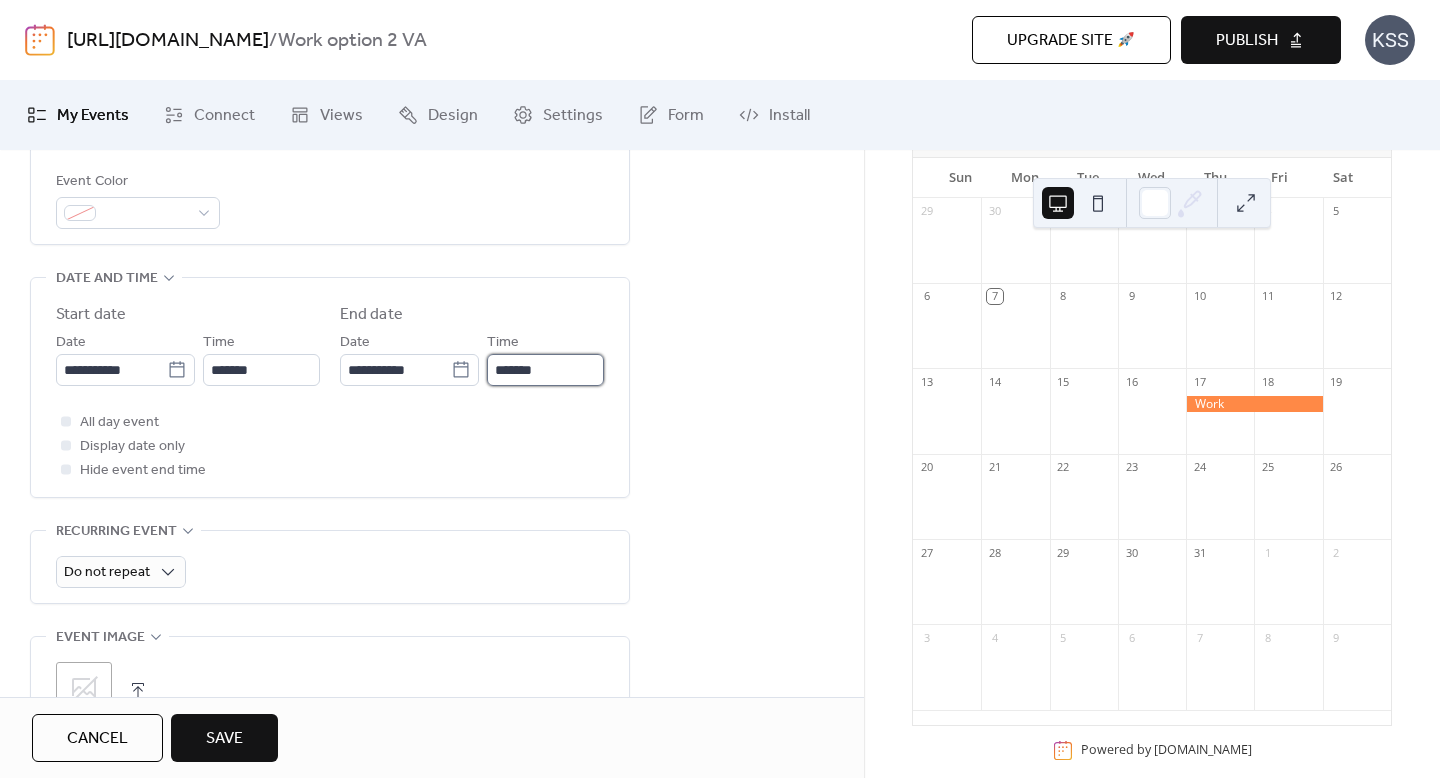 click on "*******" at bounding box center (545, 370) 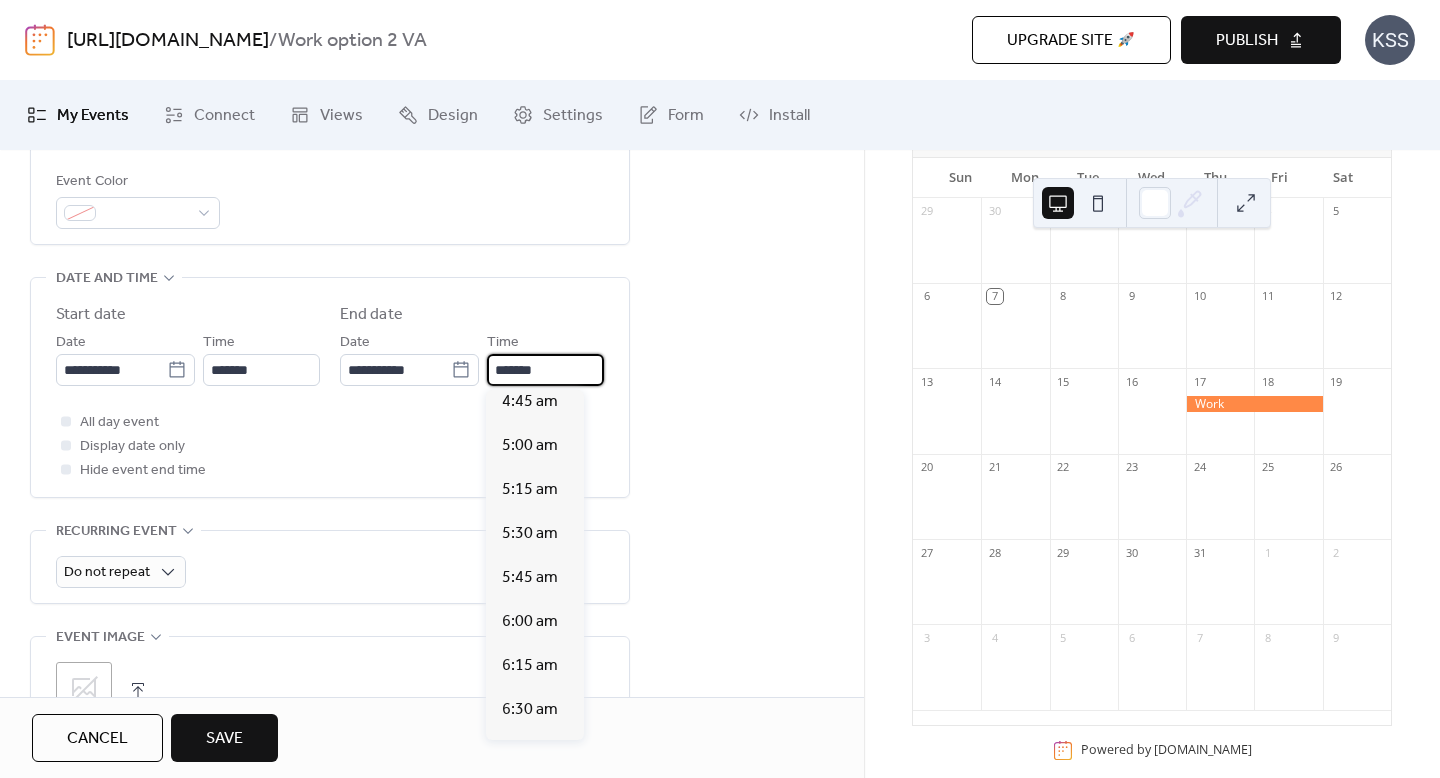 scroll, scrollTop: 962, scrollLeft: 0, axis: vertical 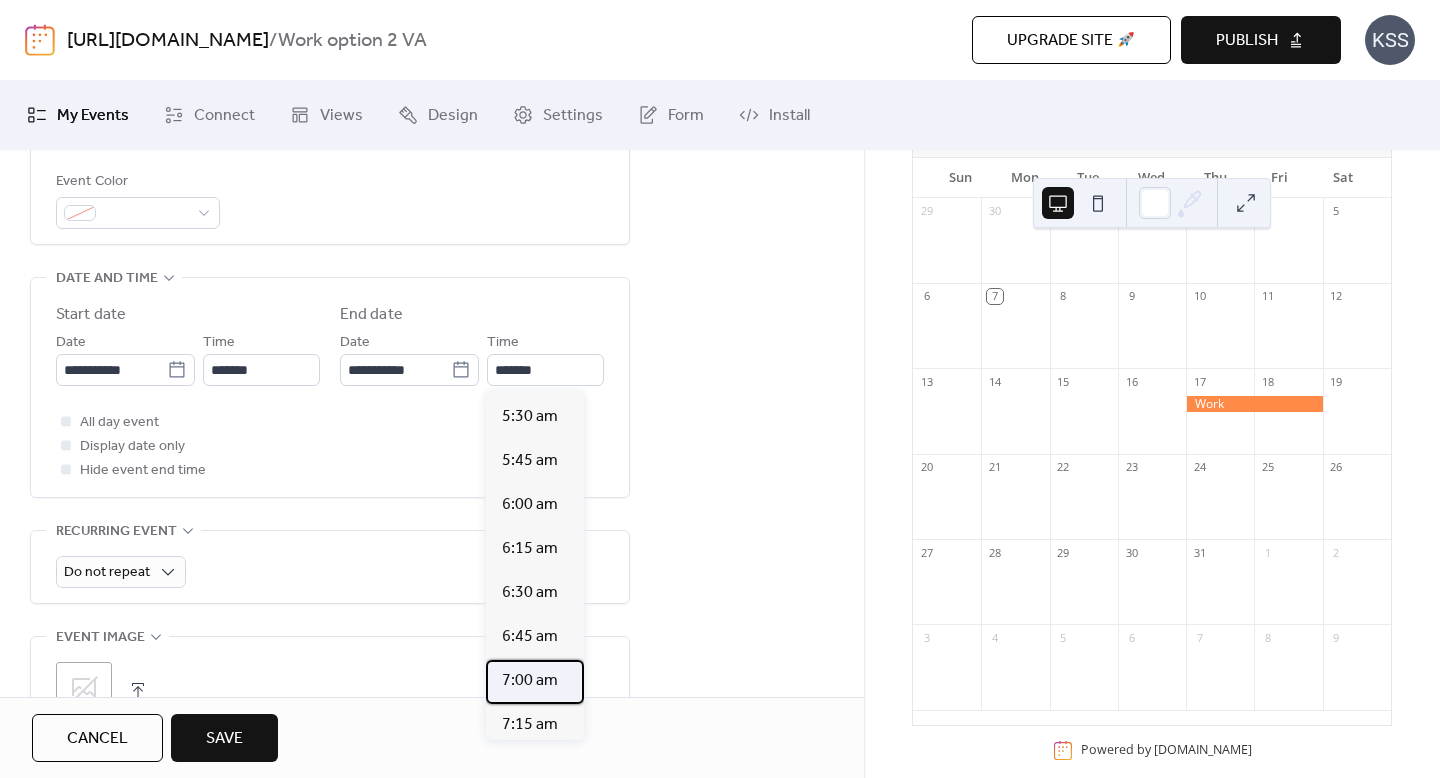 click on "7:00 am" at bounding box center (530, 681) 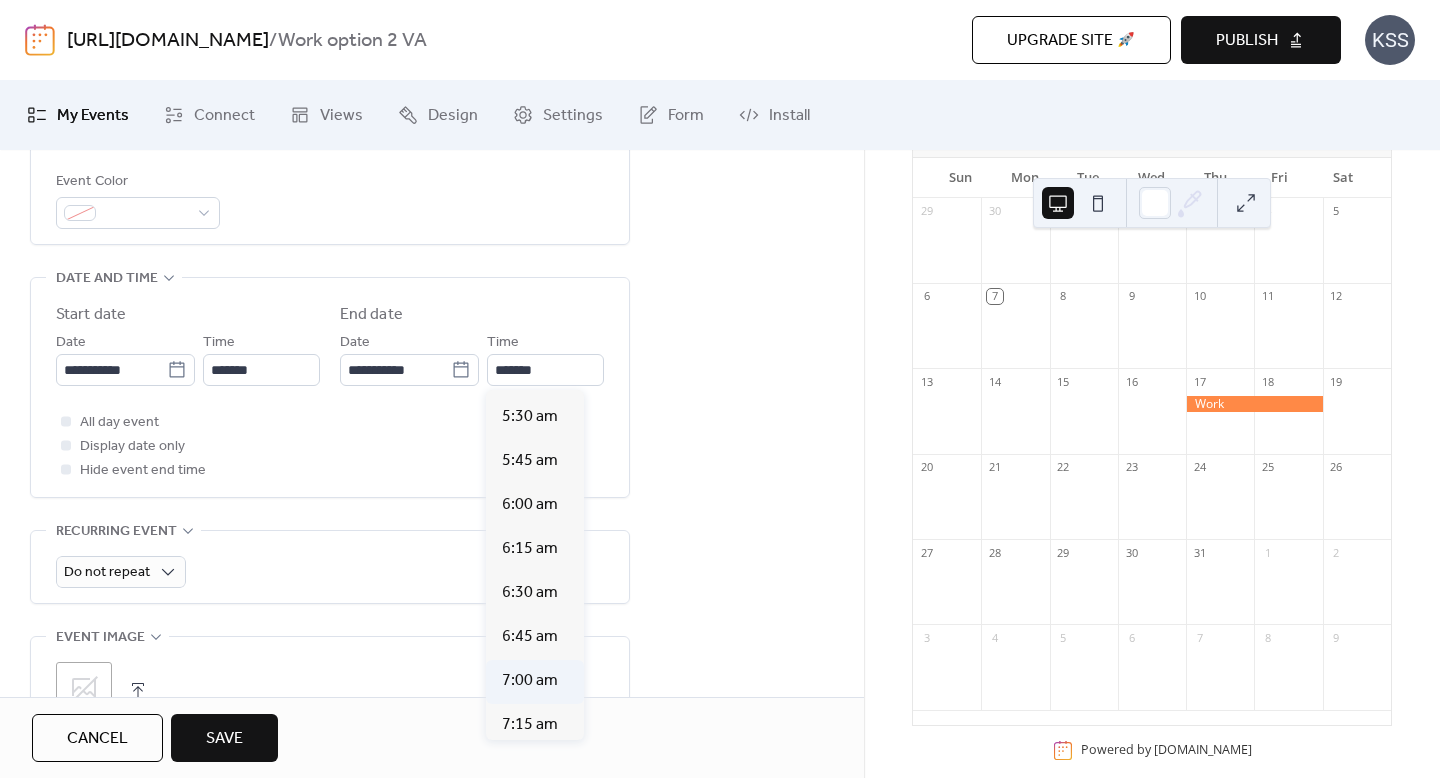 type on "*******" 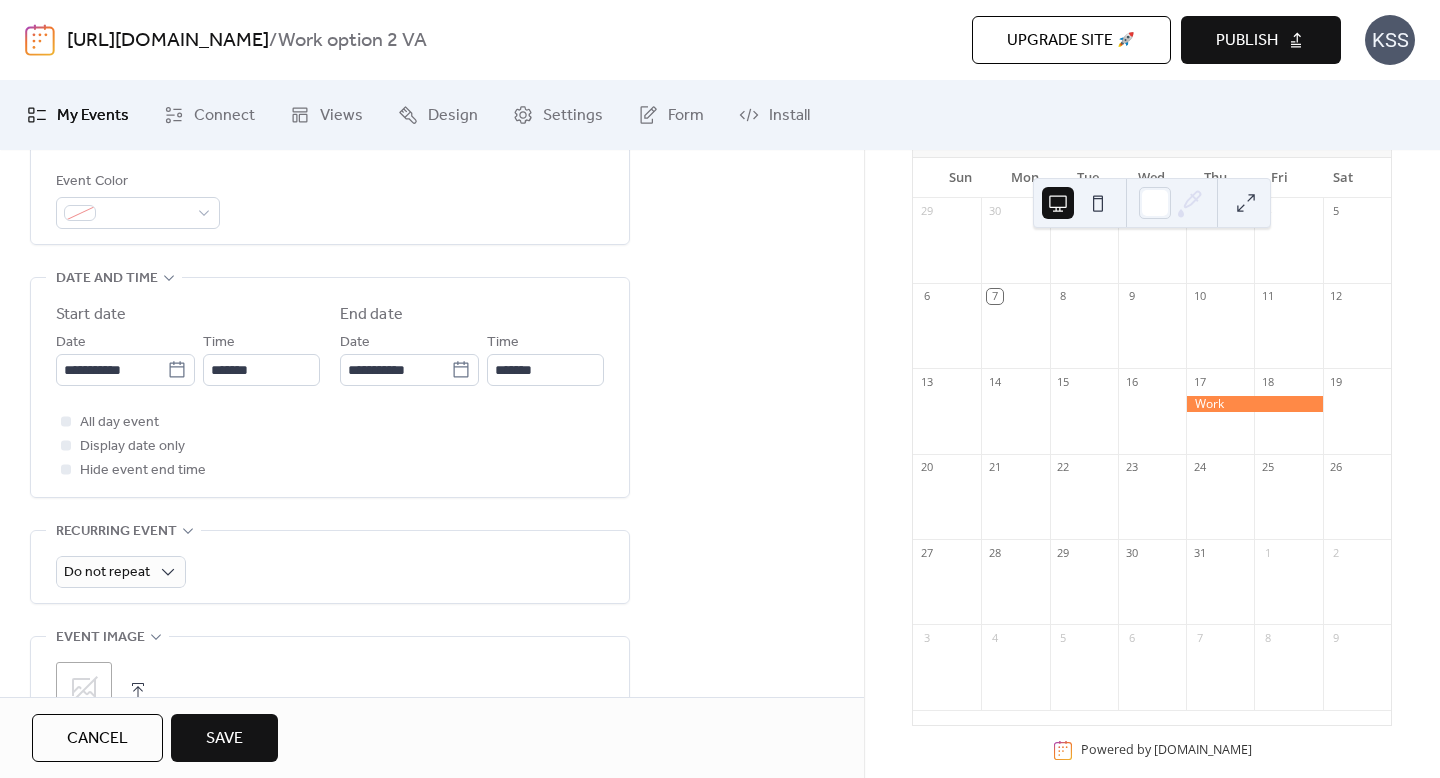 click on "Save" at bounding box center [224, 738] 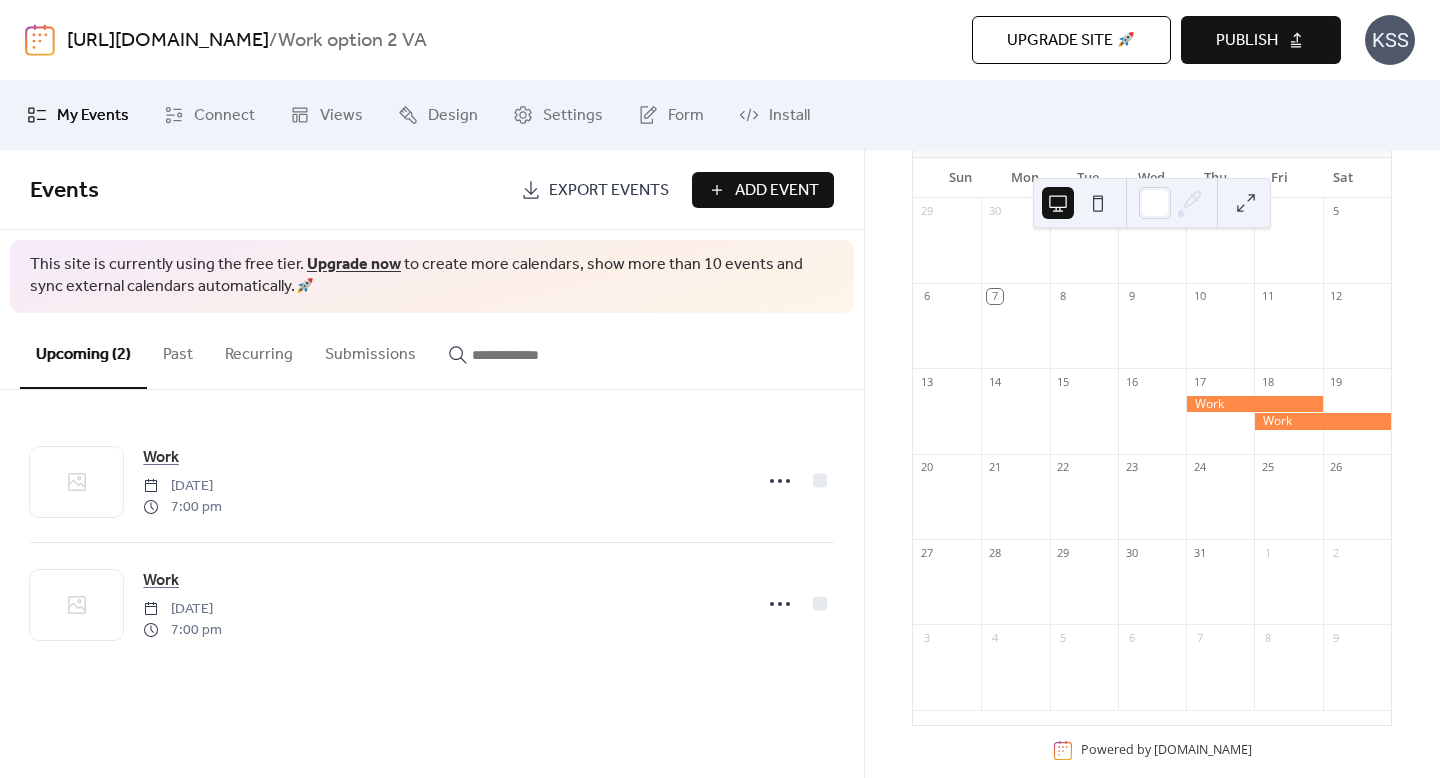 click on "Add Event" at bounding box center [763, 190] 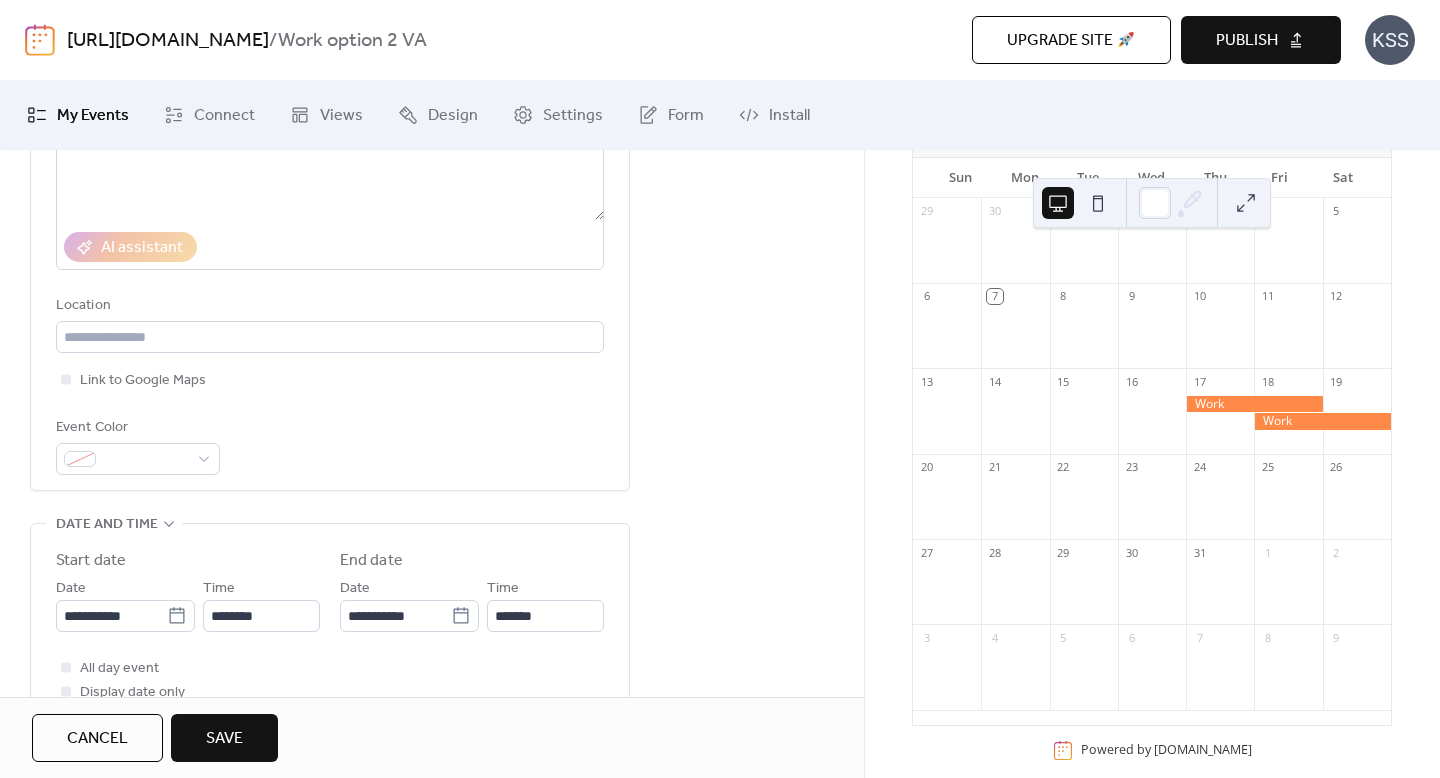 scroll, scrollTop: 422, scrollLeft: 0, axis: vertical 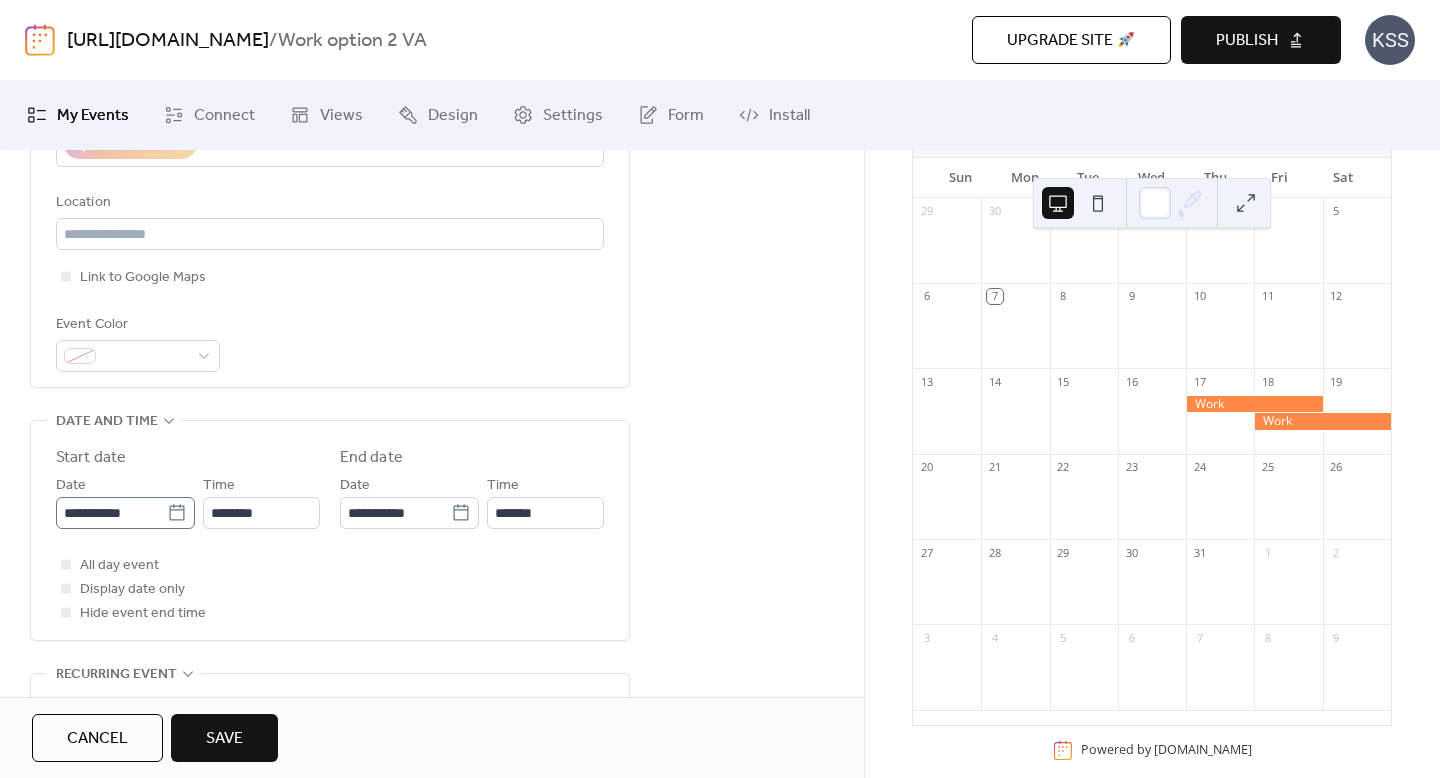 type on "****" 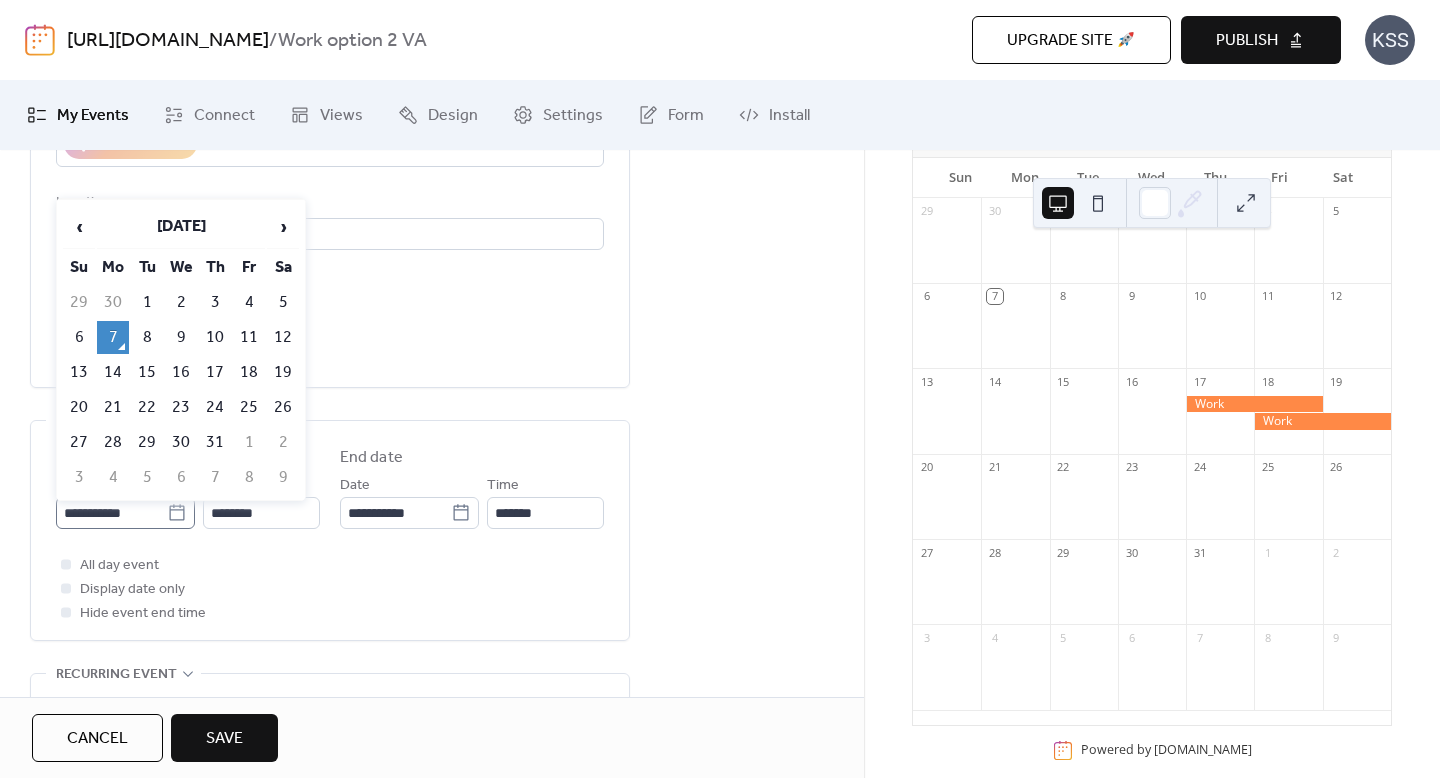 click 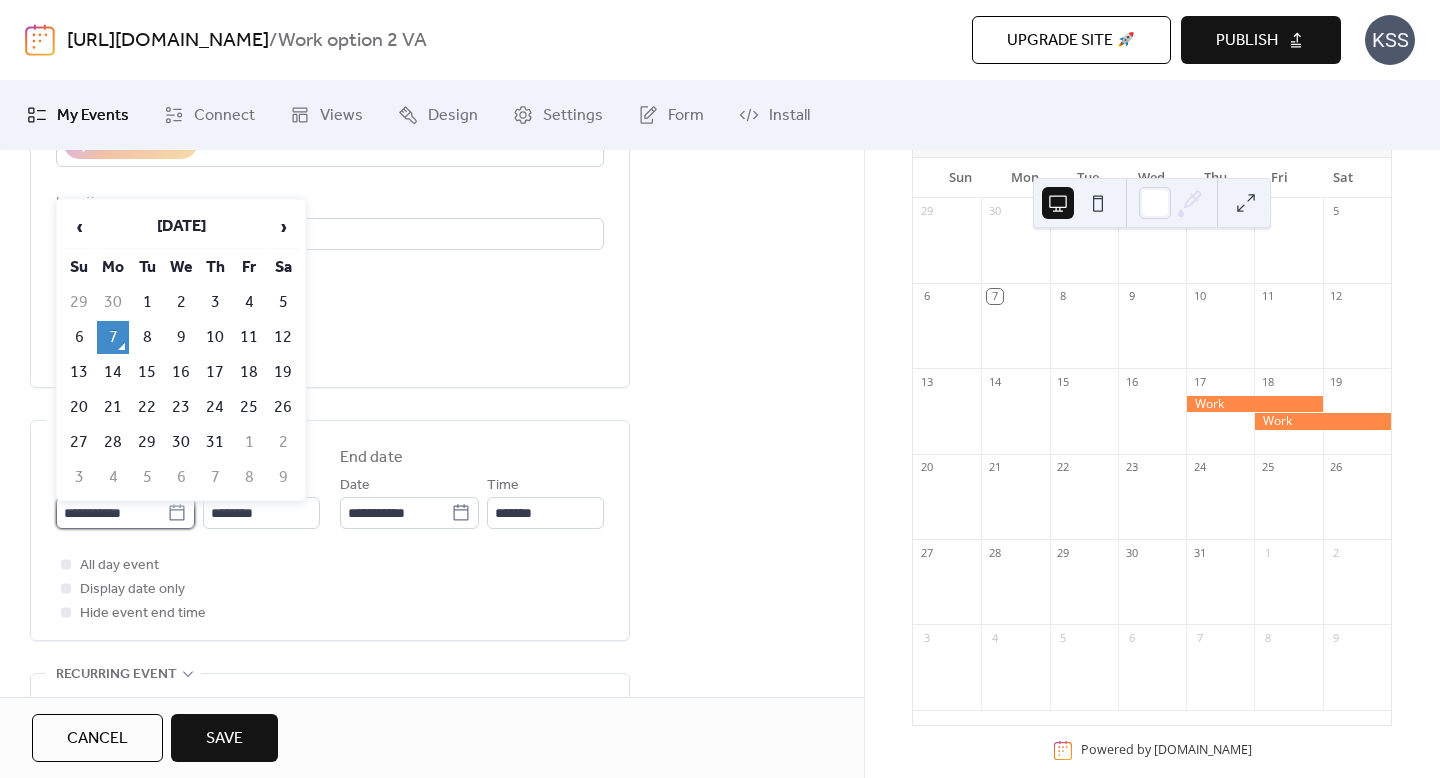 click on "**********" at bounding box center (111, 513) 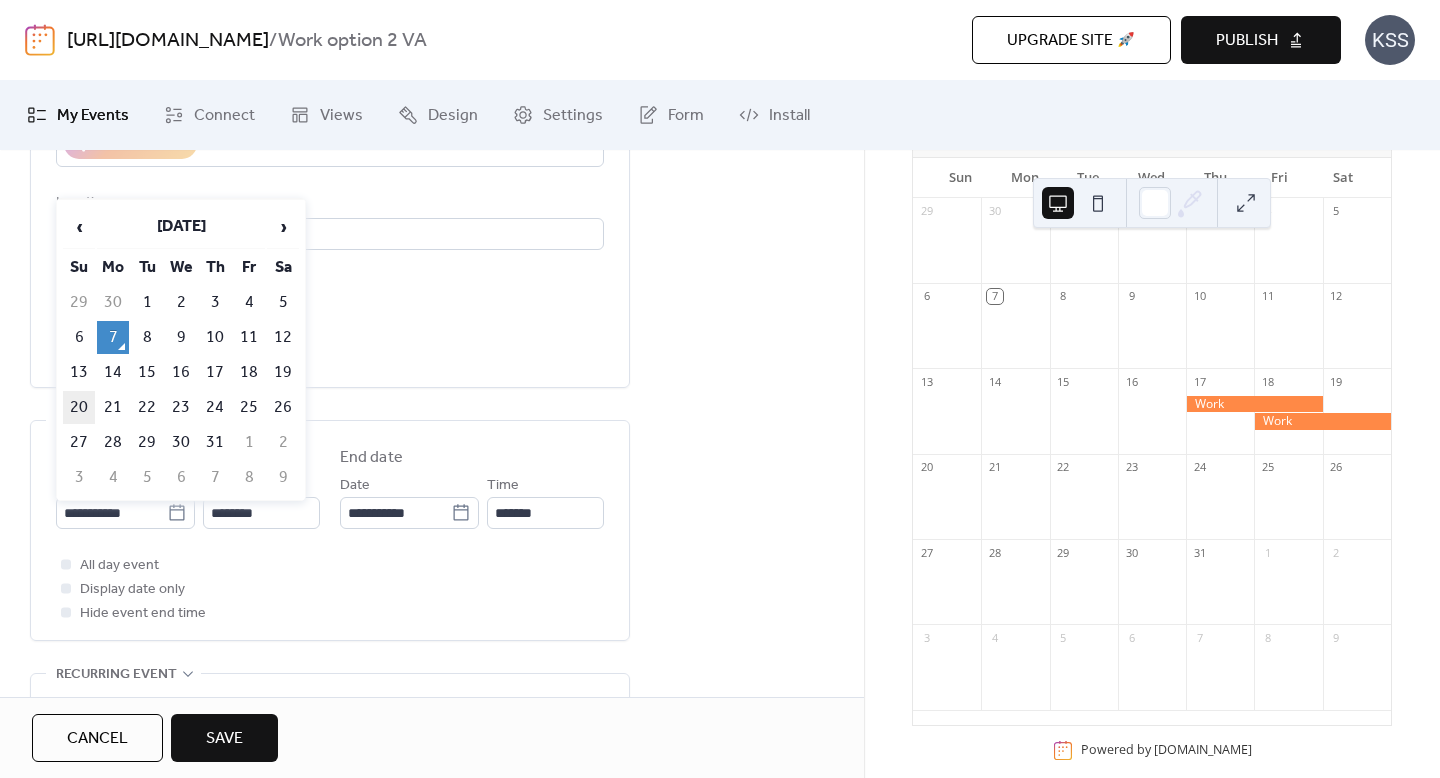 click on "20" at bounding box center [79, 407] 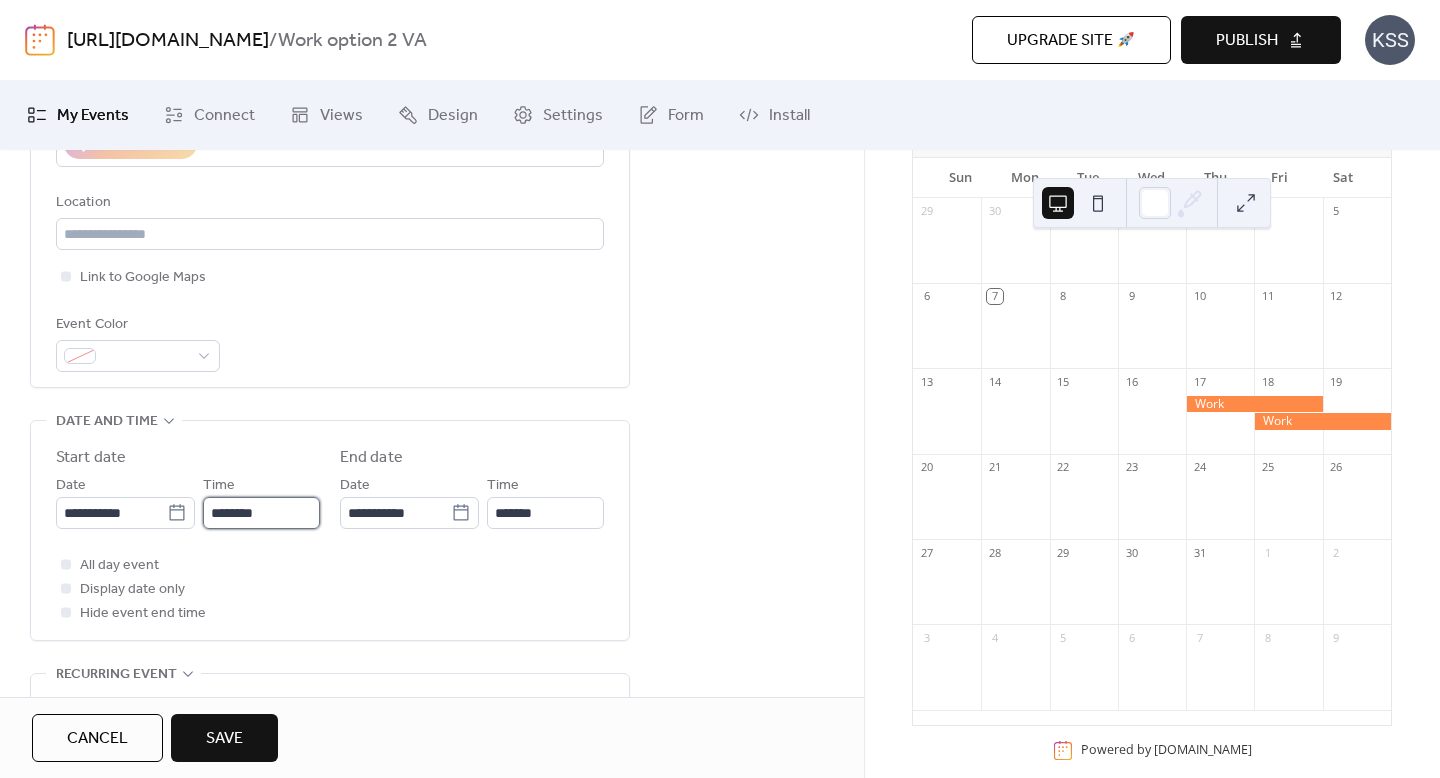 click on "********" at bounding box center [261, 513] 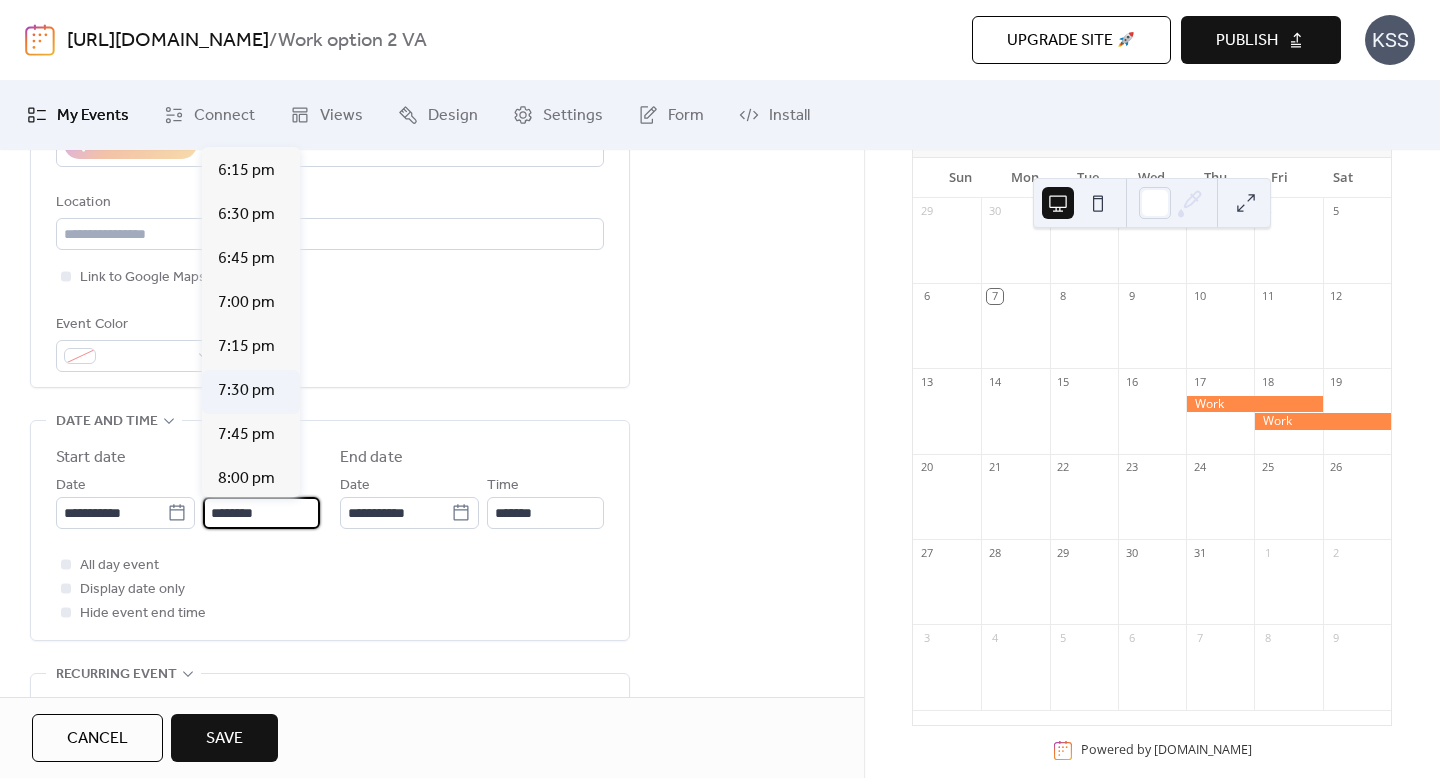 scroll, scrollTop: 3212, scrollLeft: 0, axis: vertical 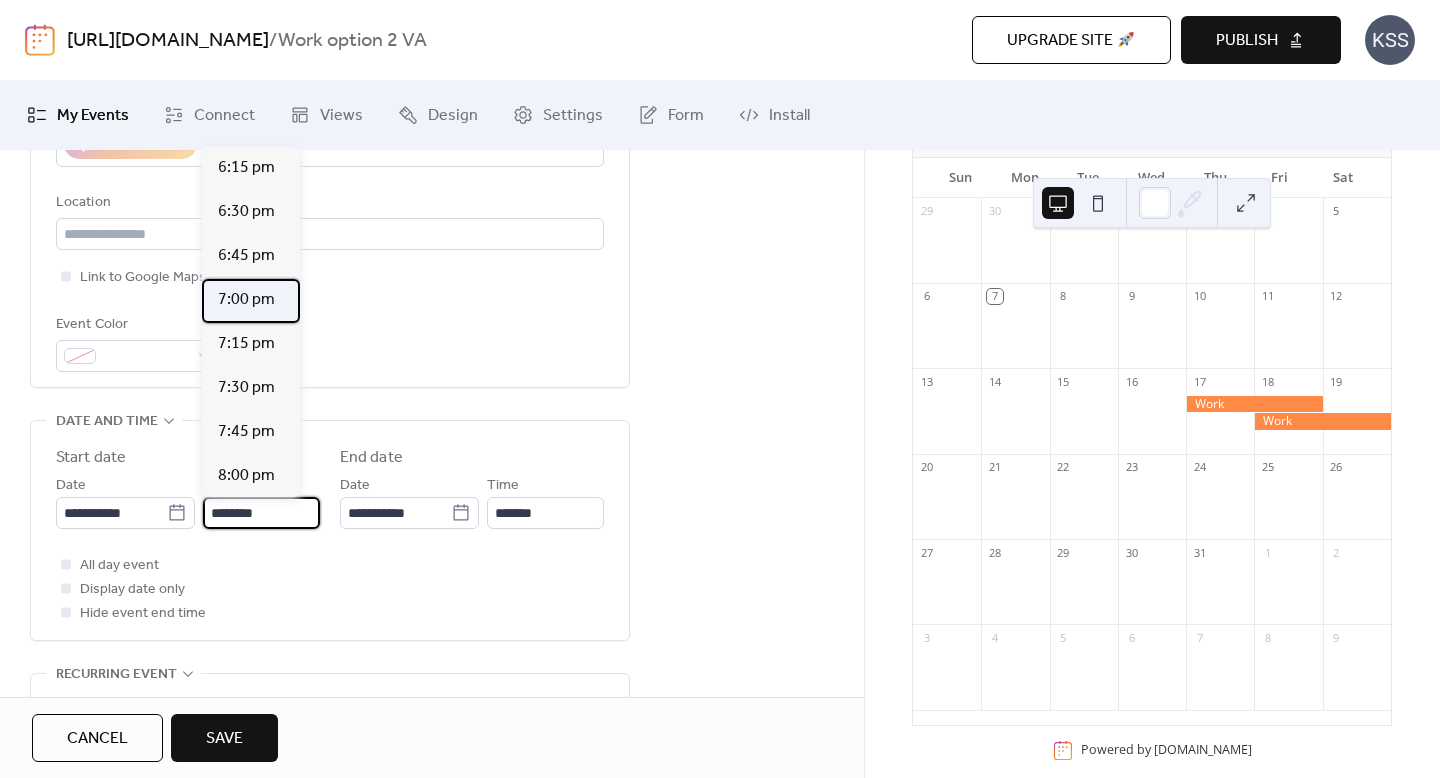 click on "7:00 pm" at bounding box center (251, 301) 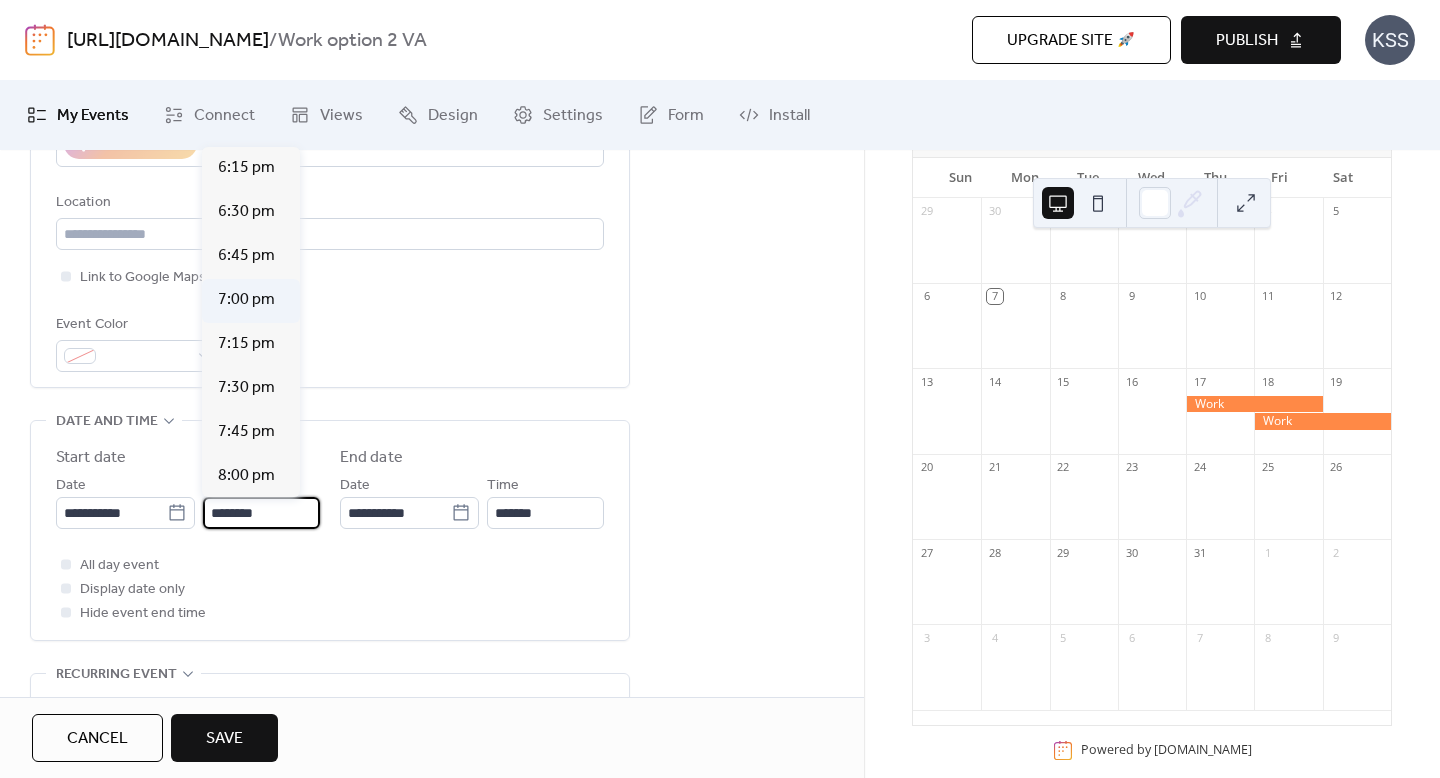 type on "*******" 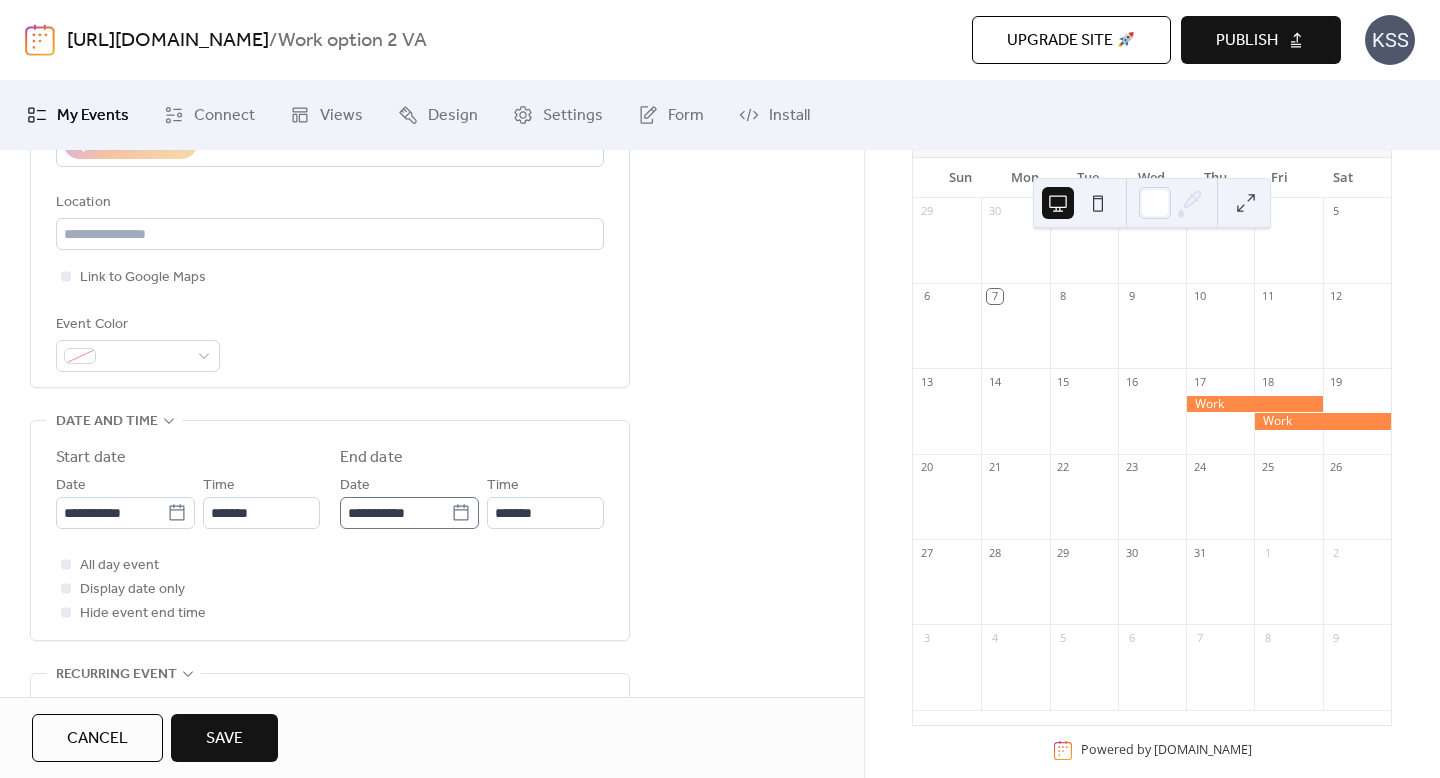 click 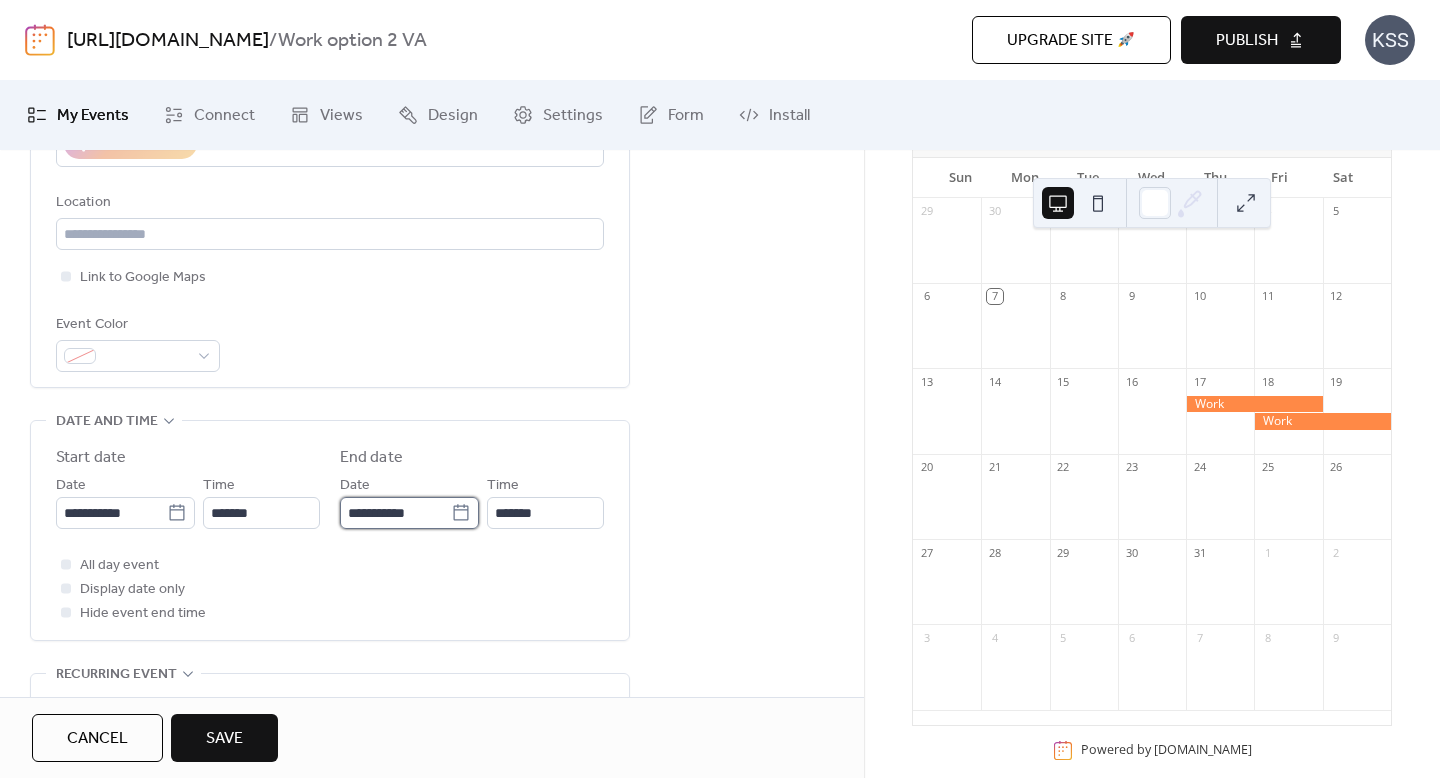 click on "**********" at bounding box center [395, 513] 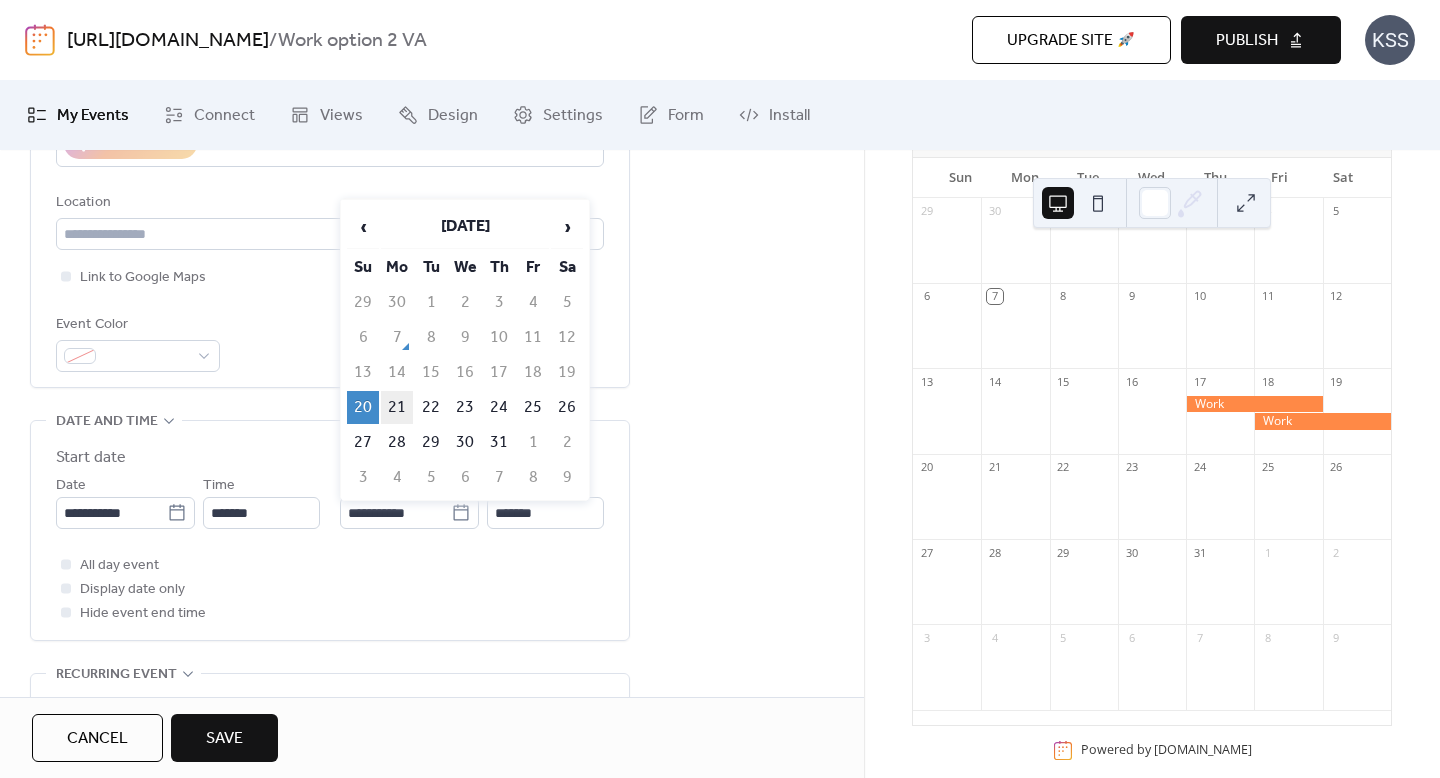 click on "21" at bounding box center (397, 407) 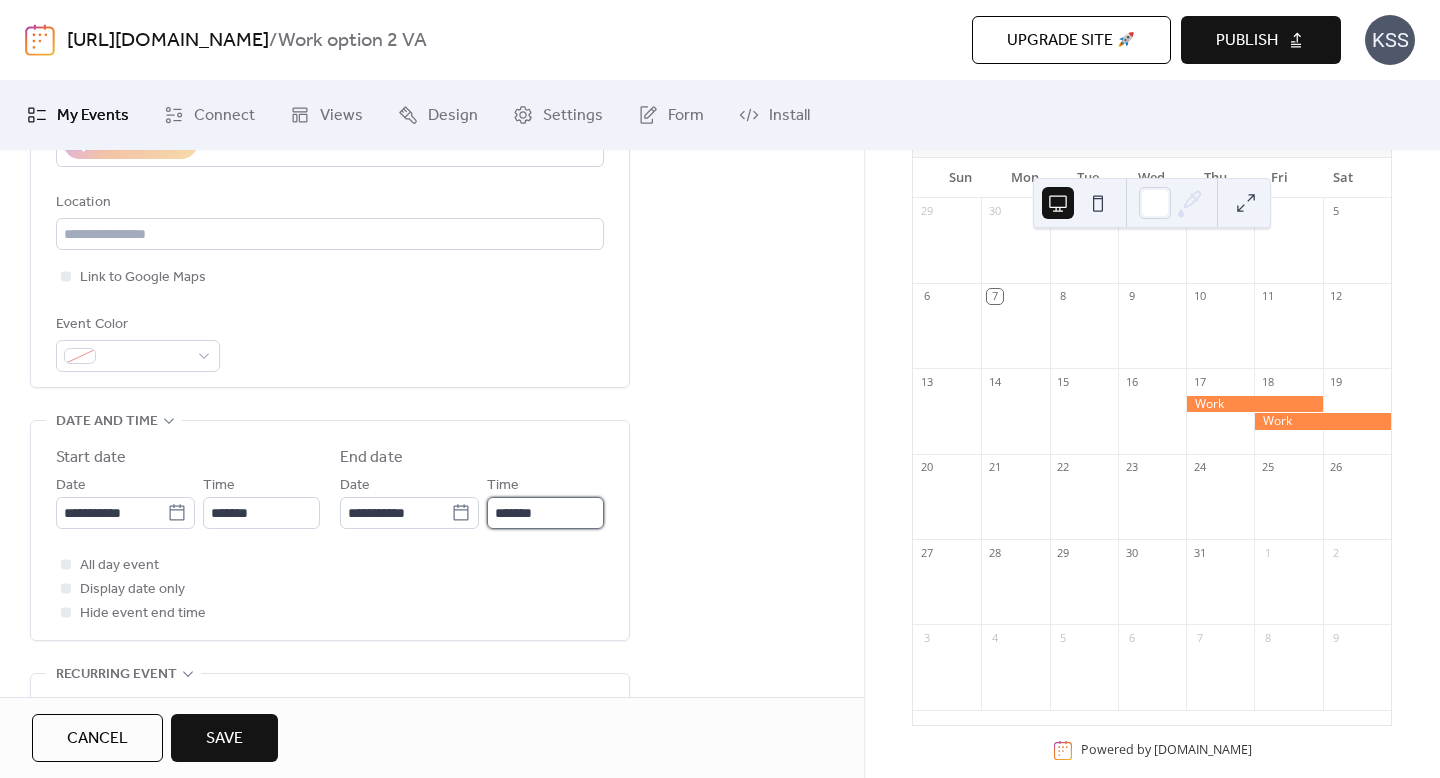 click on "*******" at bounding box center [545, 513] 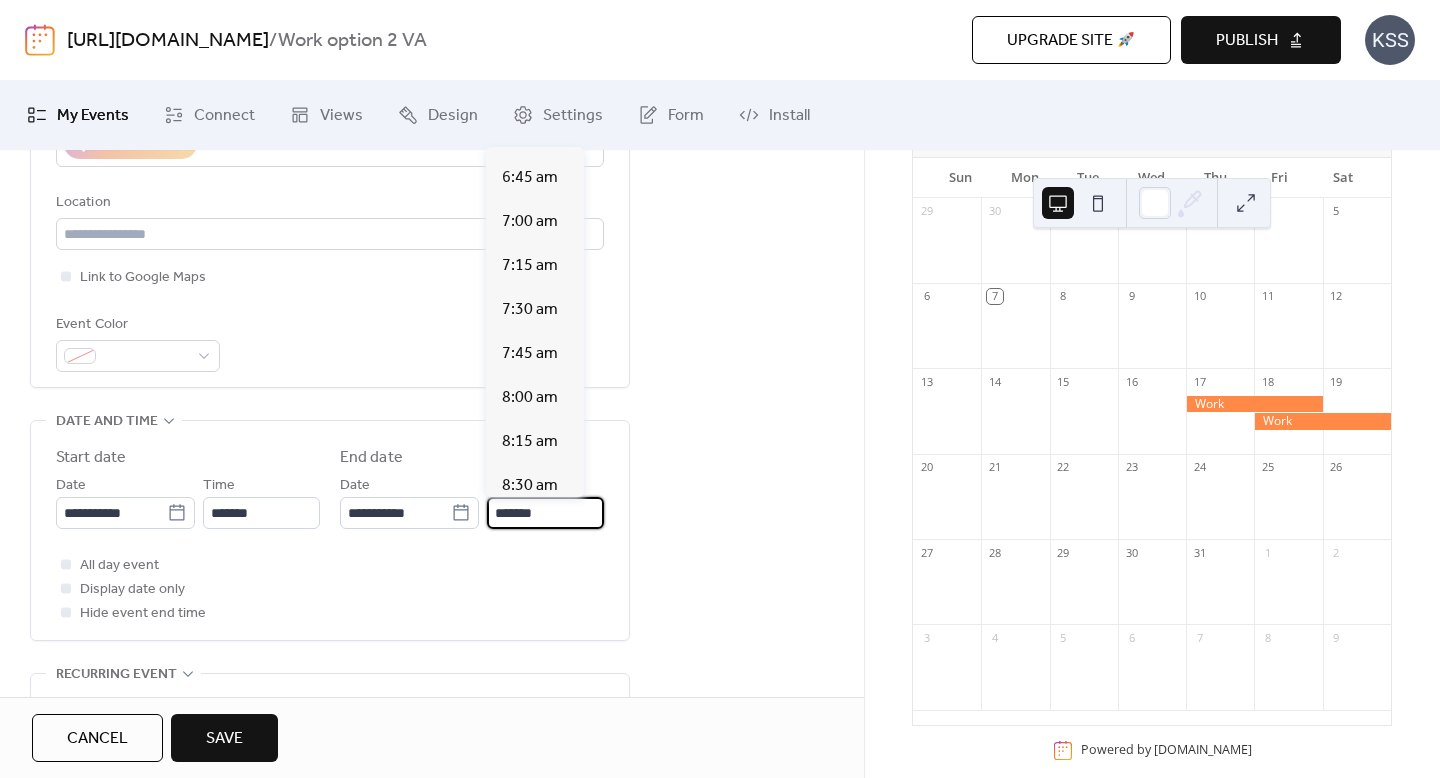 scroll, scrollTop: 1162, scrollLeft: 0, axis: vertical 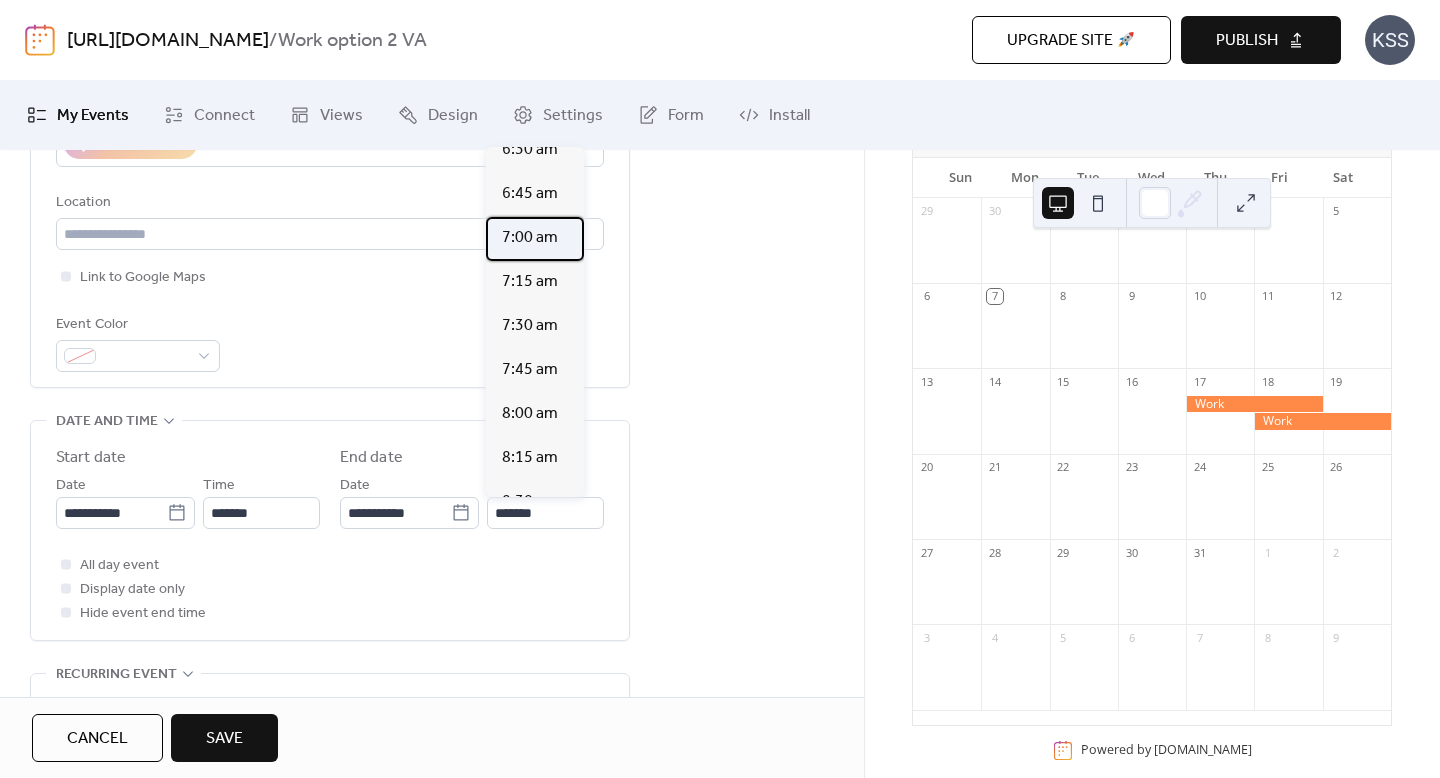 click on "7:00 am" at bounding box center (530, 238) 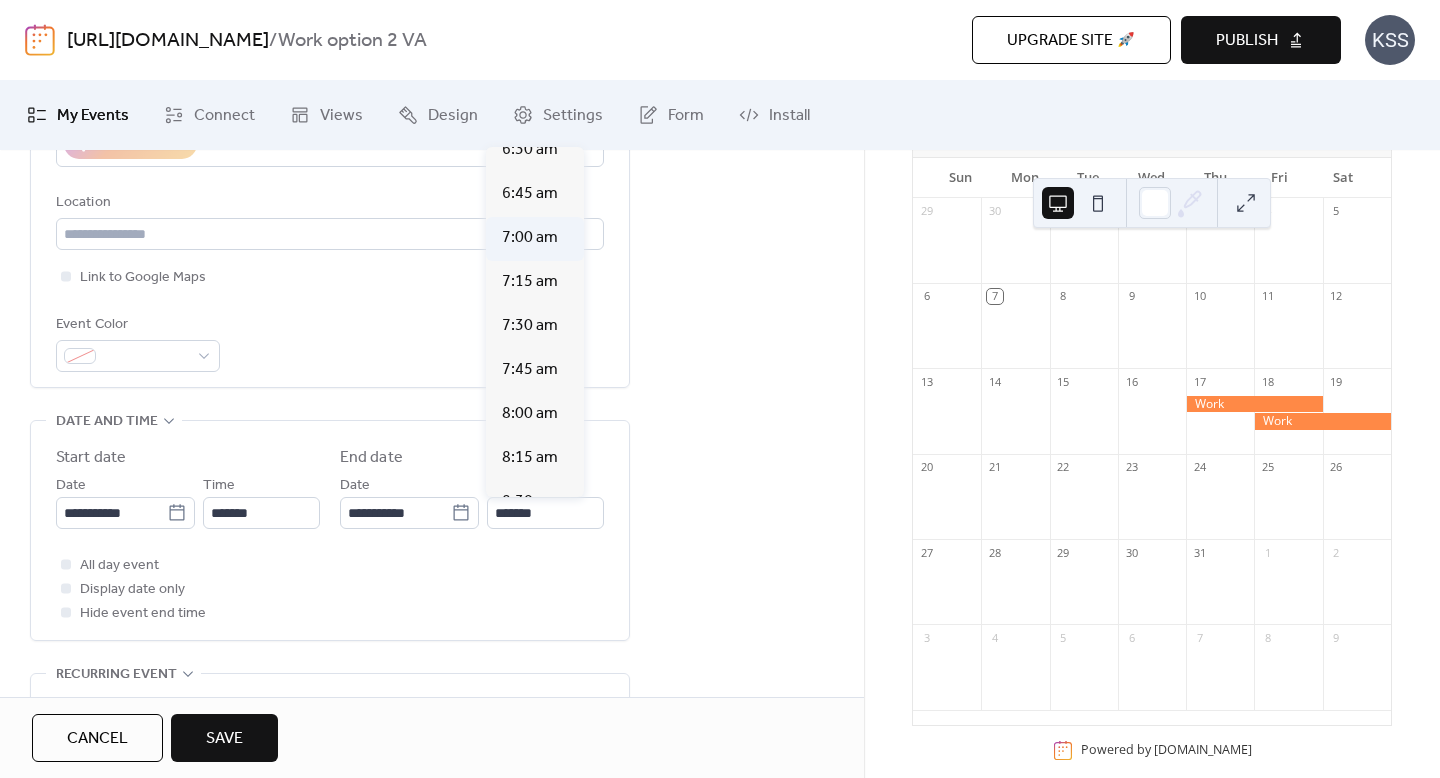 type on "*******" 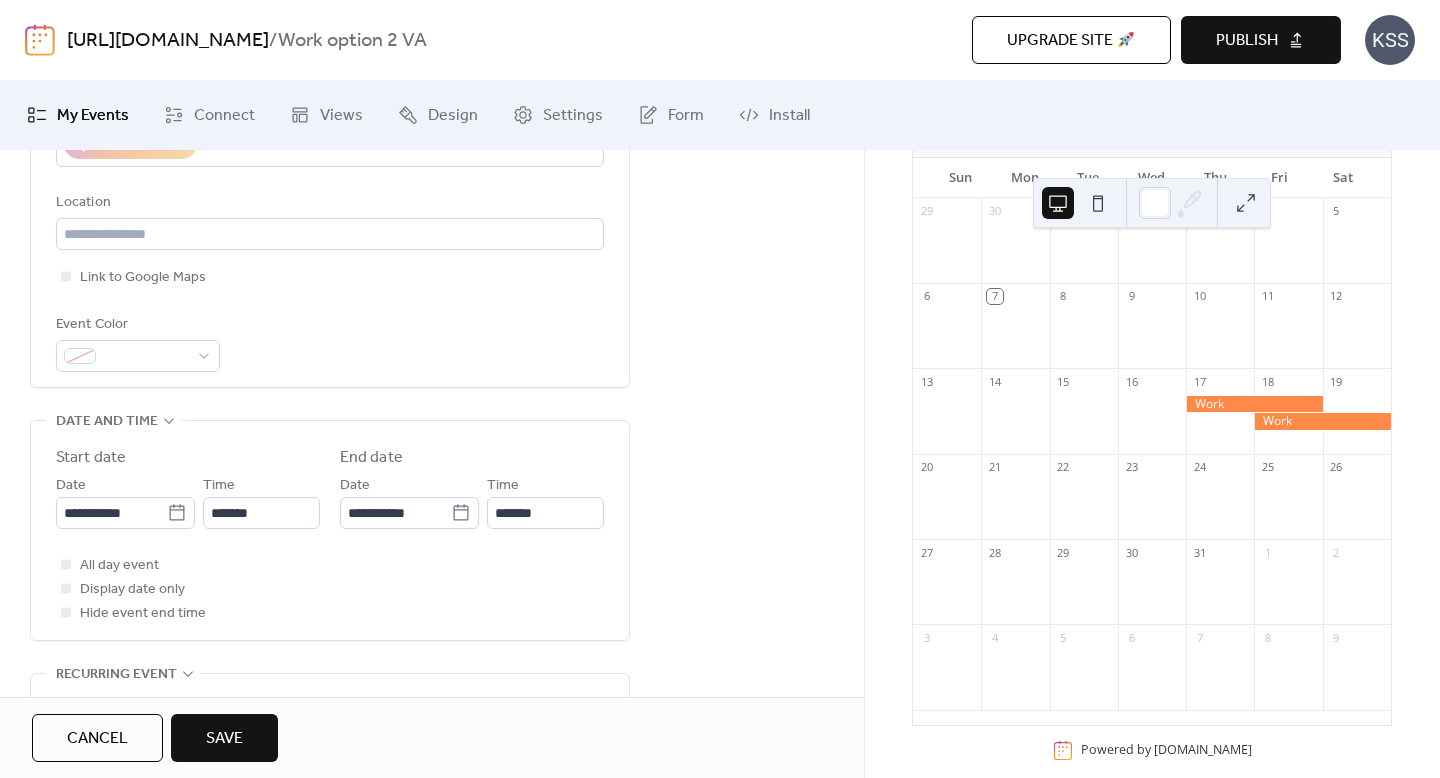 click on "Save" at bounding box center (224, 738) 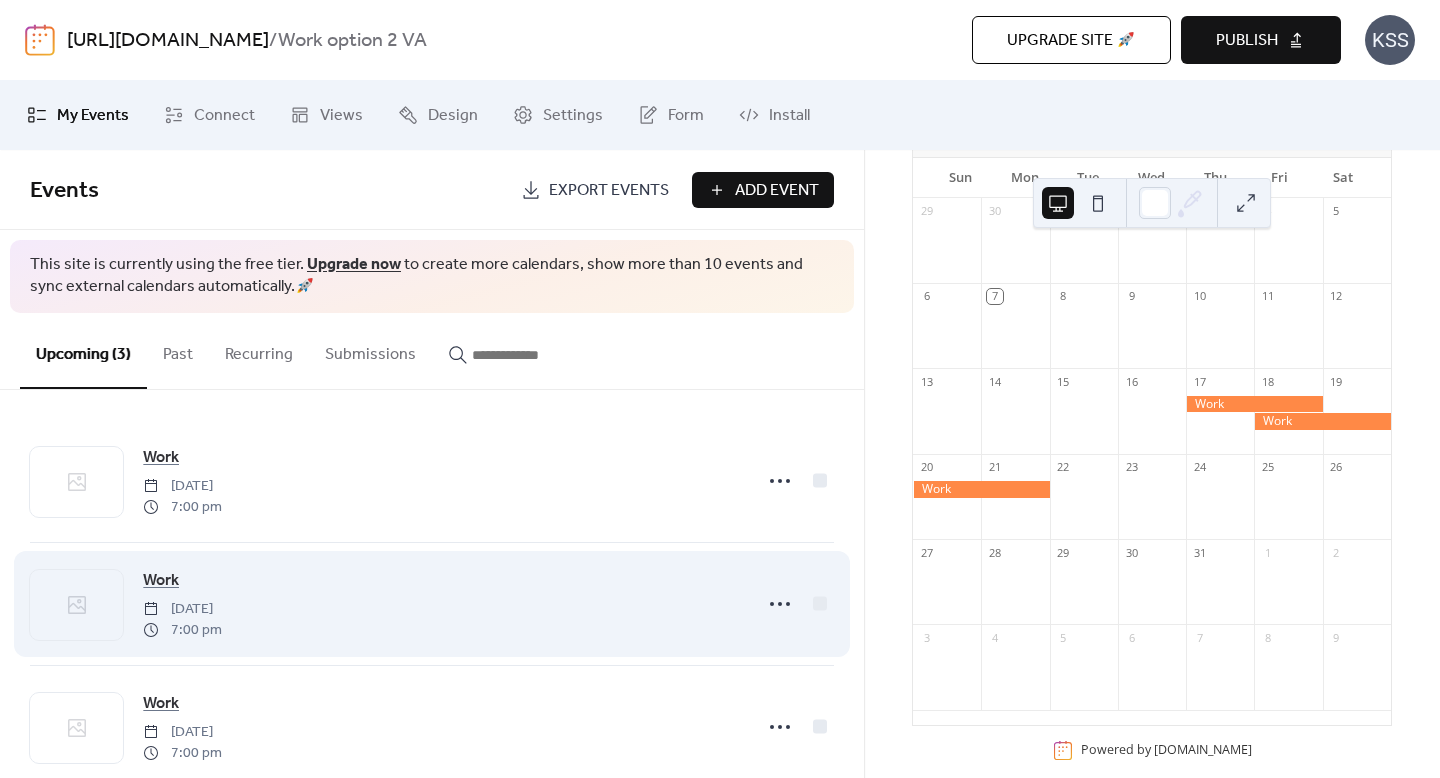 scroll, scrollTop: 32, scrollLeft: 0, axis: vertical 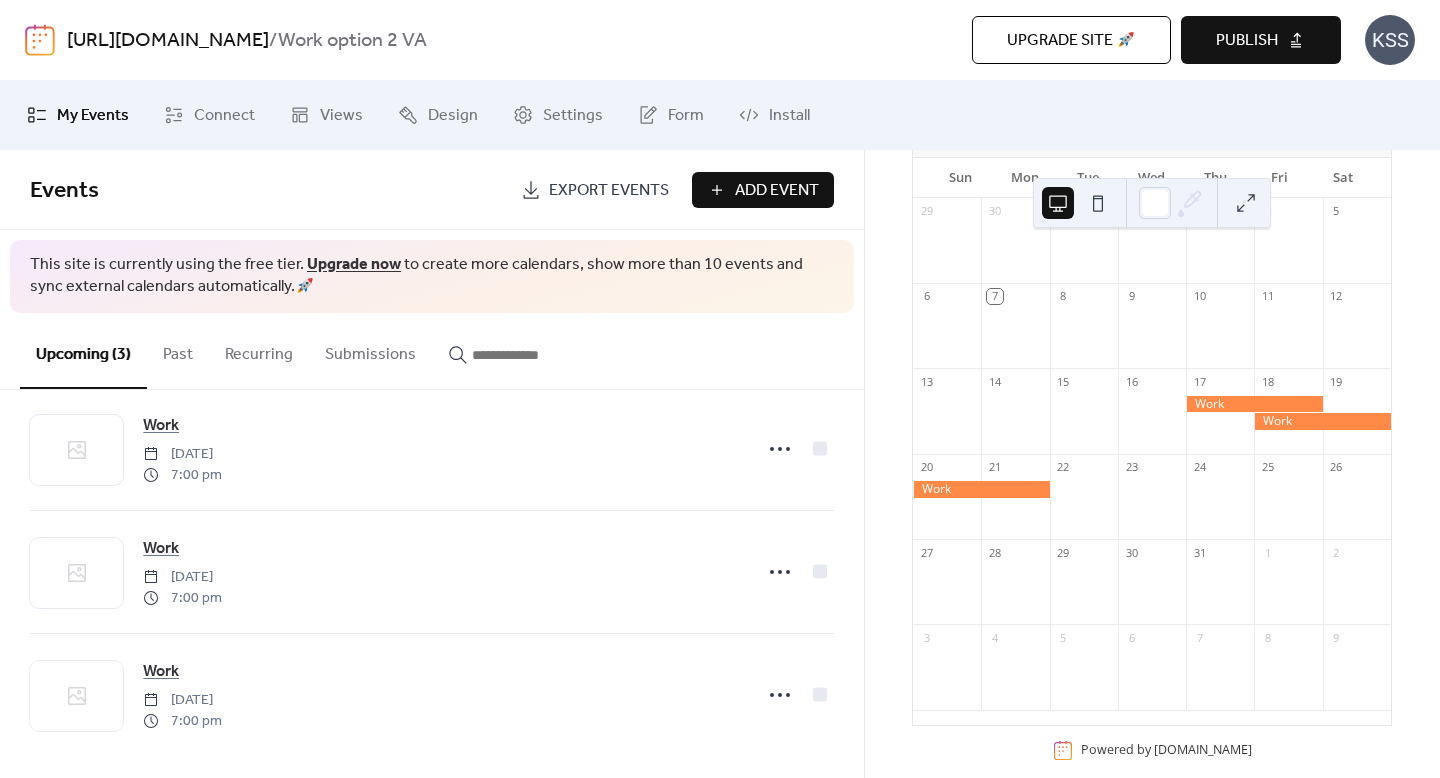 click on "Add Event" at bounding box center (777, 191) 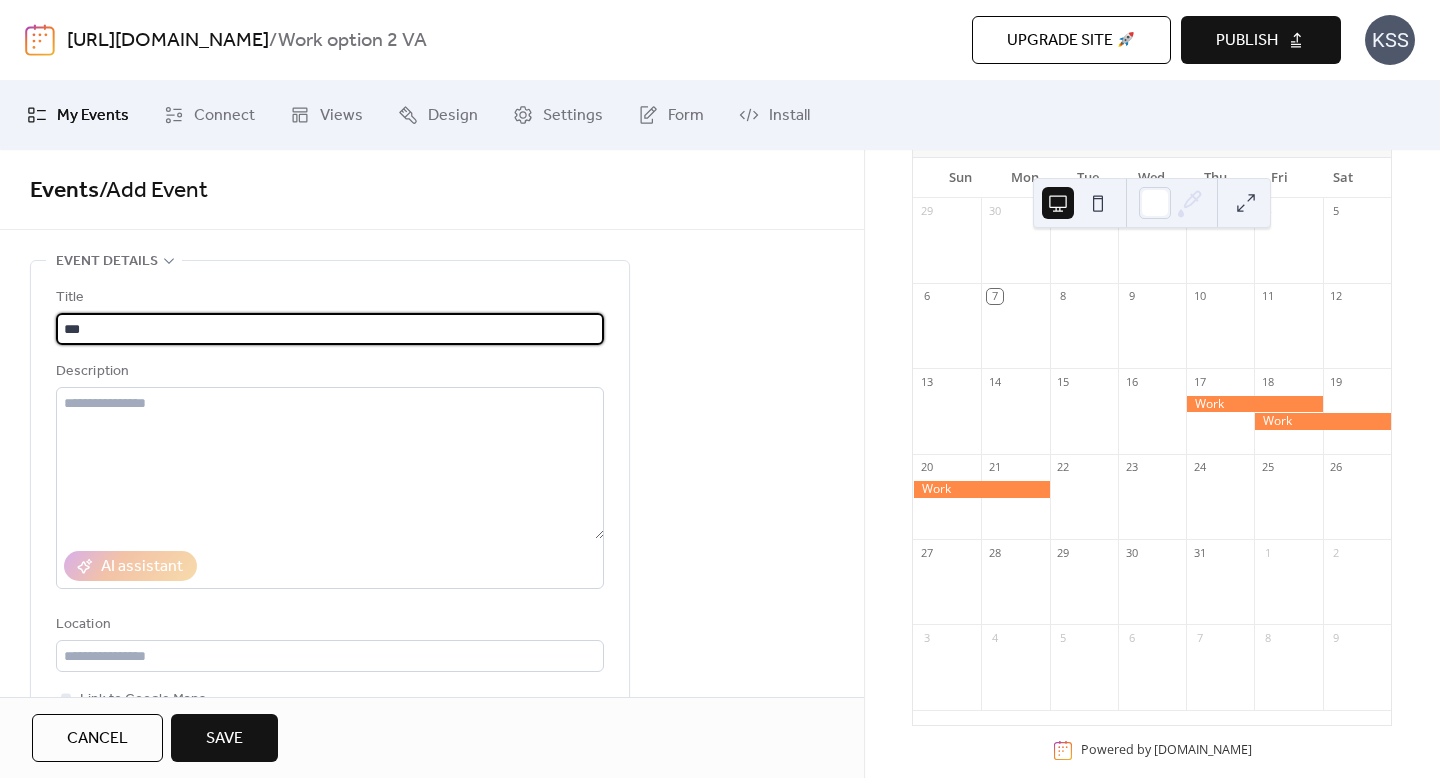 type on "****" 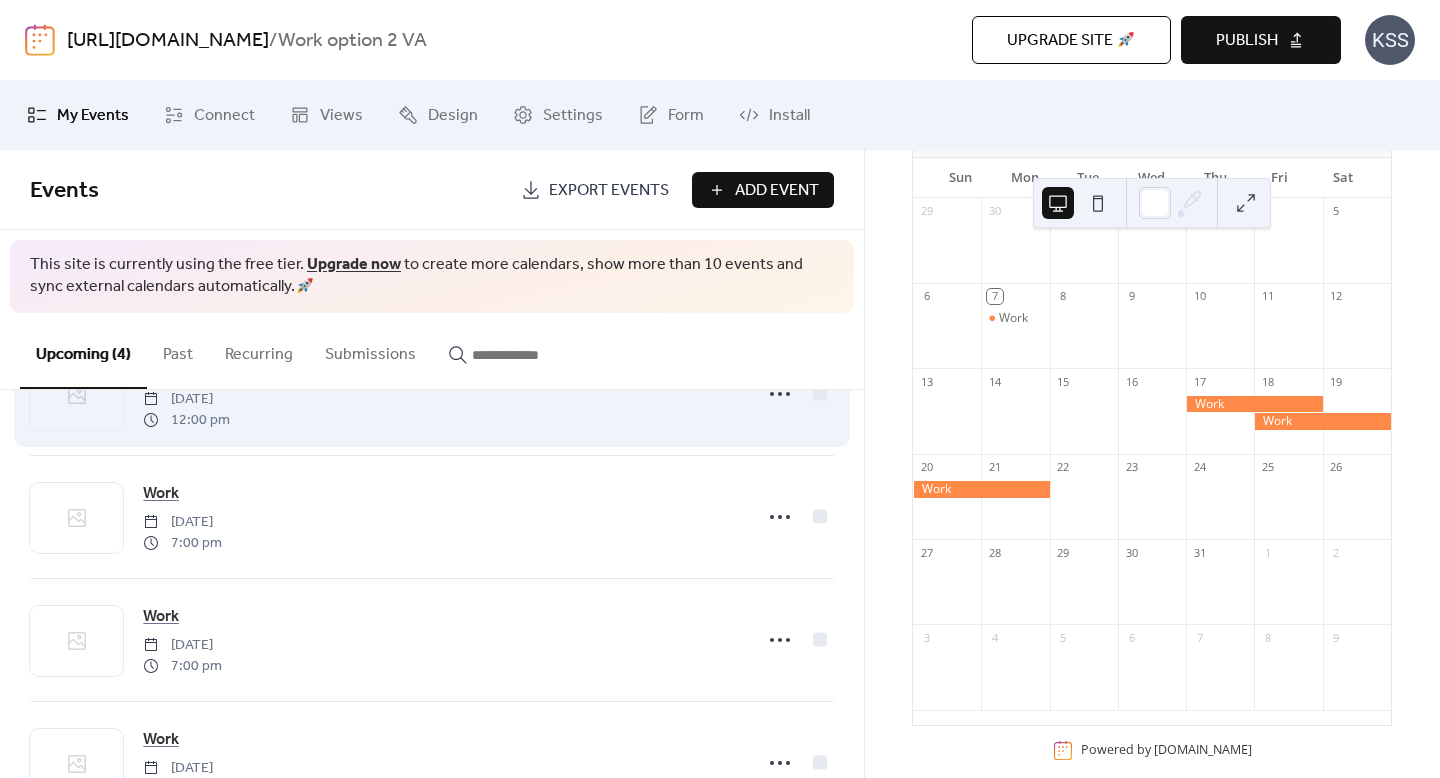 scroll, scrollTop: 27, scrollLeft: 0, axis: vertical 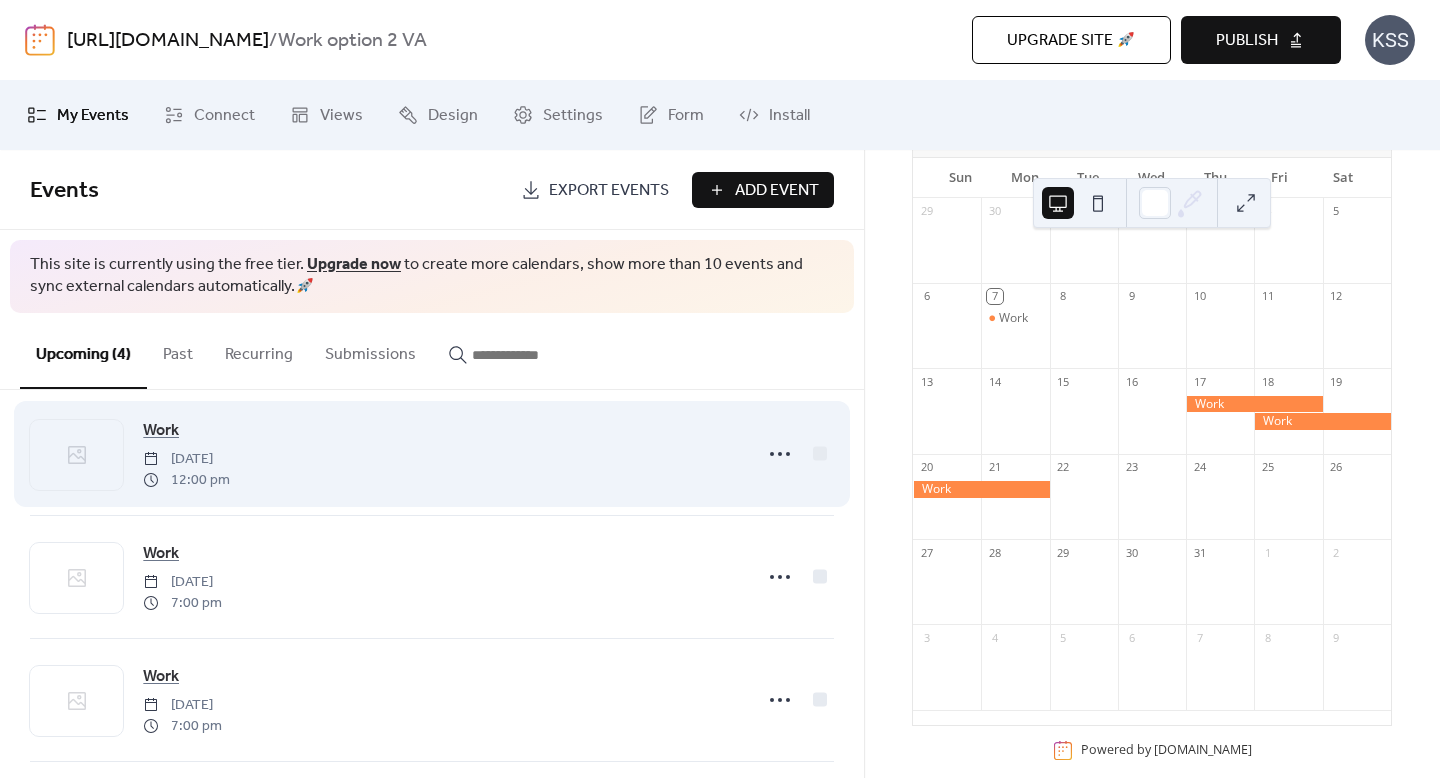 click on "Work [DATE] 12:00 pm" at bounding box center [441, 454] 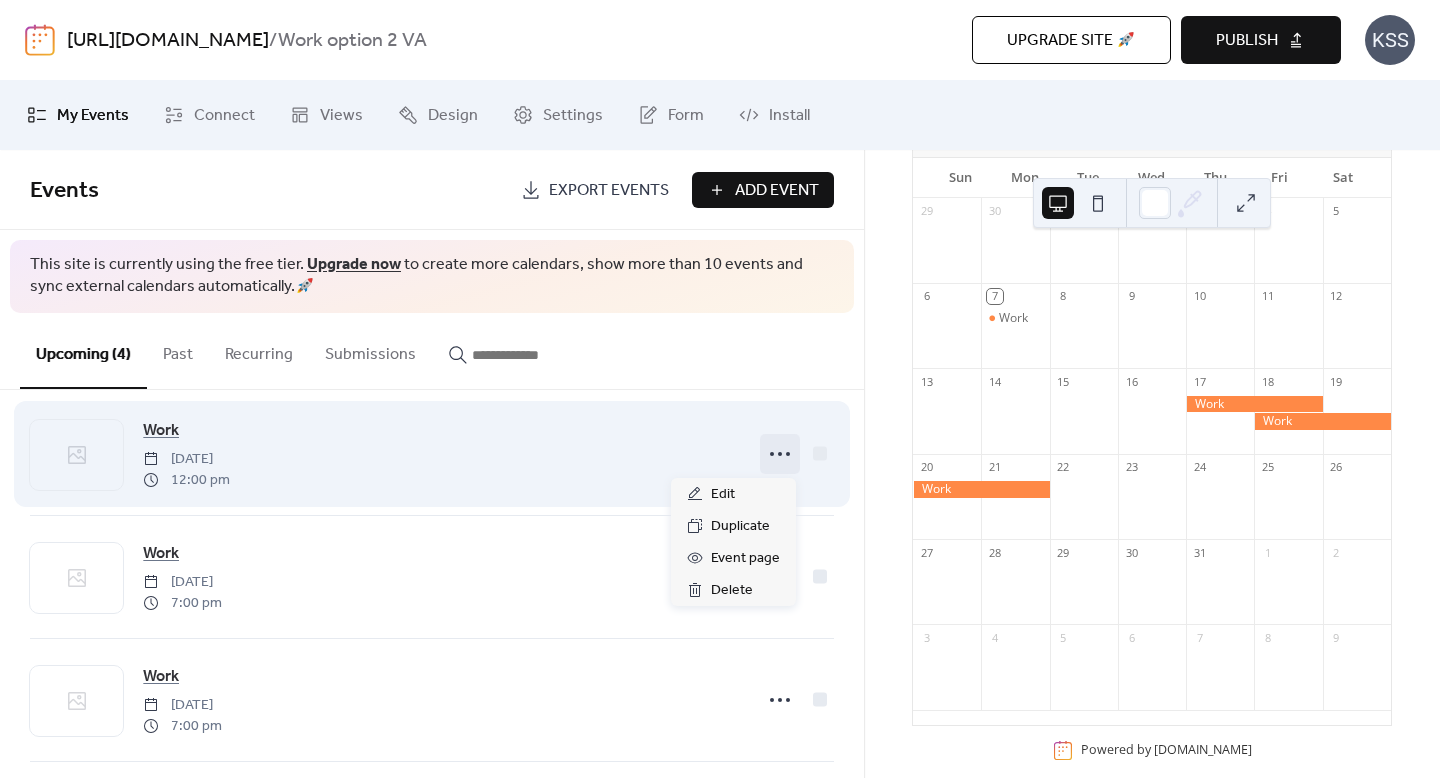 click 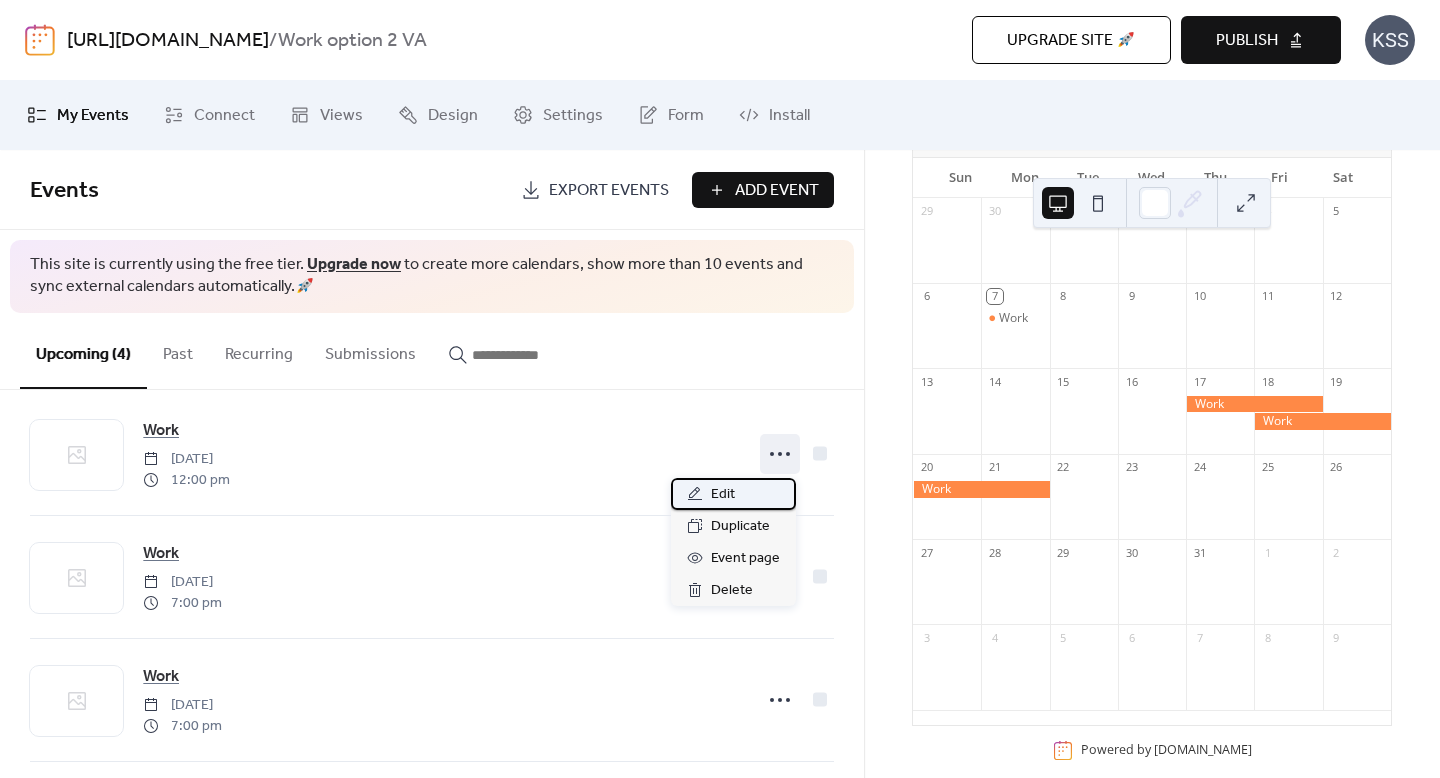 click on "Edit" at bounding box center (723, 495) 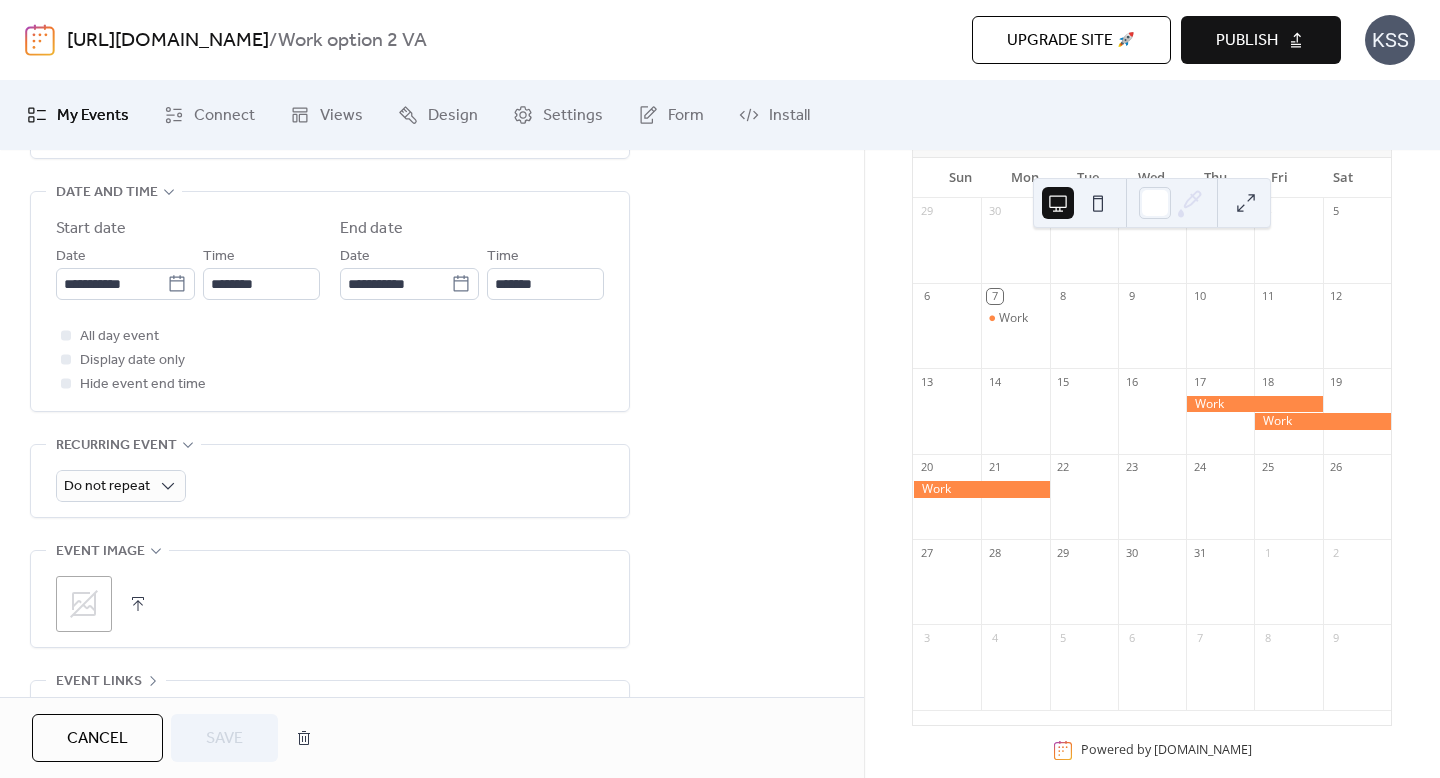 scroll, scrollTop: 653, scrollLeft: 0, axis: vertical 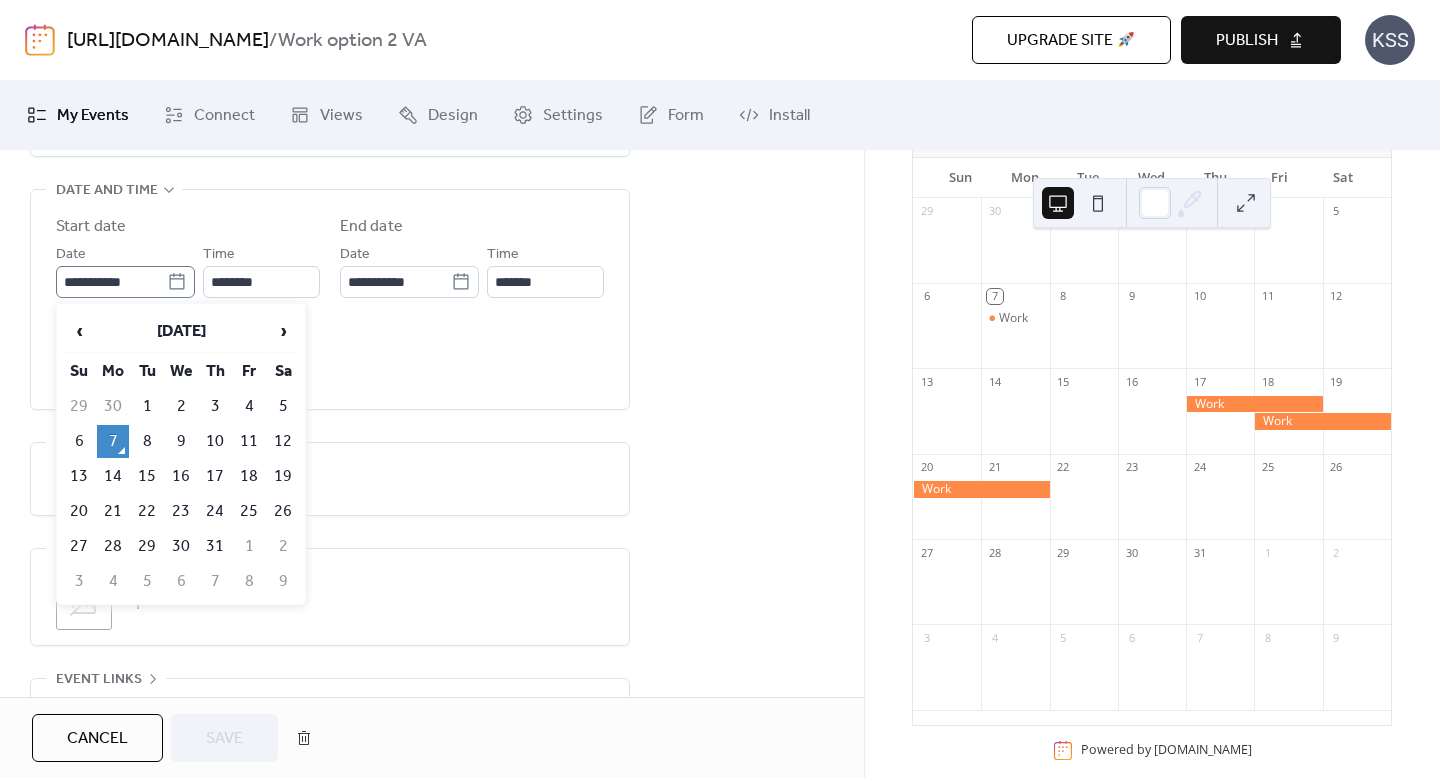 click 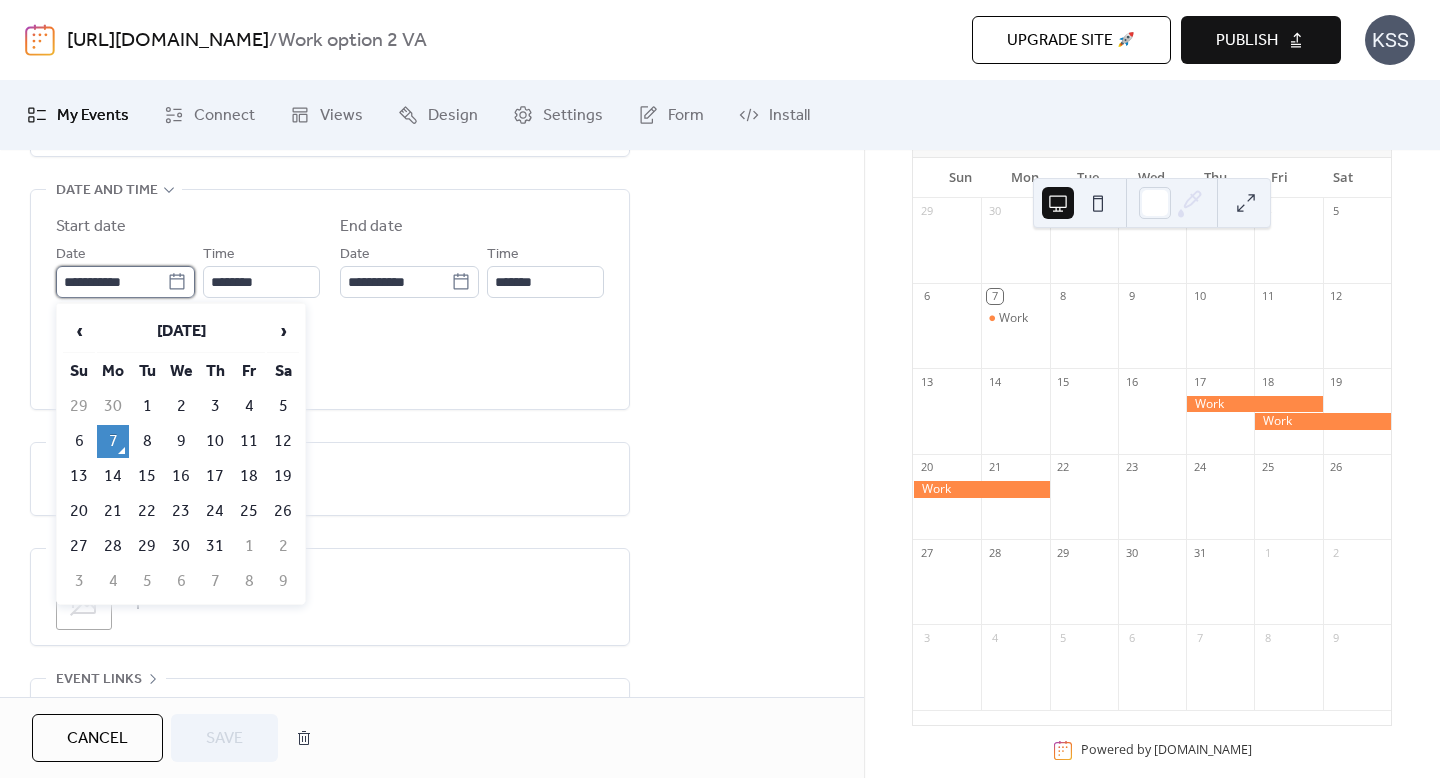 click on "**********" at bounding box center (111, 282) 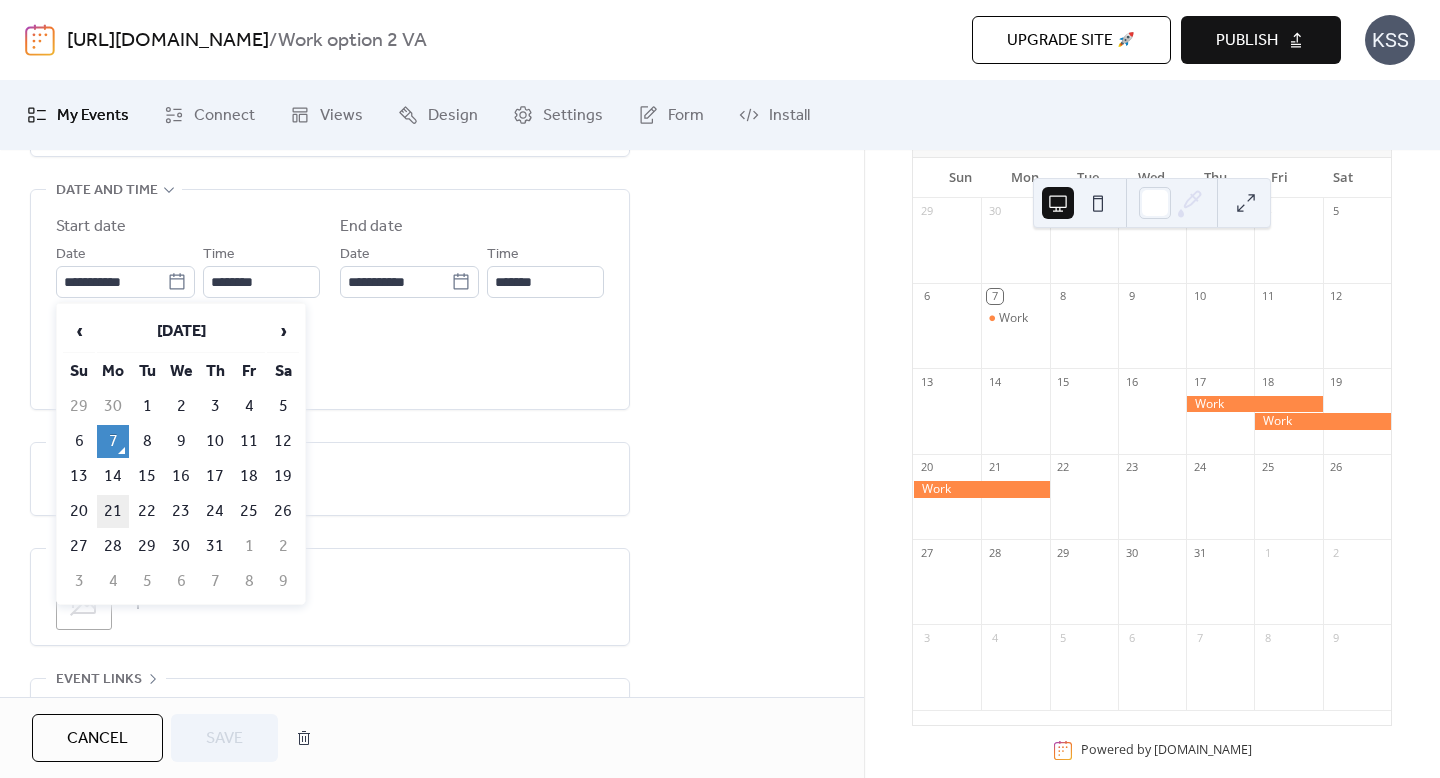 click on "21" at bounding box center (113, 511) 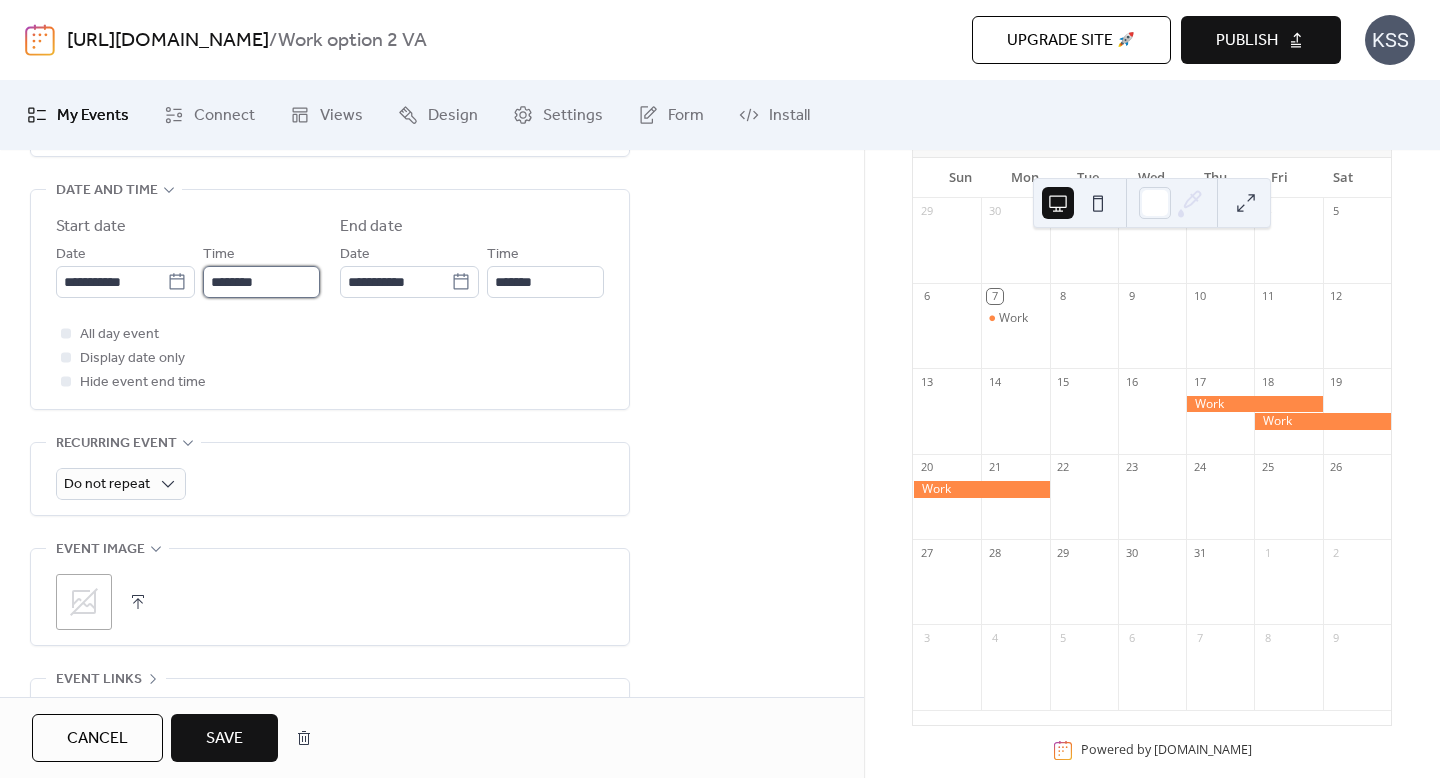 click on "********" at bounding box center (261, 282) 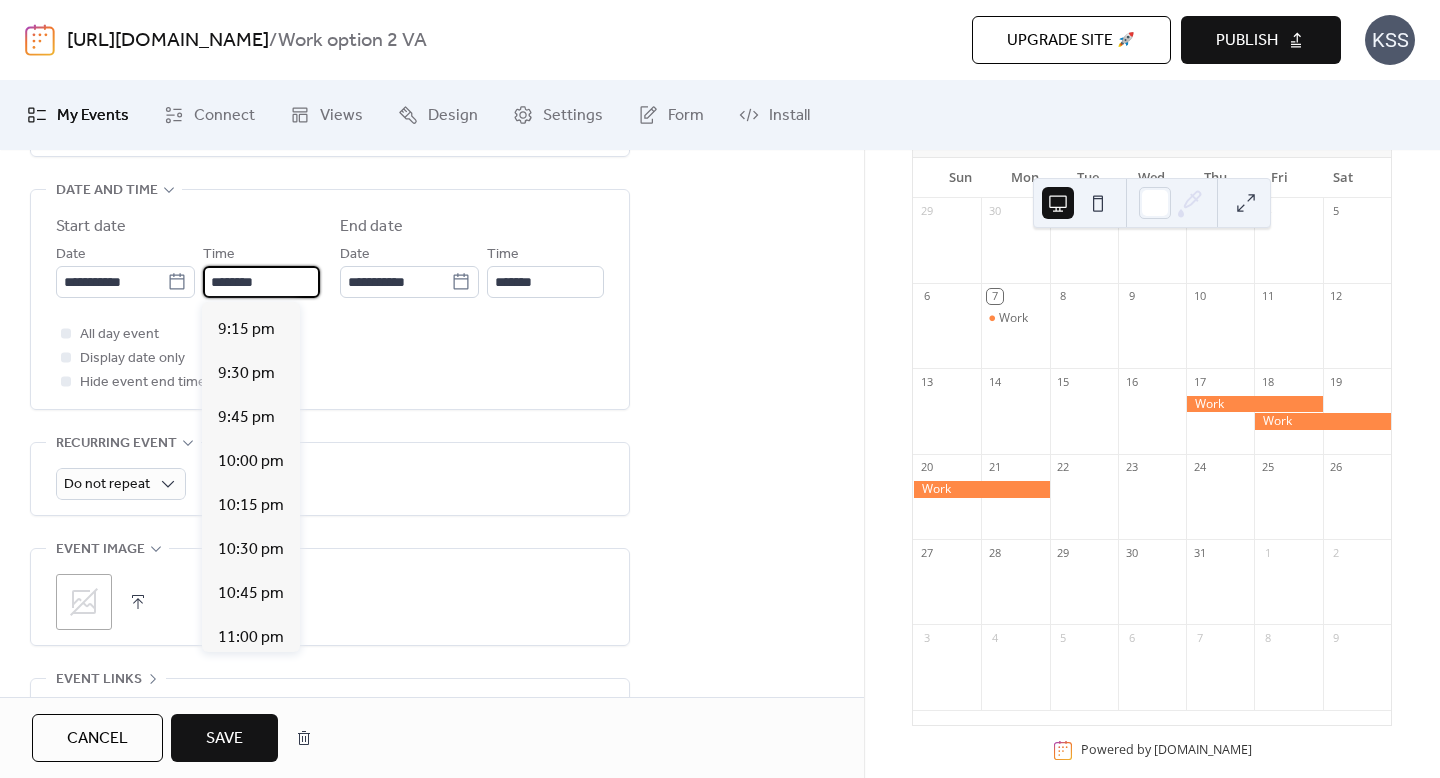 scroll, scrollTop: 3283, scrollLeft: 0, axis: vertical 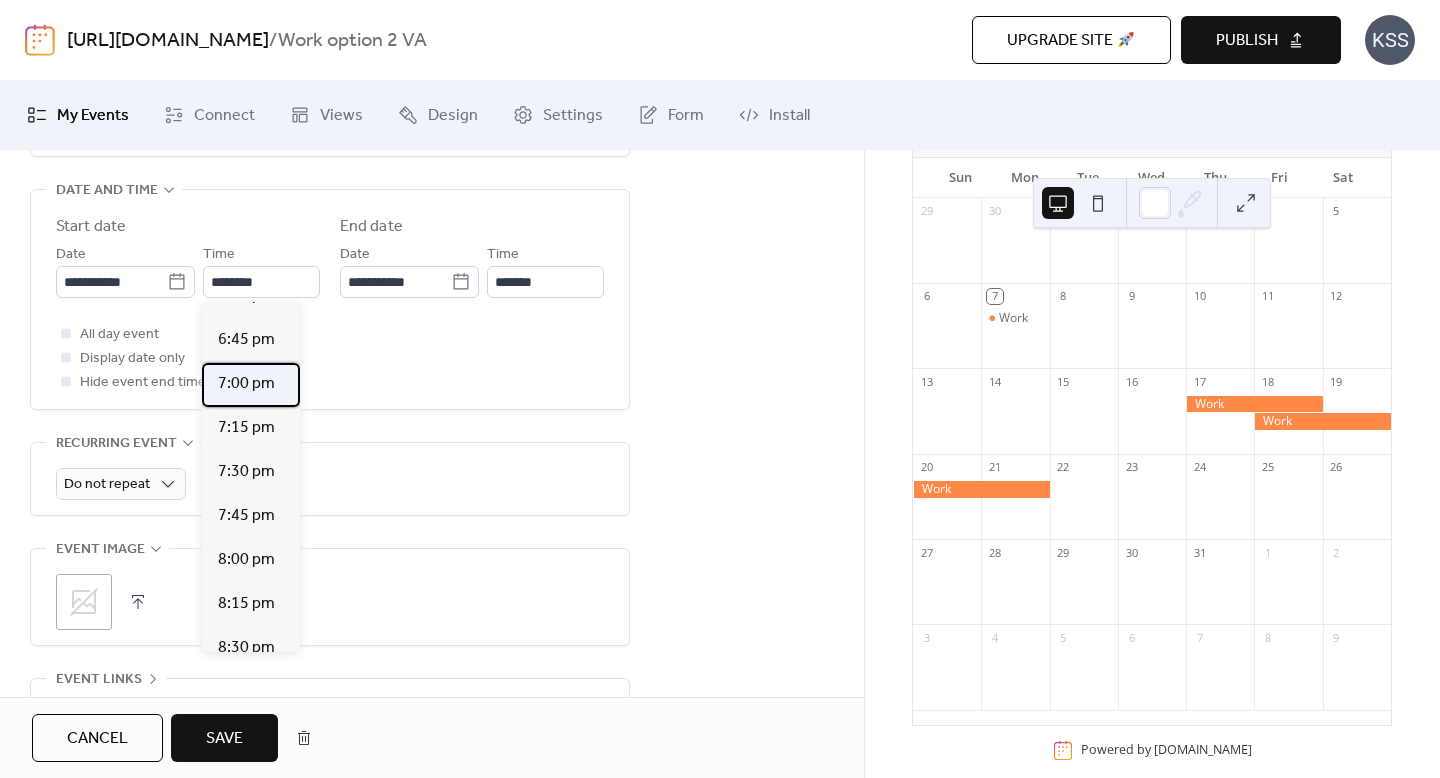 click on "7:00 pm" at bounding box center [251, 385] 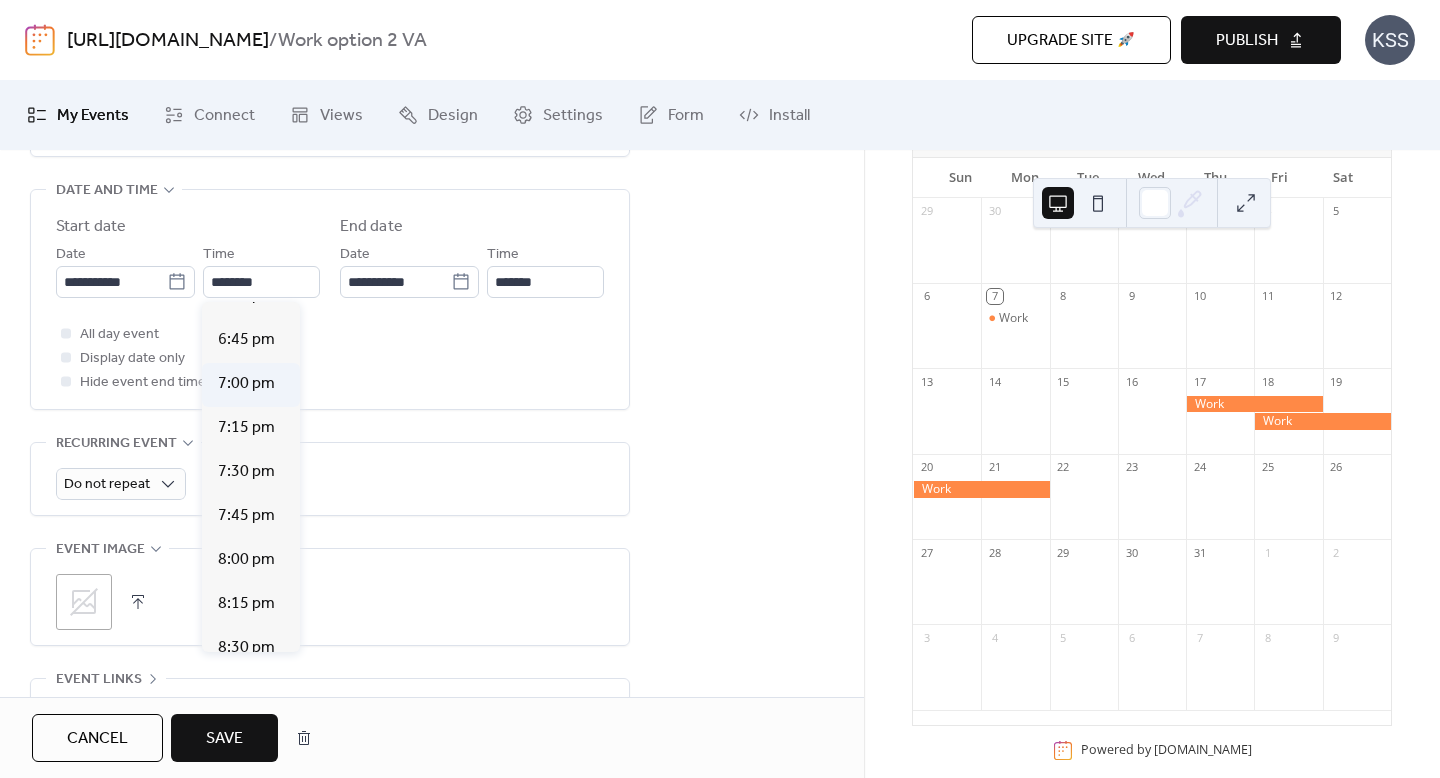 type on "*******" 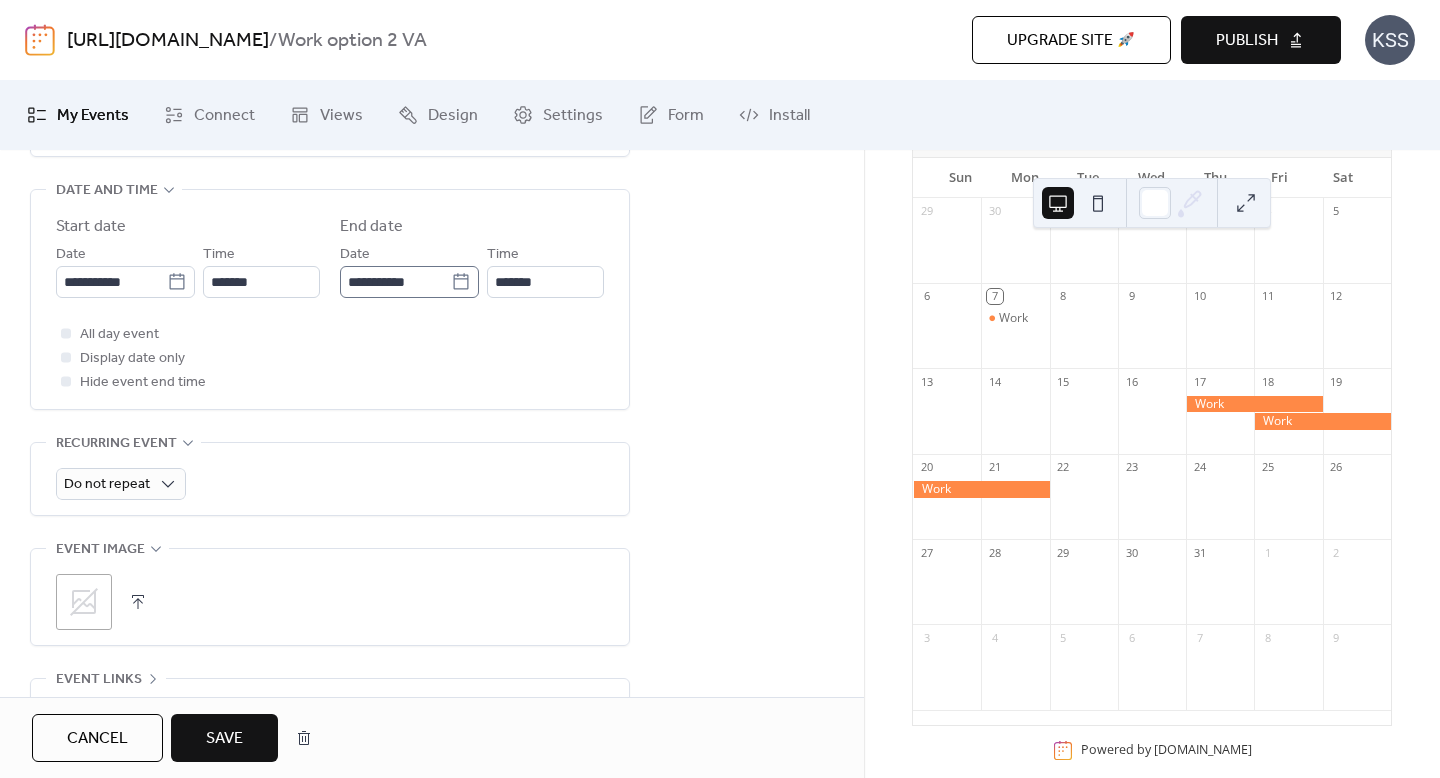 click 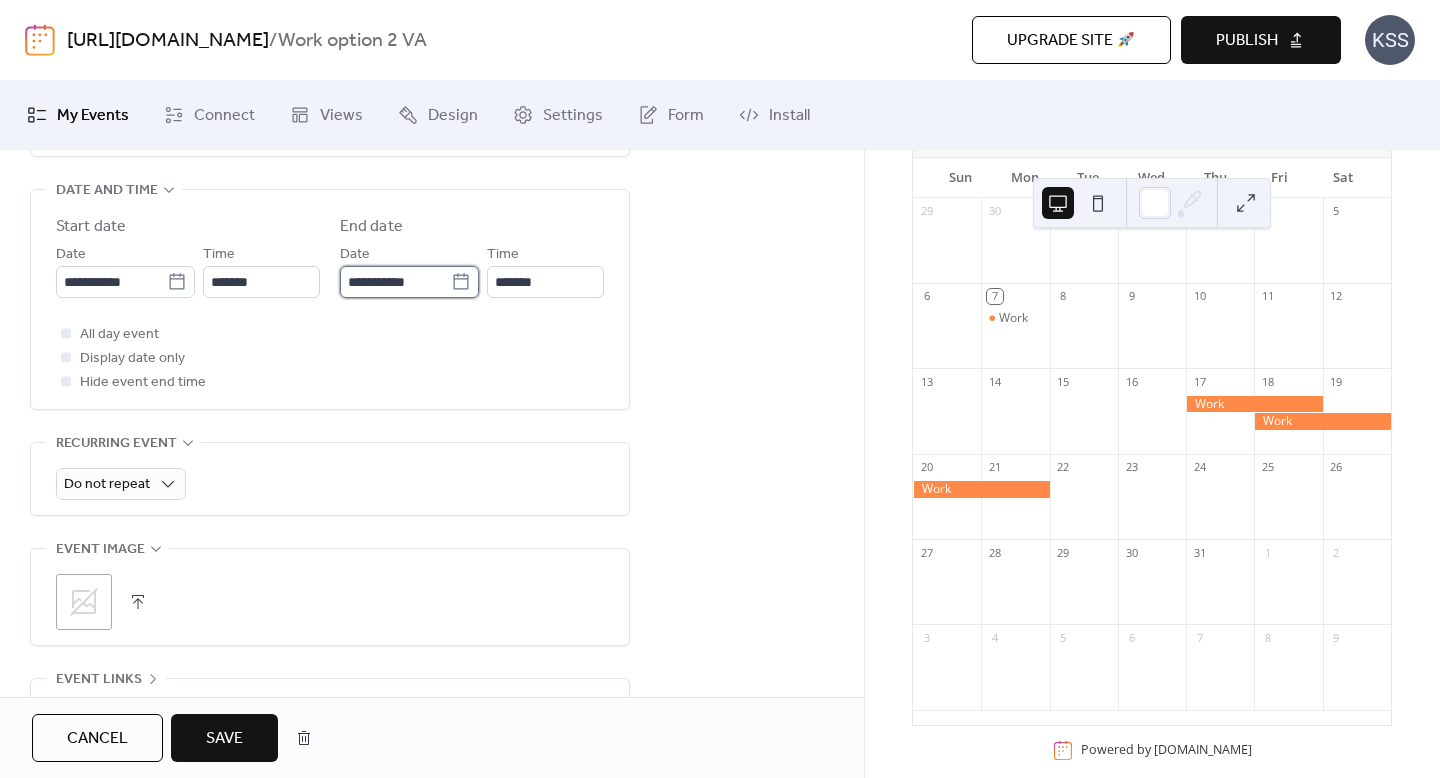 click on "**********" at bounding box center [395, 282] 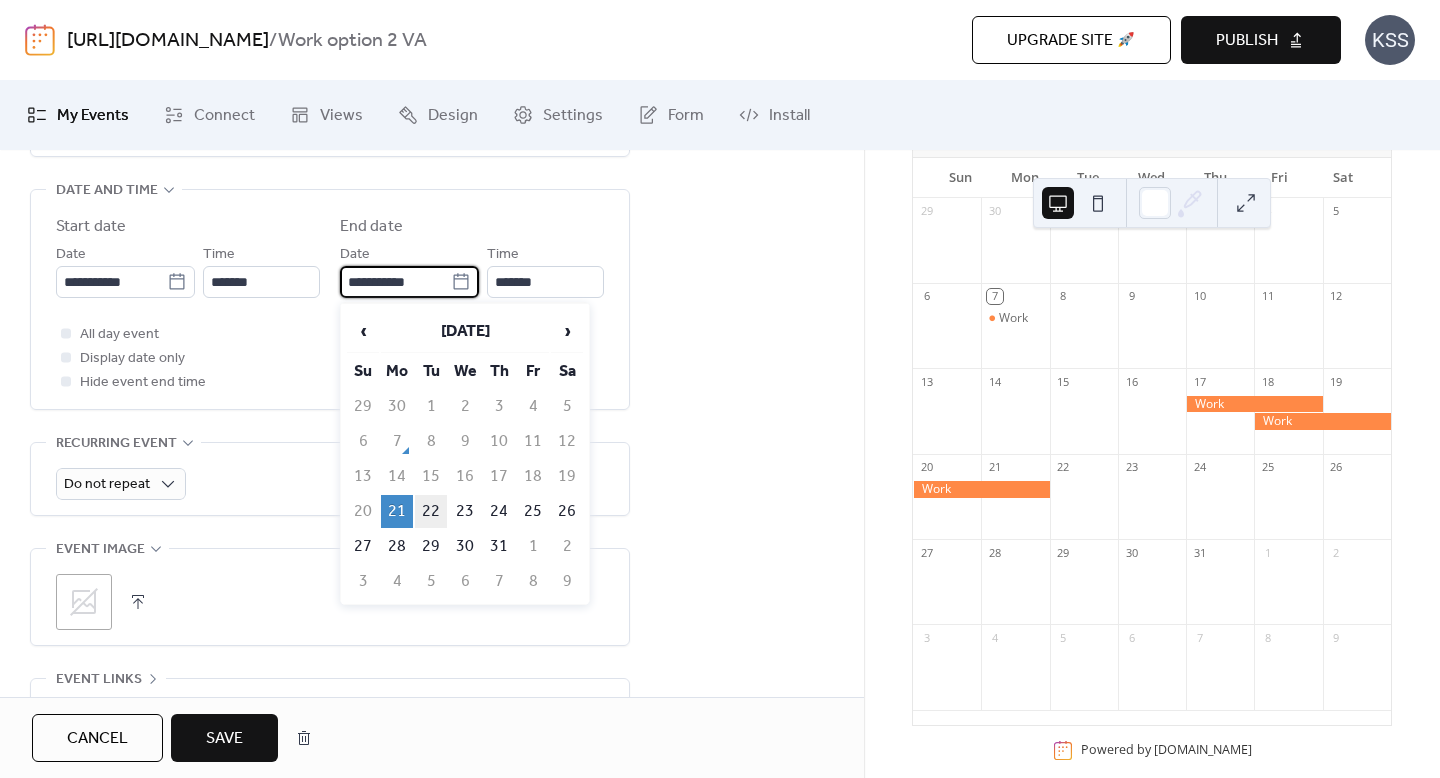 click on "22" at bounding box center [431, 511] 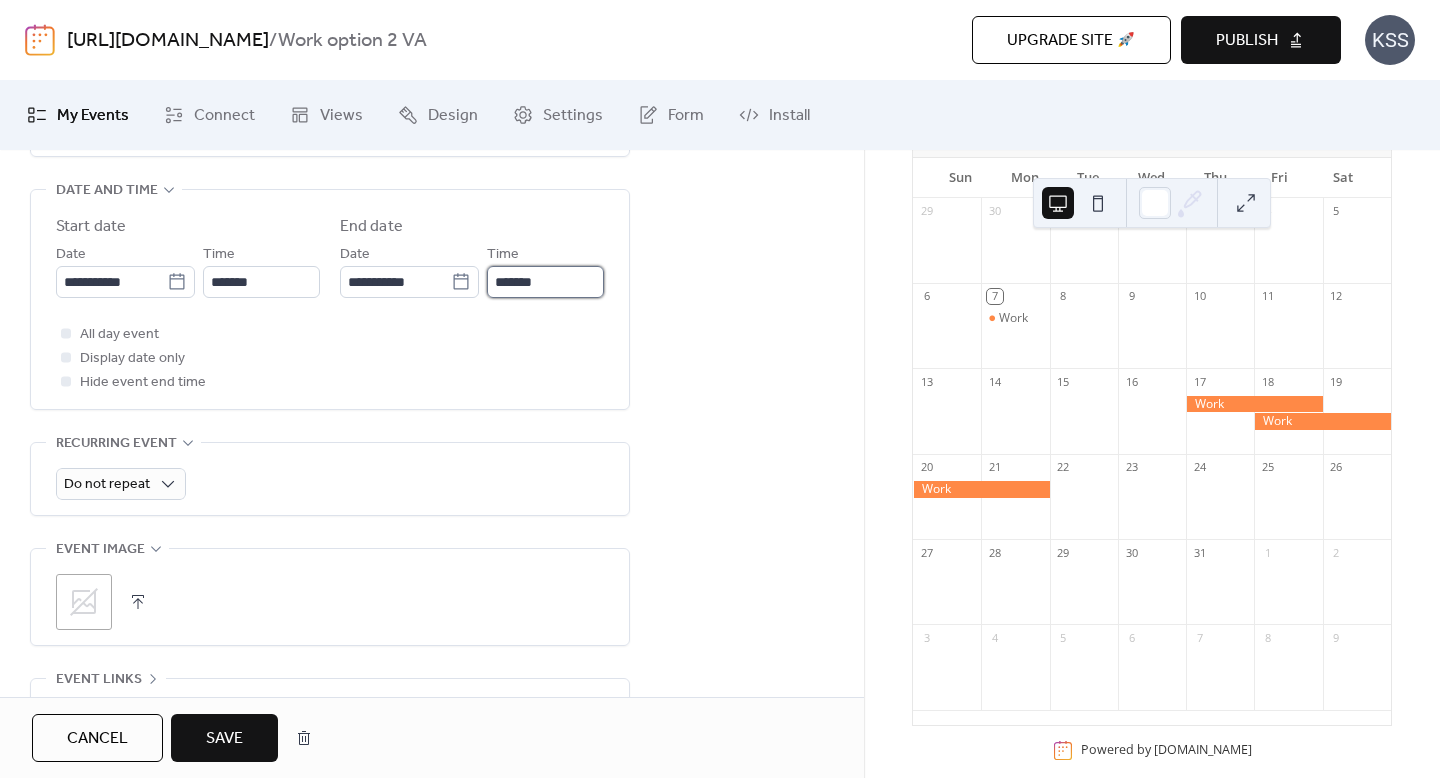 click on "*******" at bounding box center [545, 282] 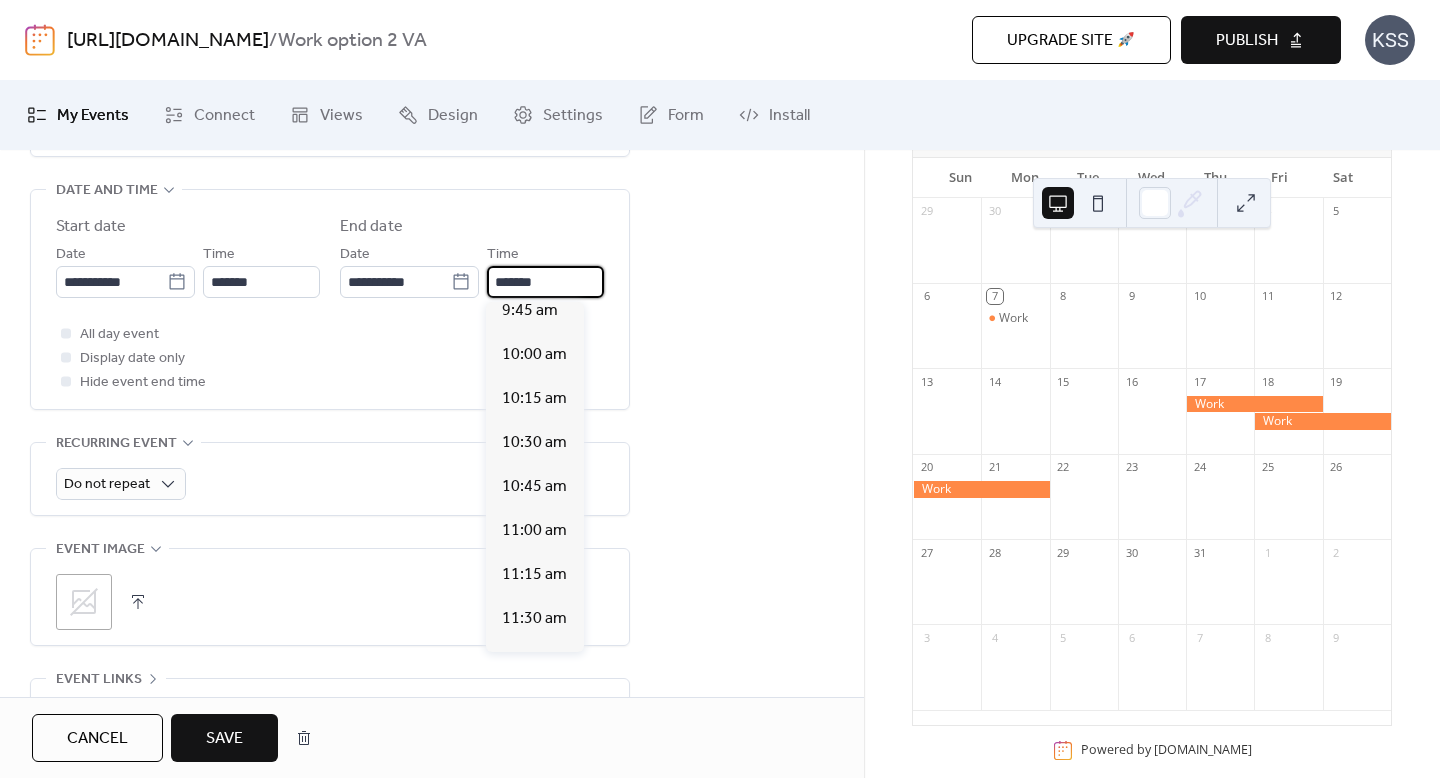 scroll, scrollTop: 1207, scrollLeft: 0, axis: vertical 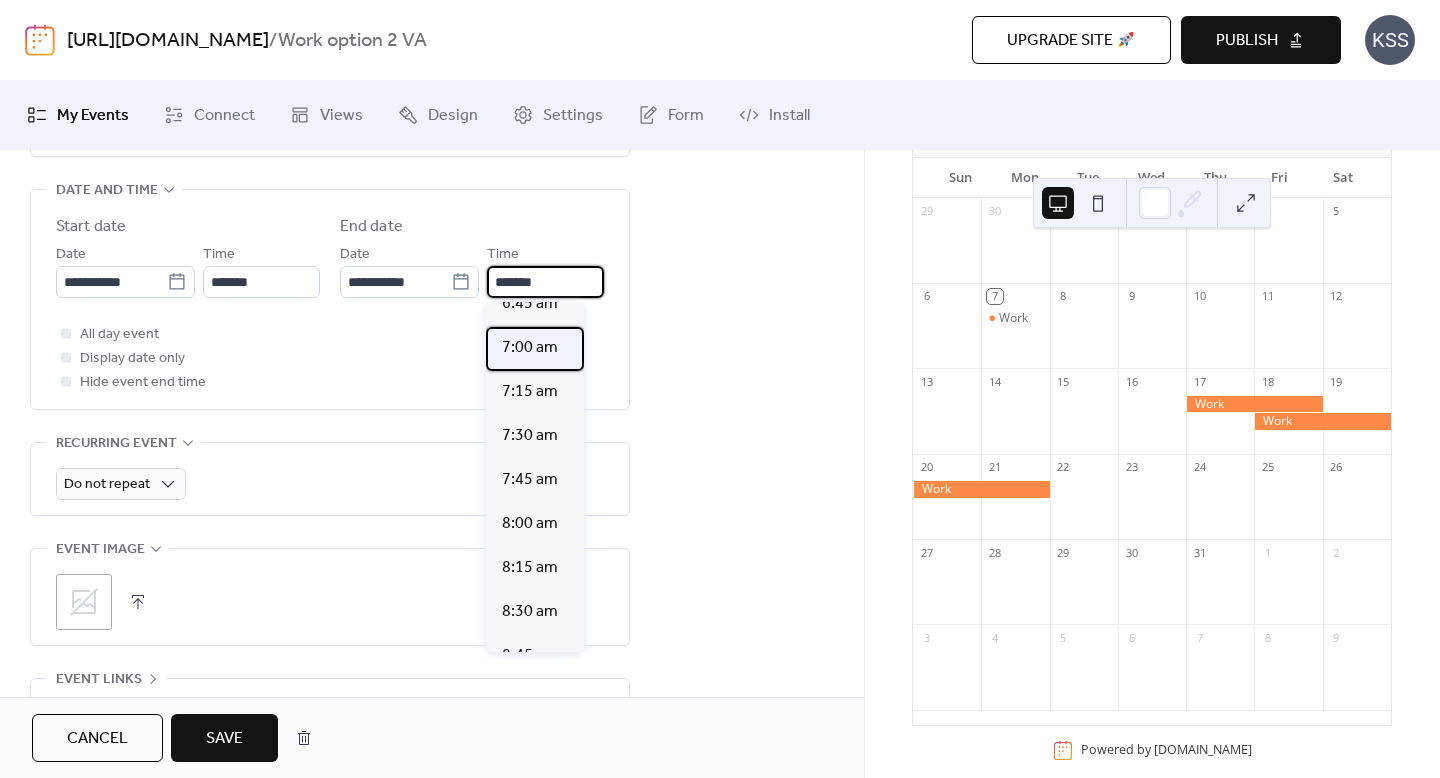 click on "7:00 am" at bounding box center [530, 348] 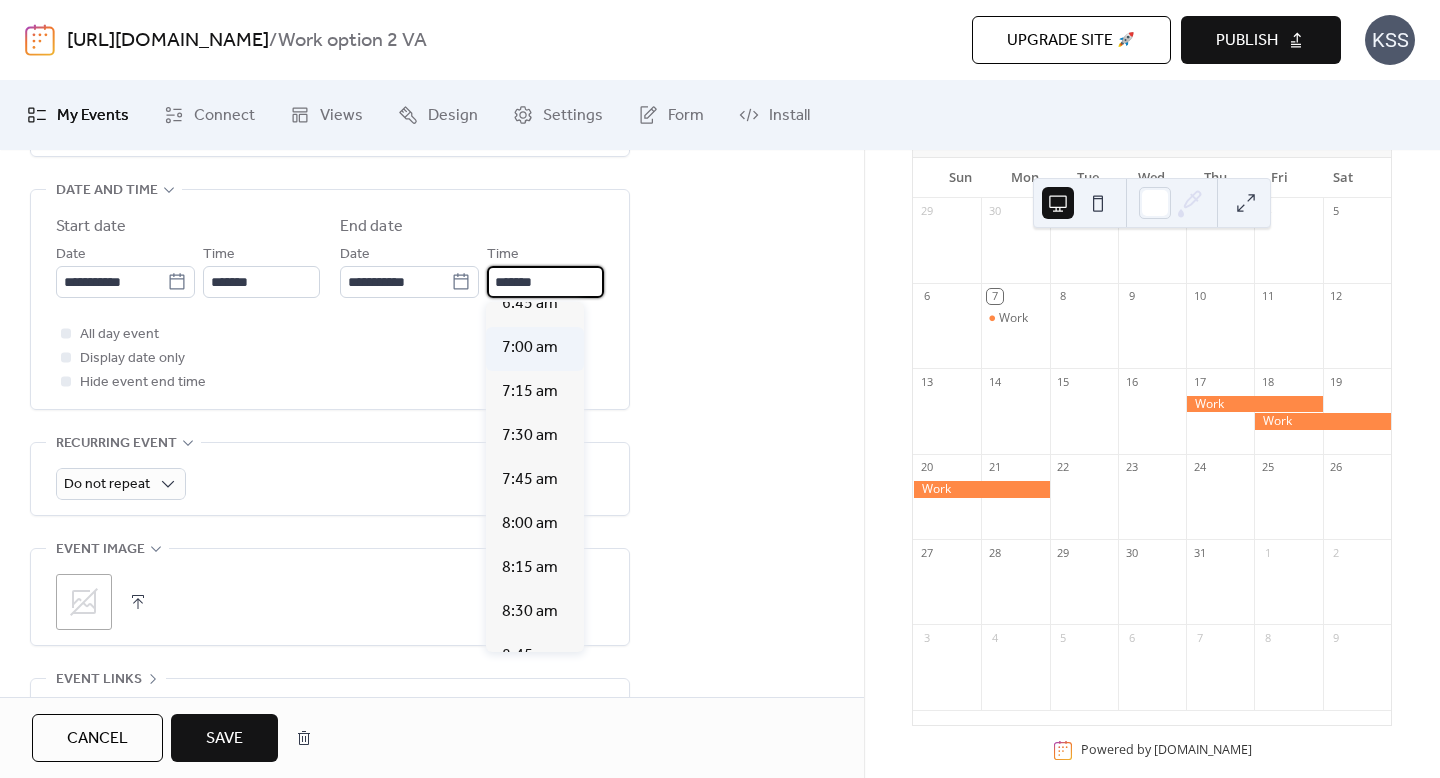 type on "*******" 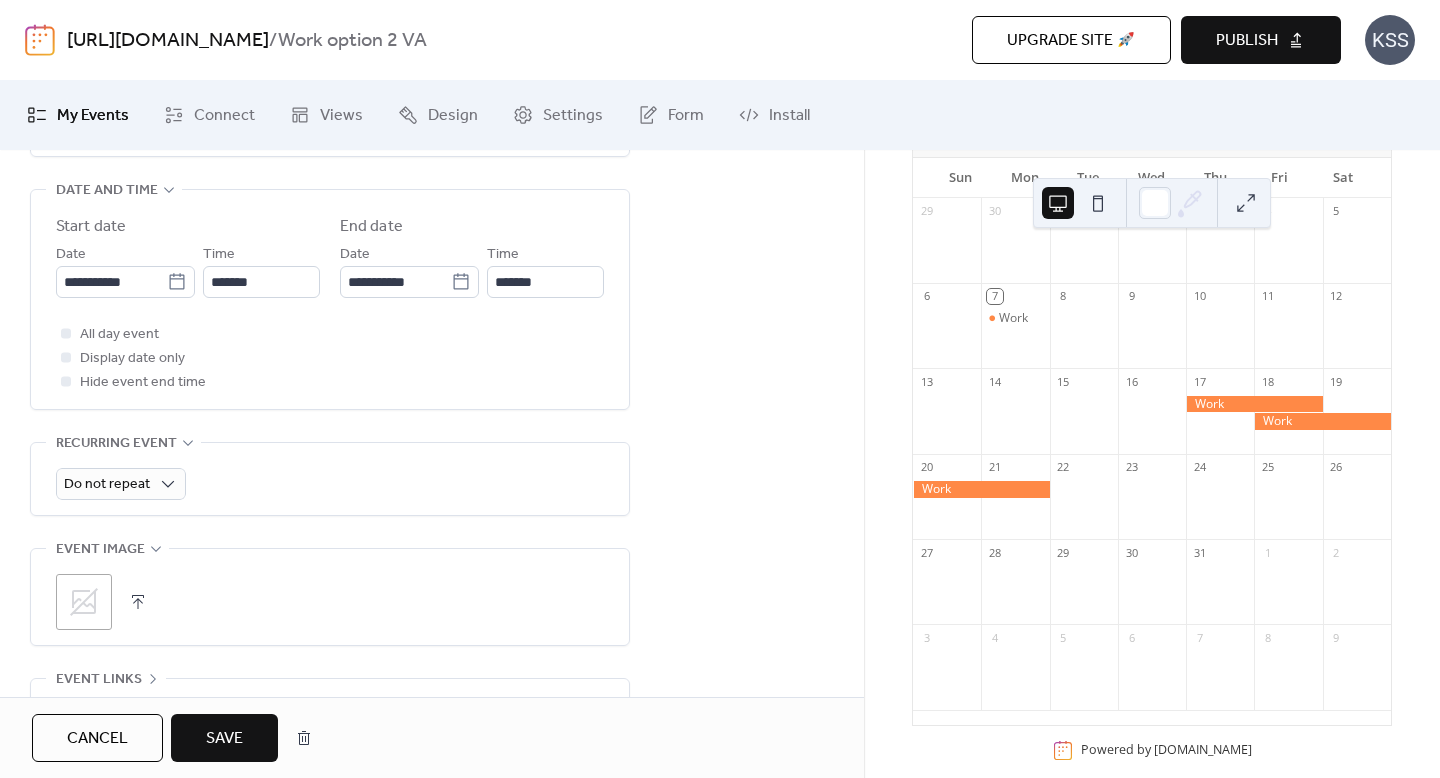 click on "Save" at bounding box center (224, 739) 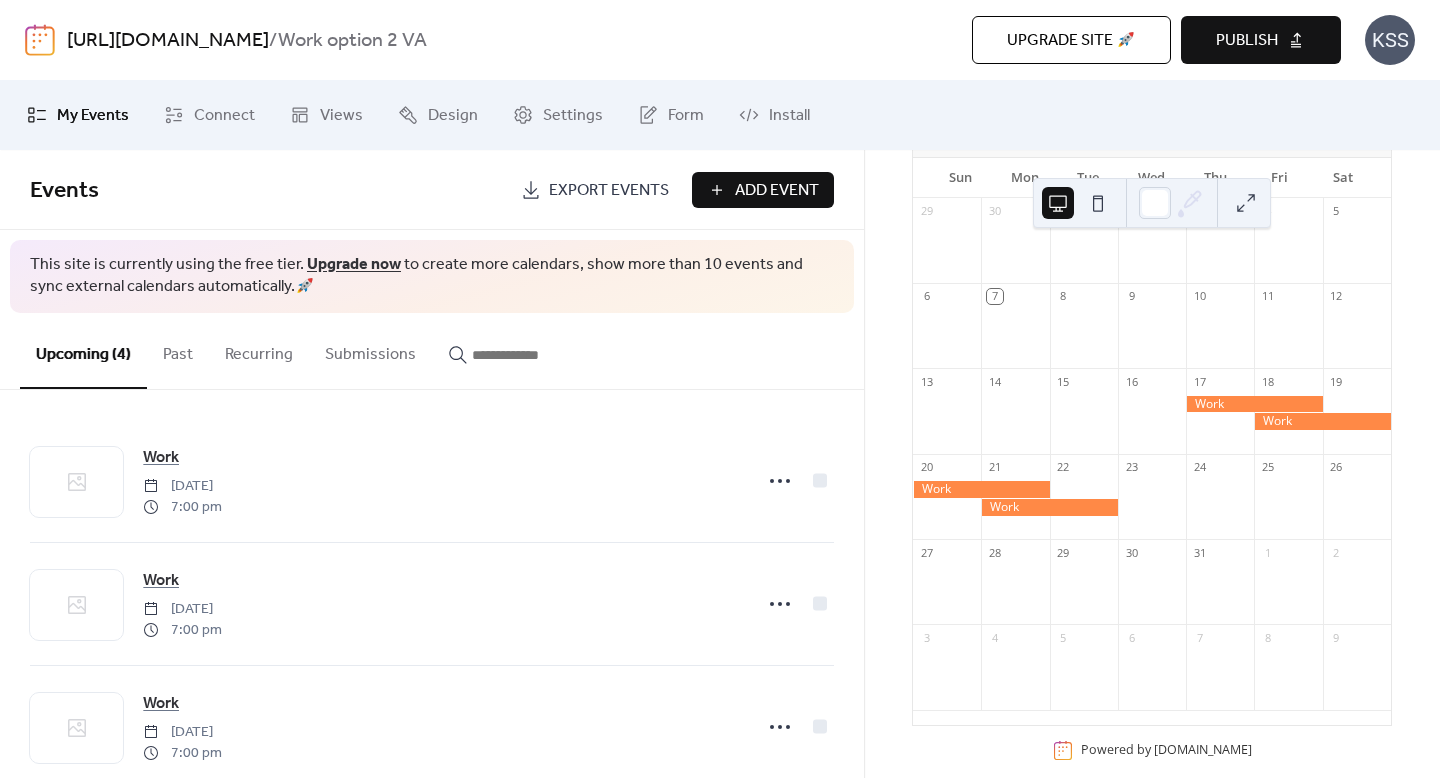 click on "Add Event" at bounding box center (763, 190) 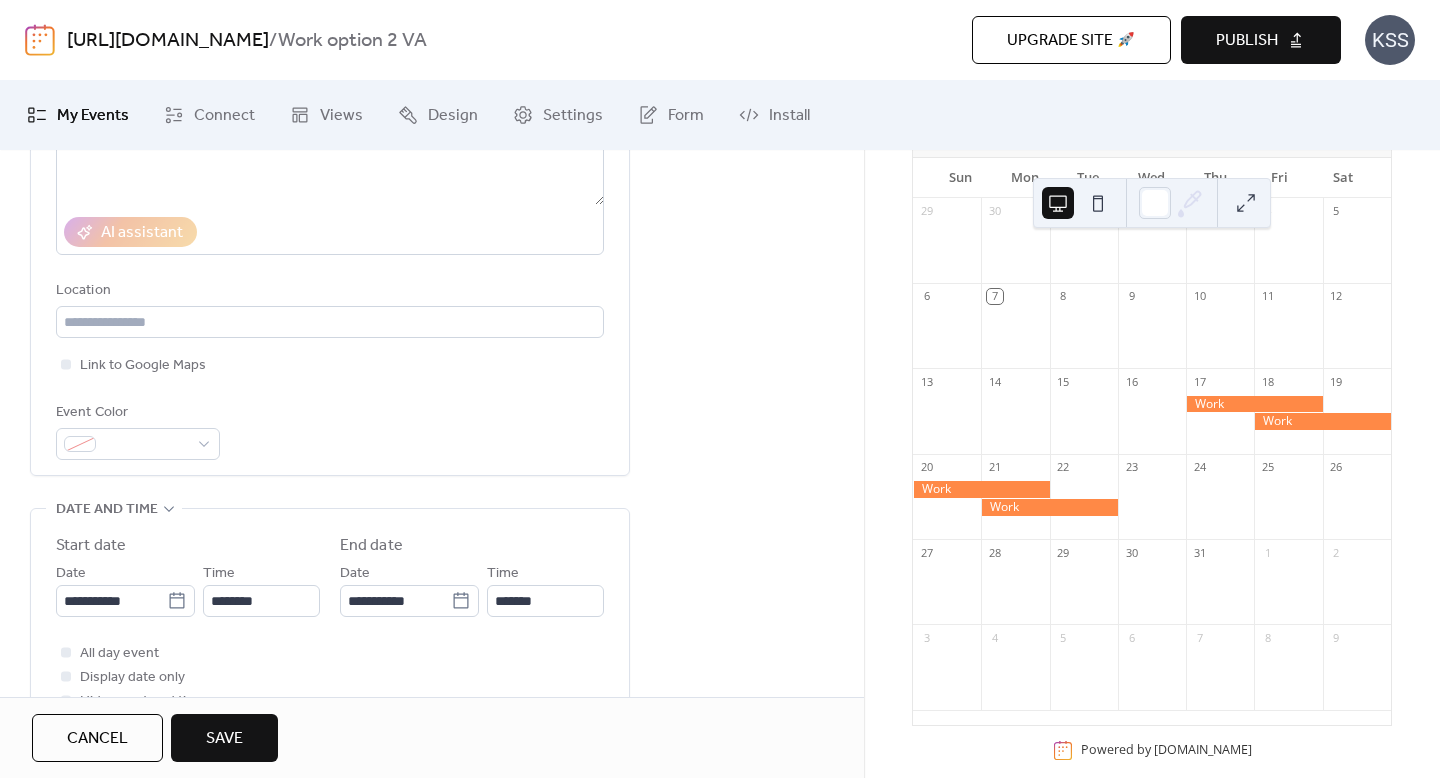 scroll, scrollTop: 406, scrollLeft: 0, axis: vertical 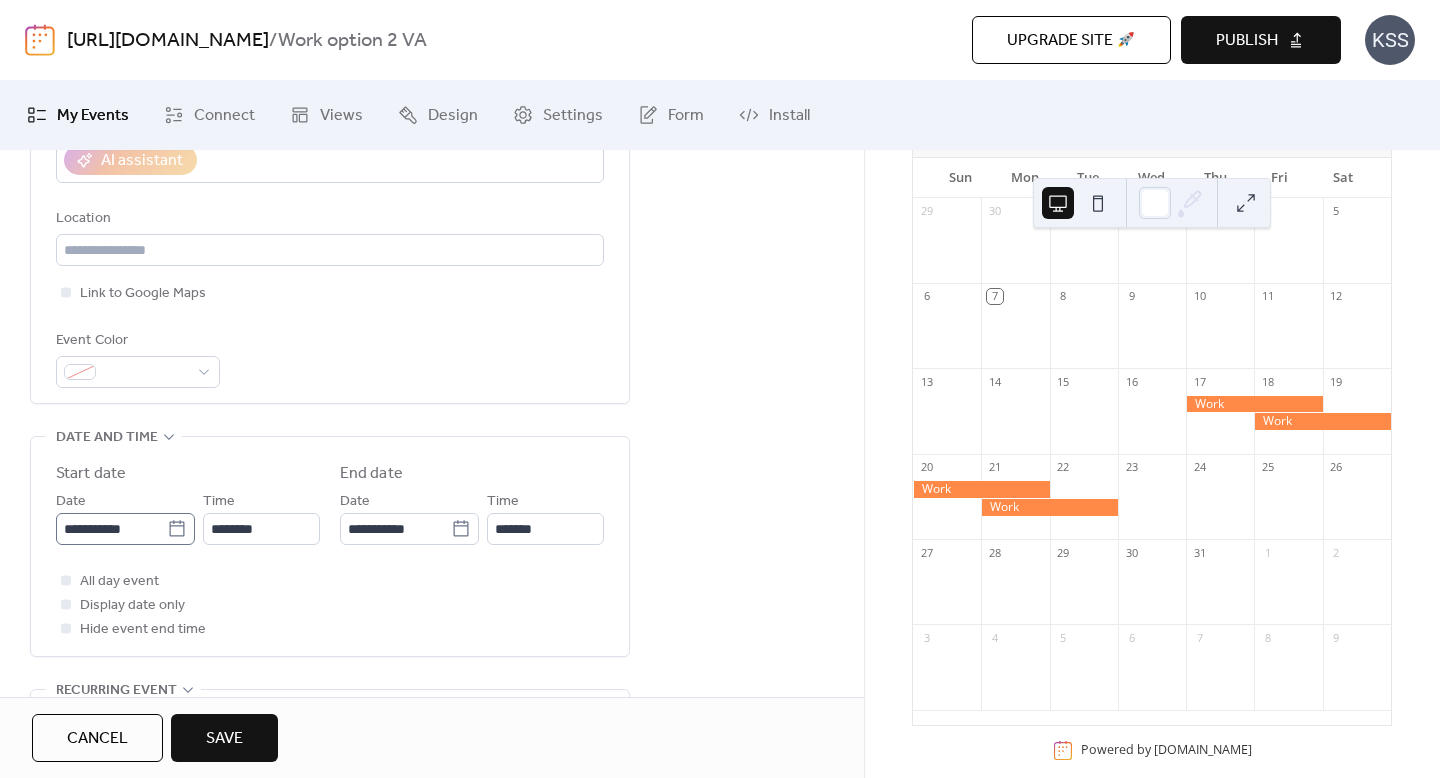type on "****" 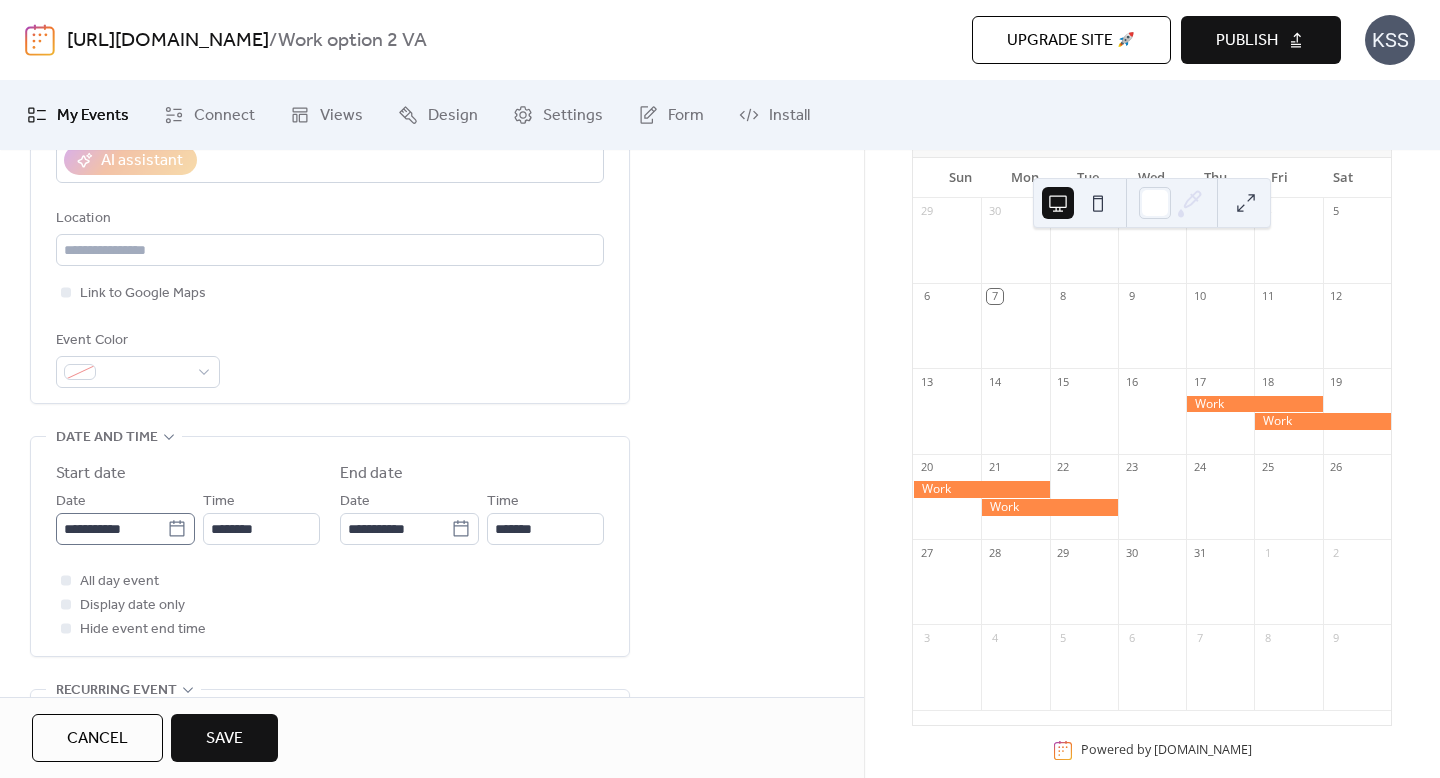 click 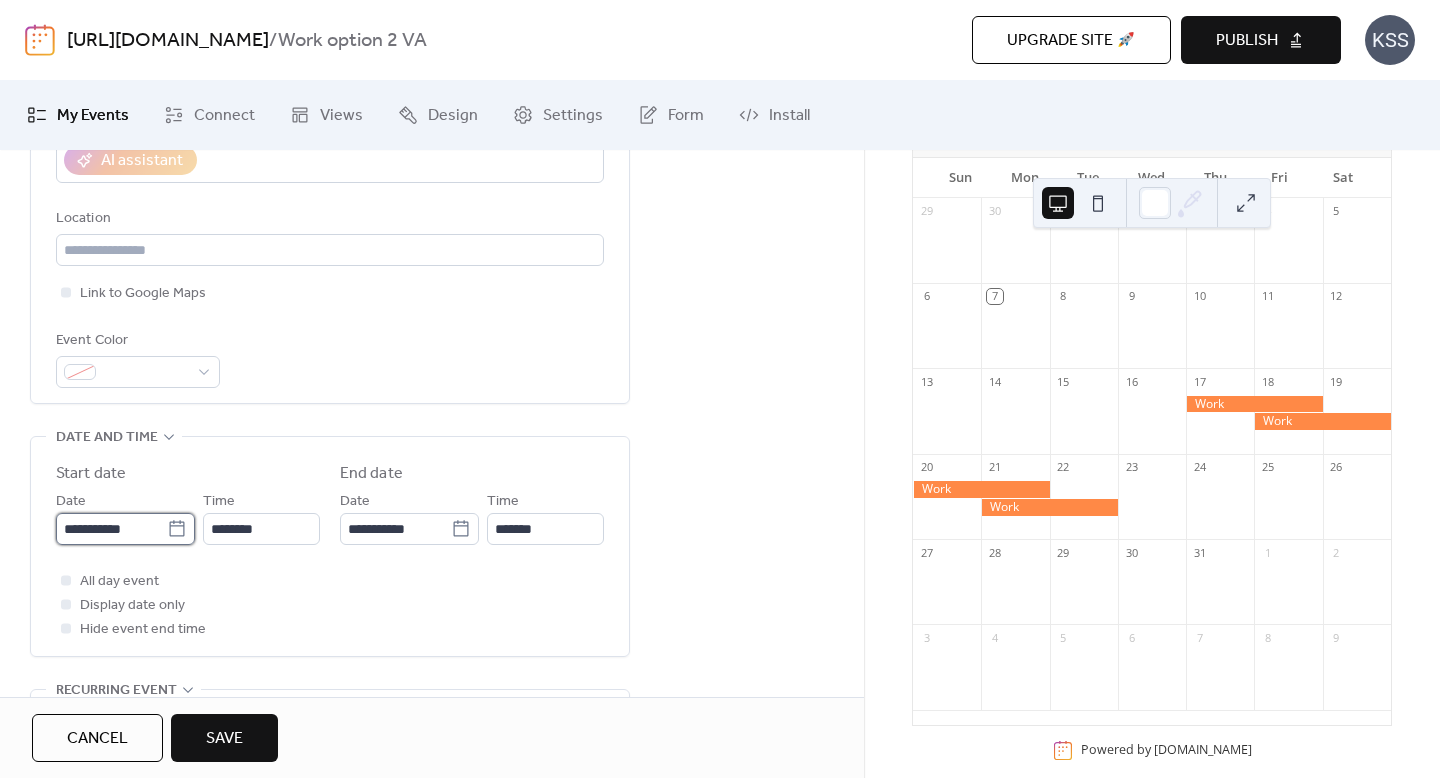 click on "**********" at bounding box center (111, 529) 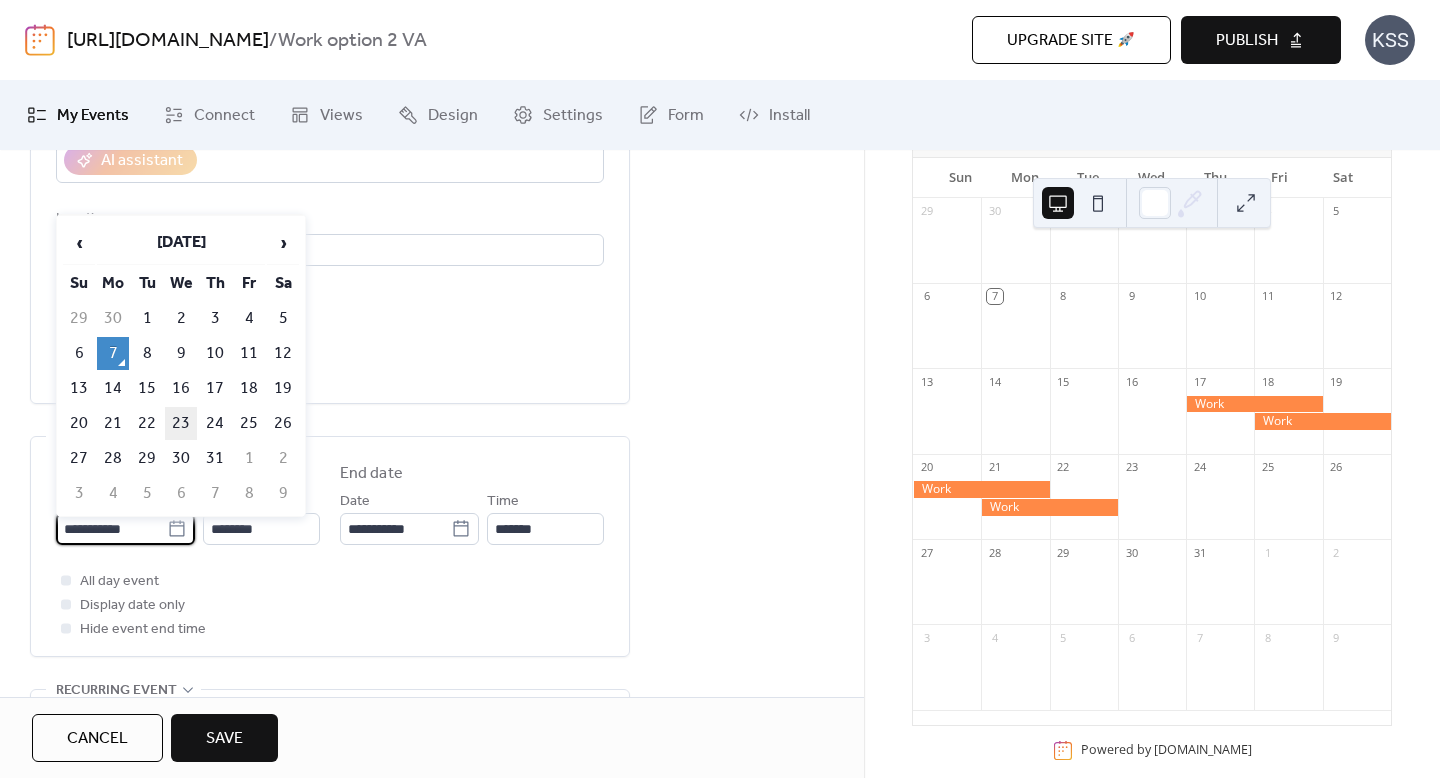 click on "23" at bounding box center (181, 423) 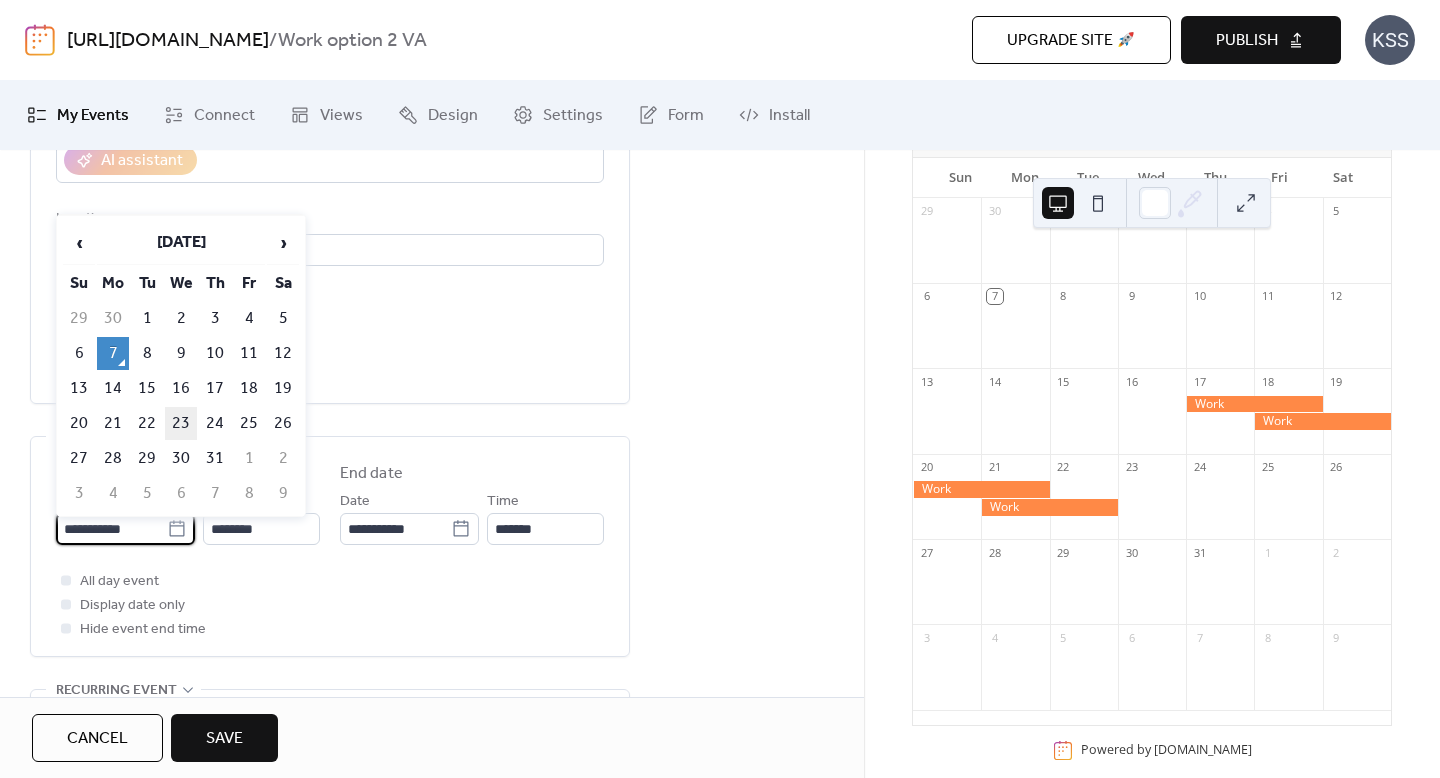 type on "**********" 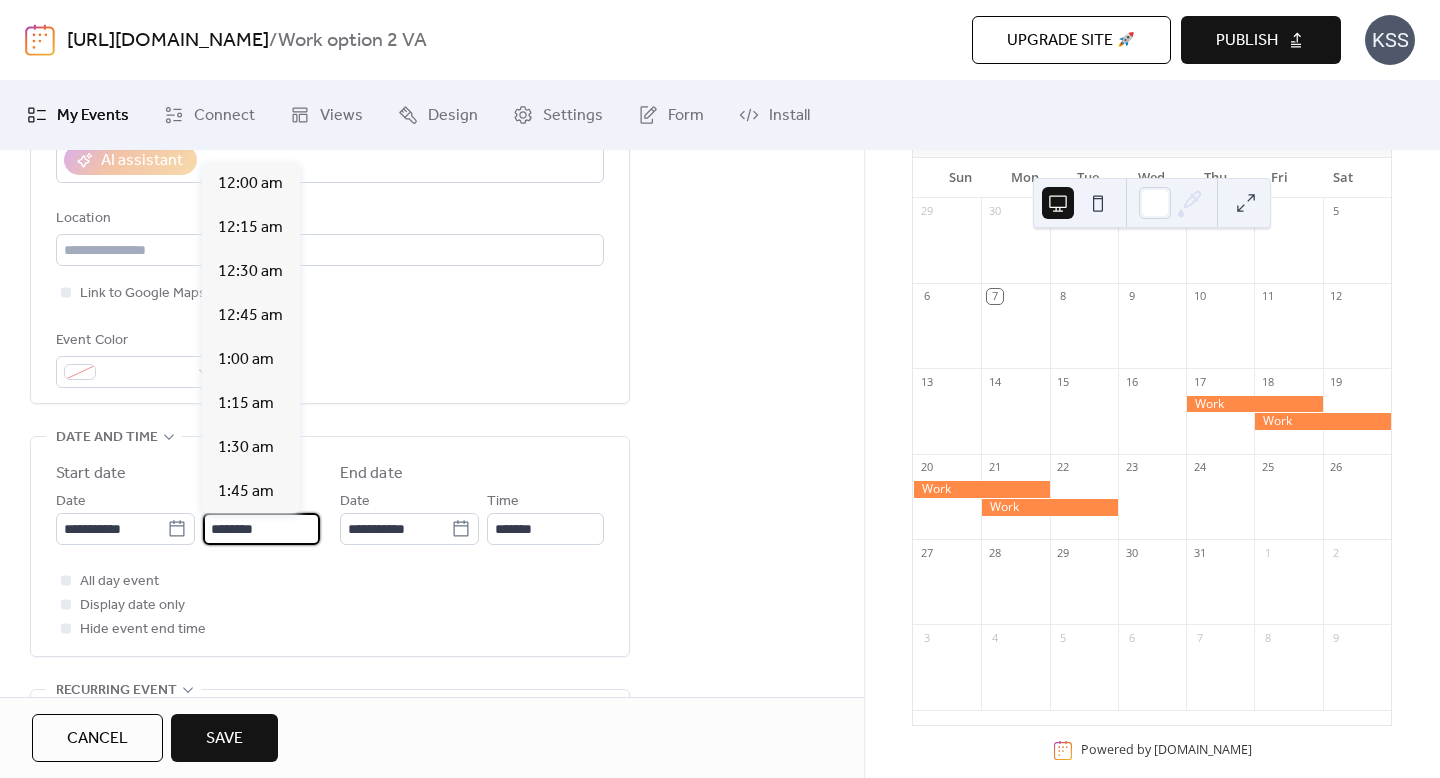click on "********" at bounding box center (261, 529) 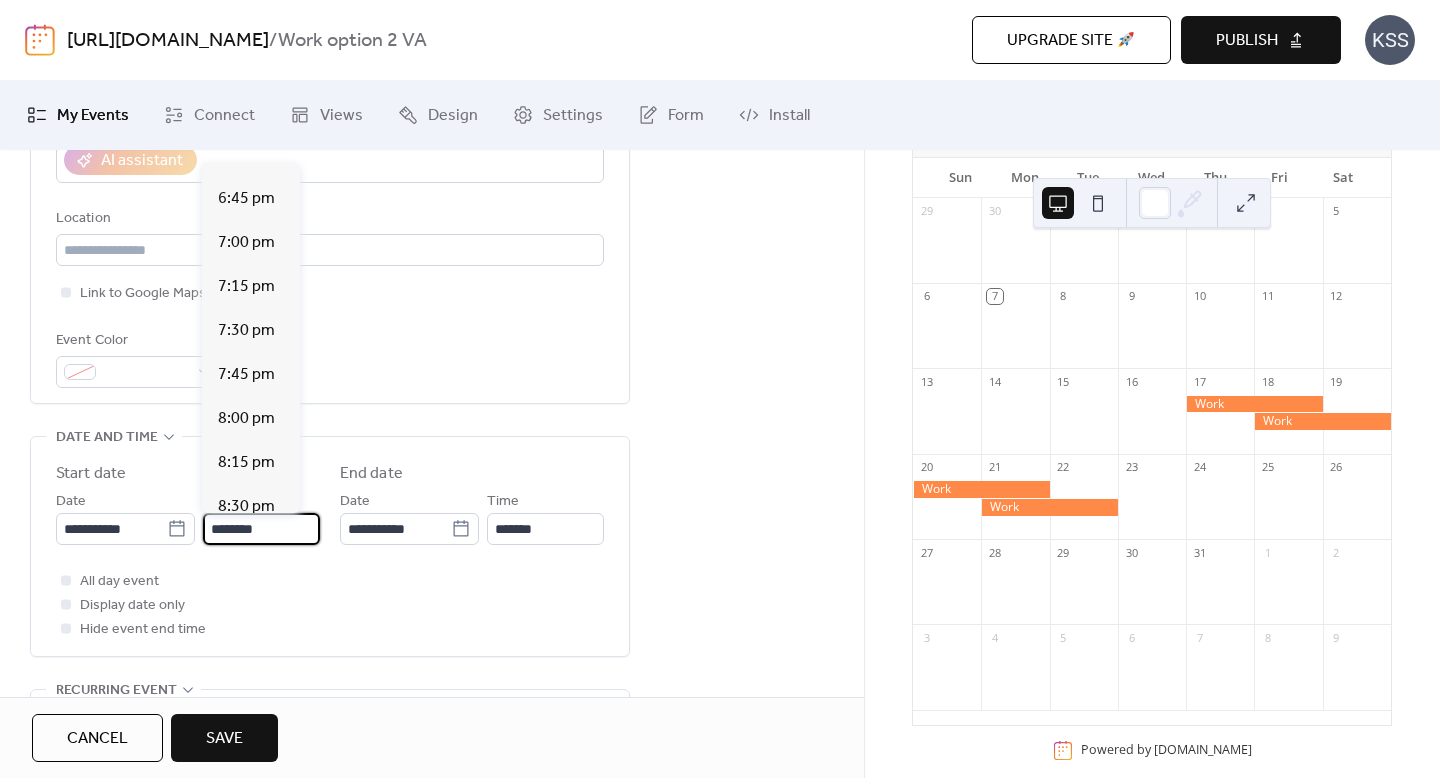 scroll, scrollTop: 3250, scrollLeft: 0, axis: vertical 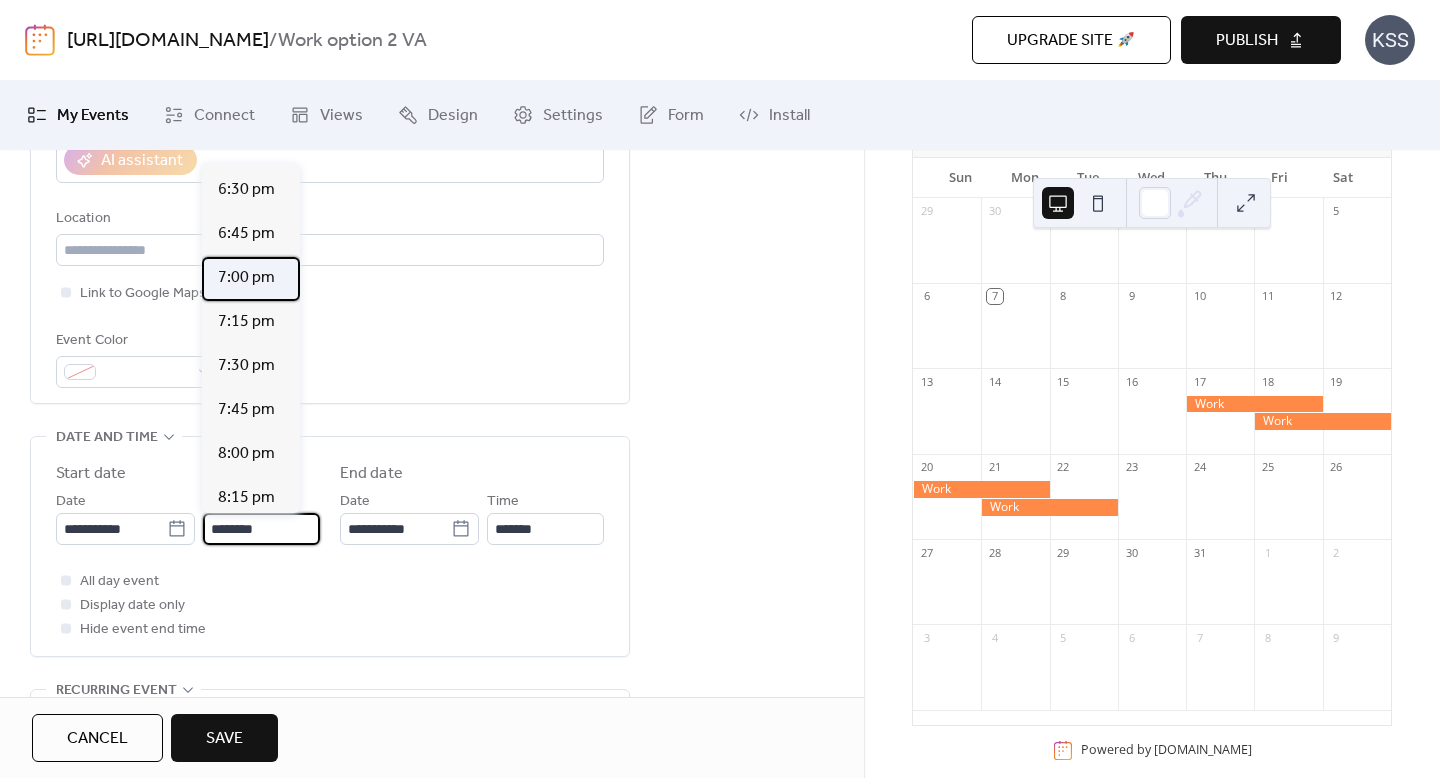 click on "7:00 pm" at bounding box center (246, 278) 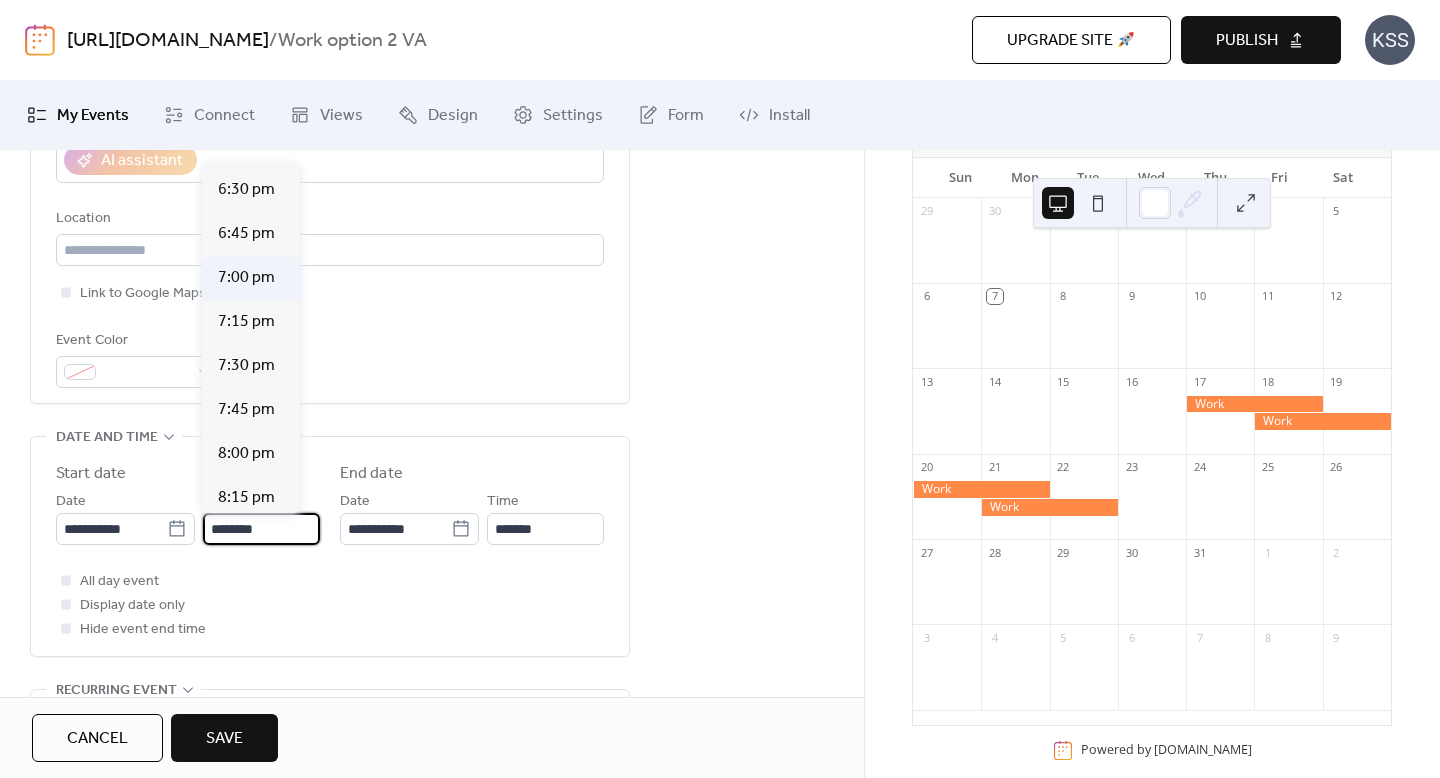 type on "*******" 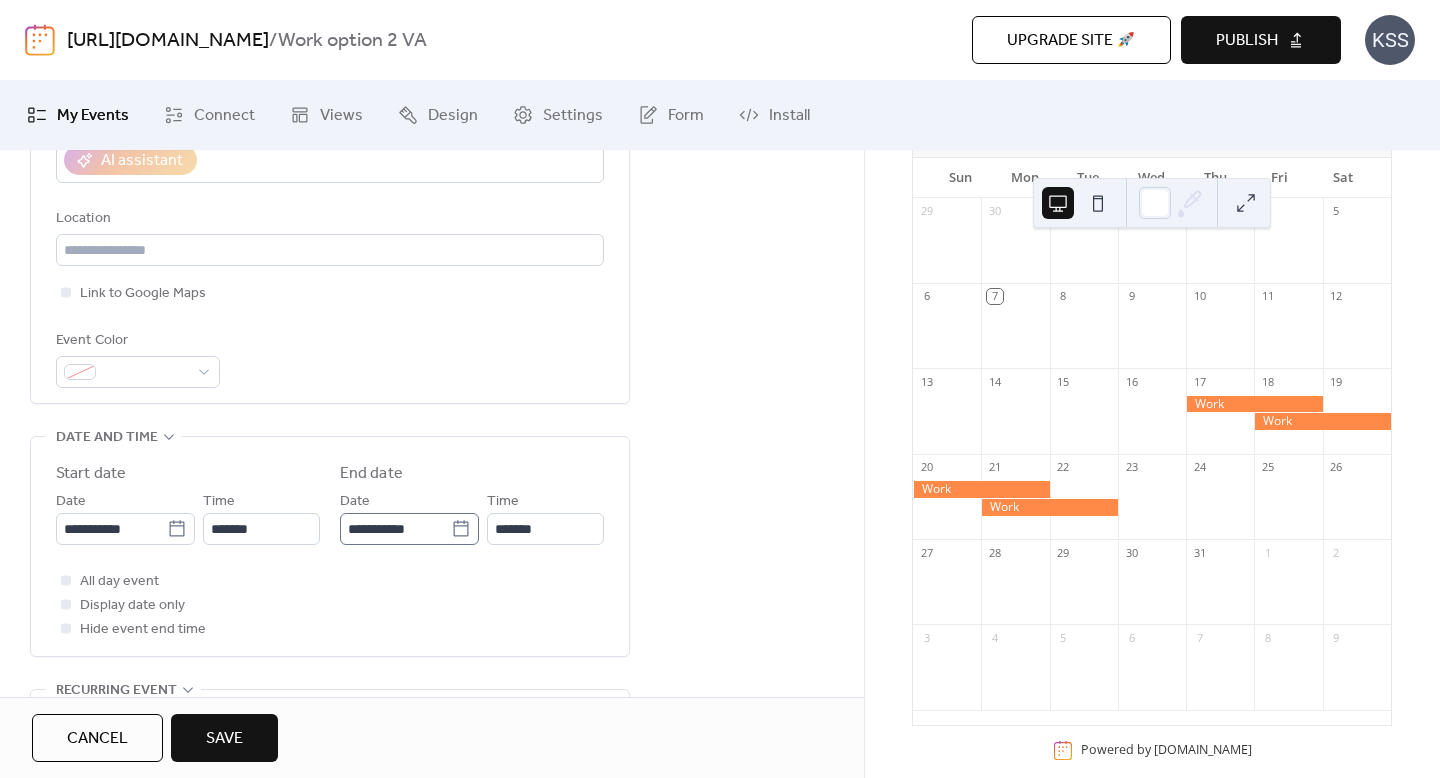 click 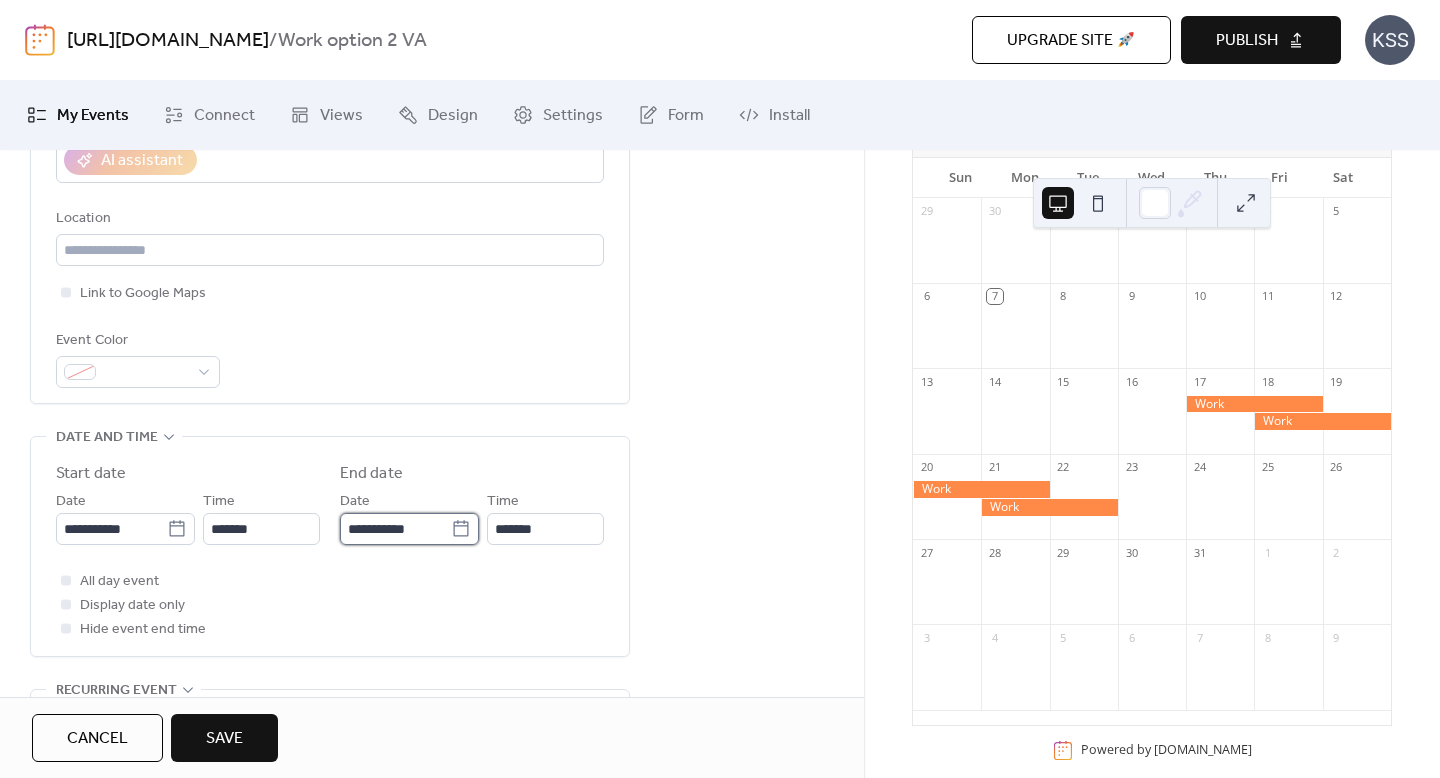 click on "**********" at bounding box center (395, 529) 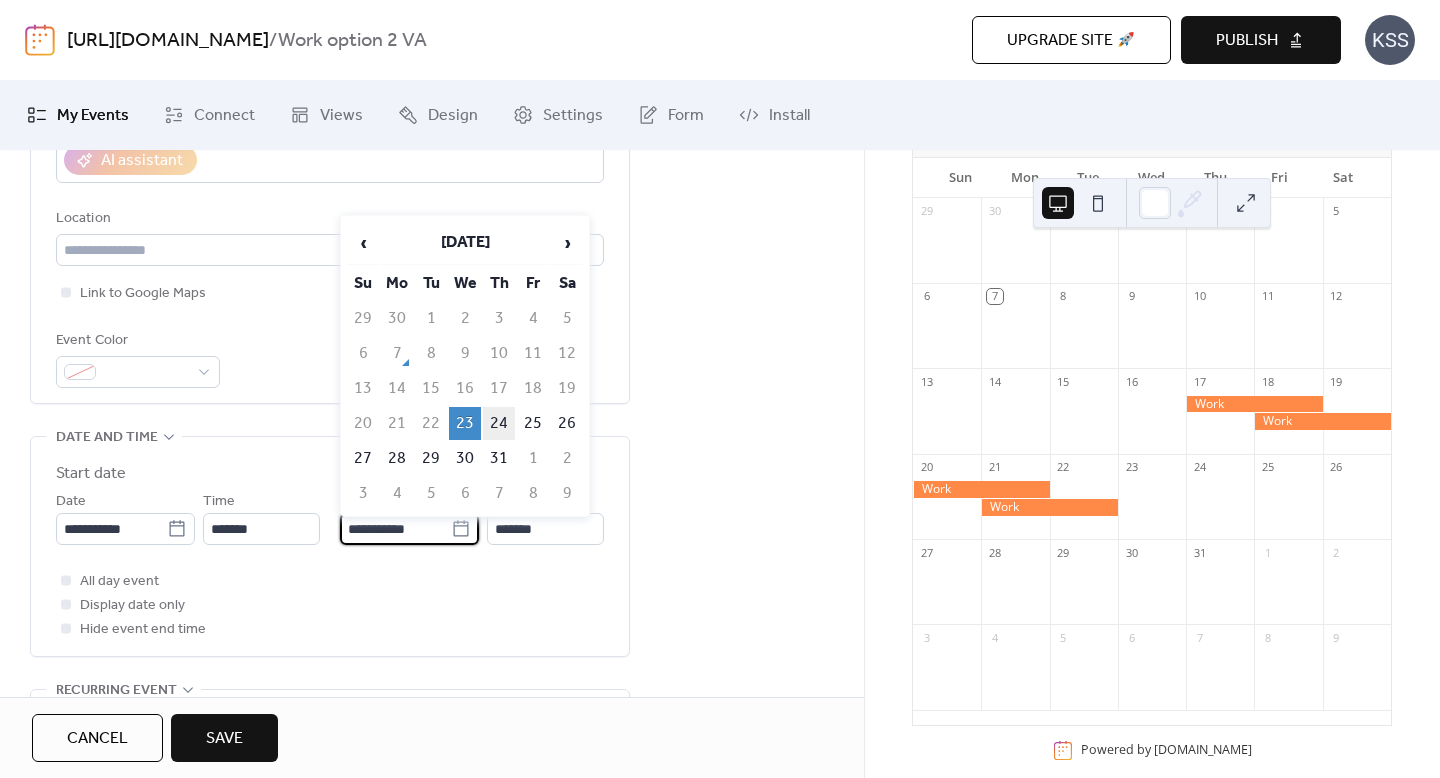 click on "24" at bounding box center (499, 423) 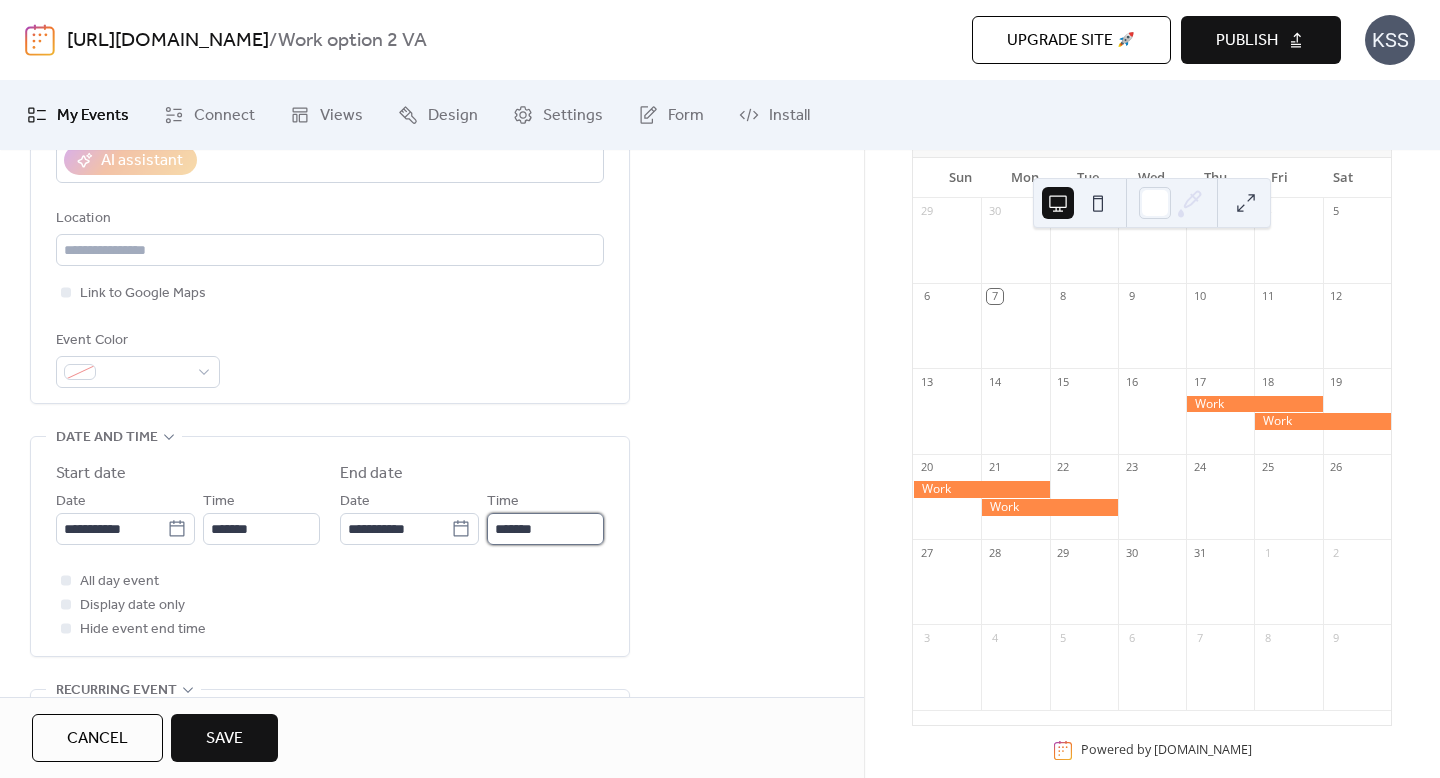 click on "*******" at bounding box center (545, 529) 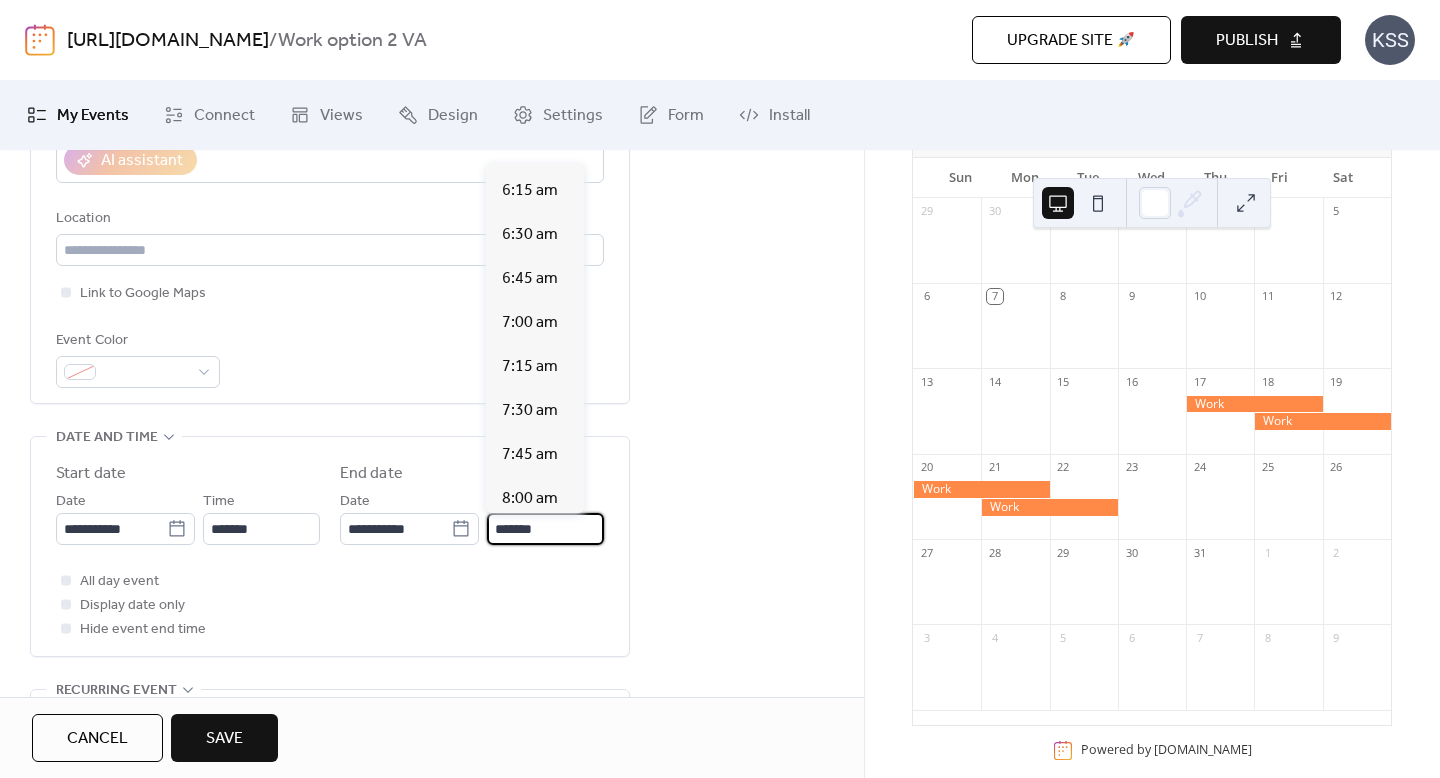 scroll, scrollTop: 1092, scrollLeft: 0, axis: vertical 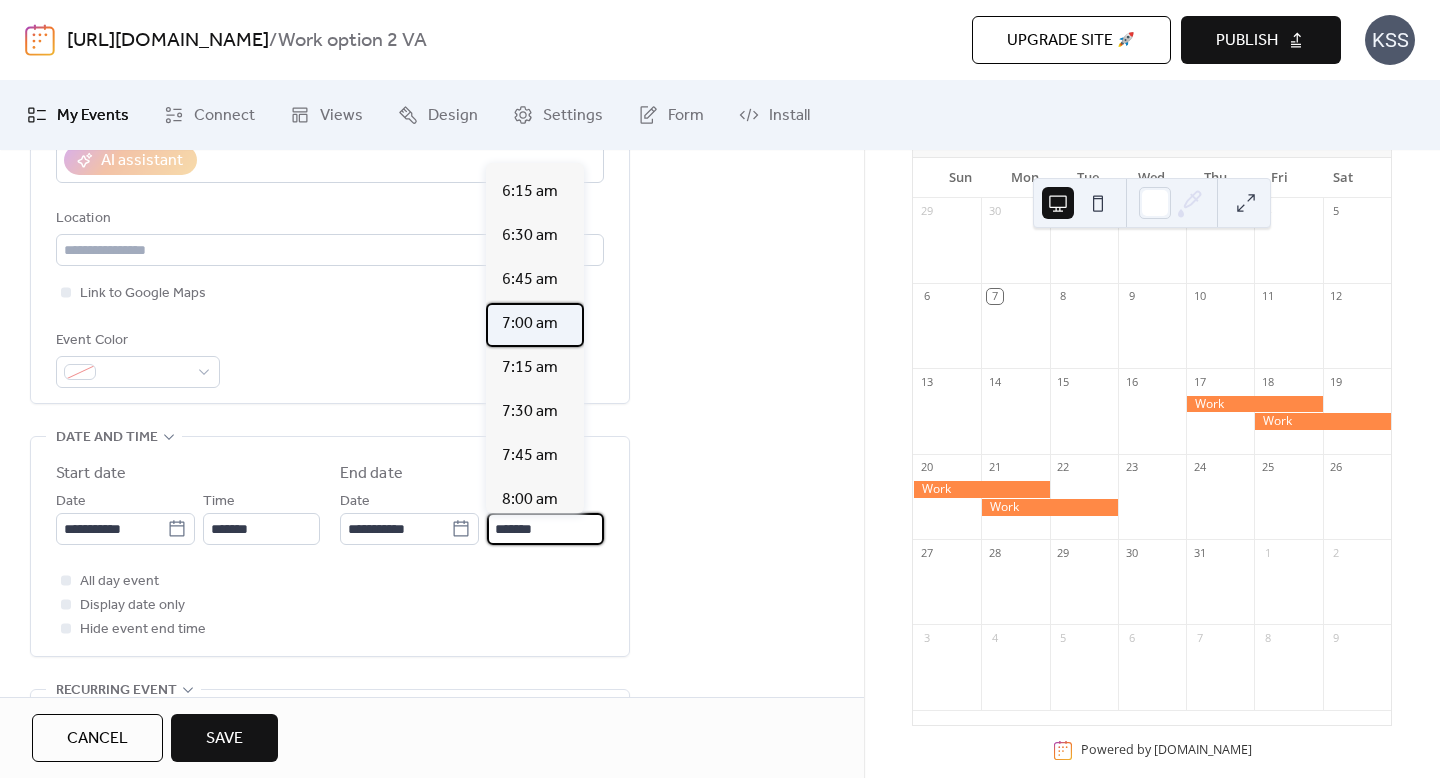 click on "7:00 am" at bounding box center (530, 324) 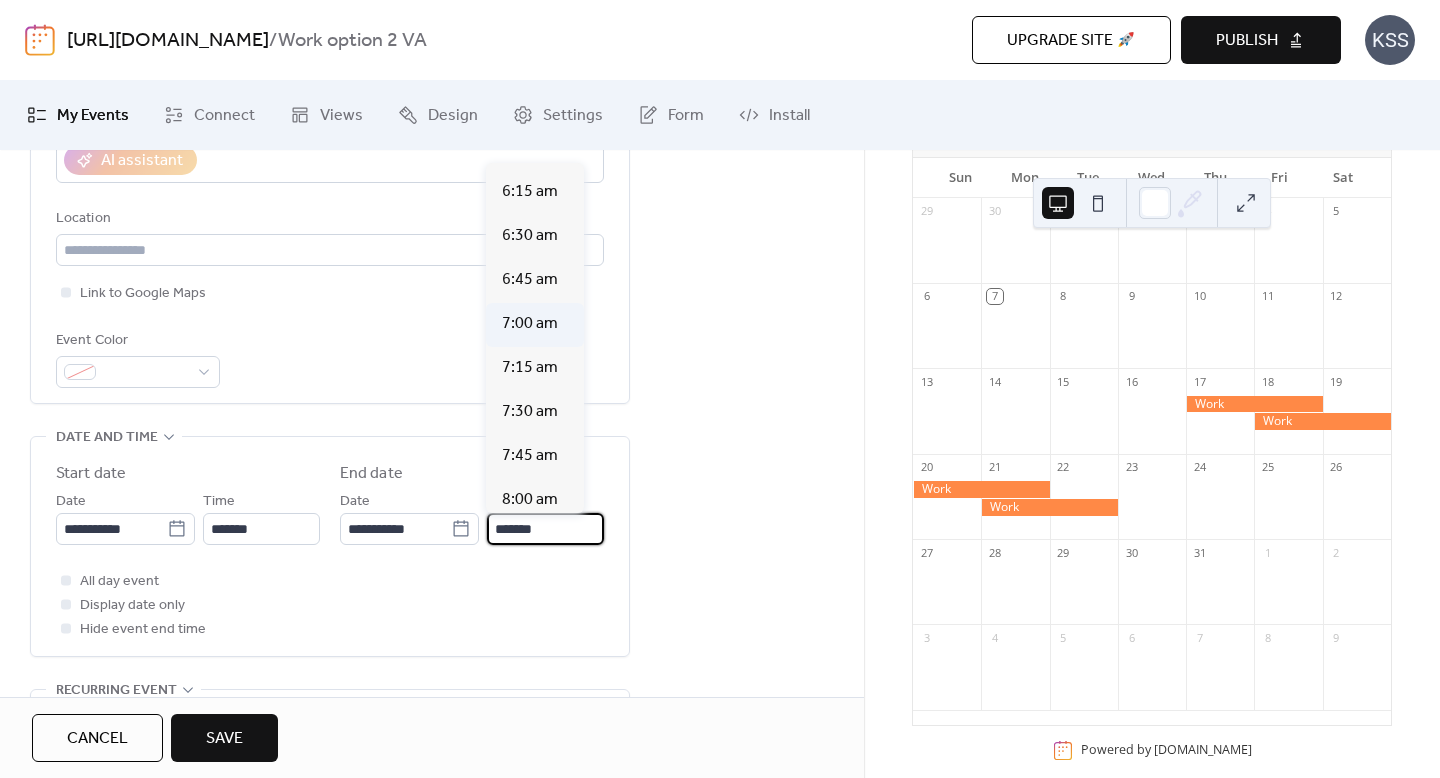 type on "*******" 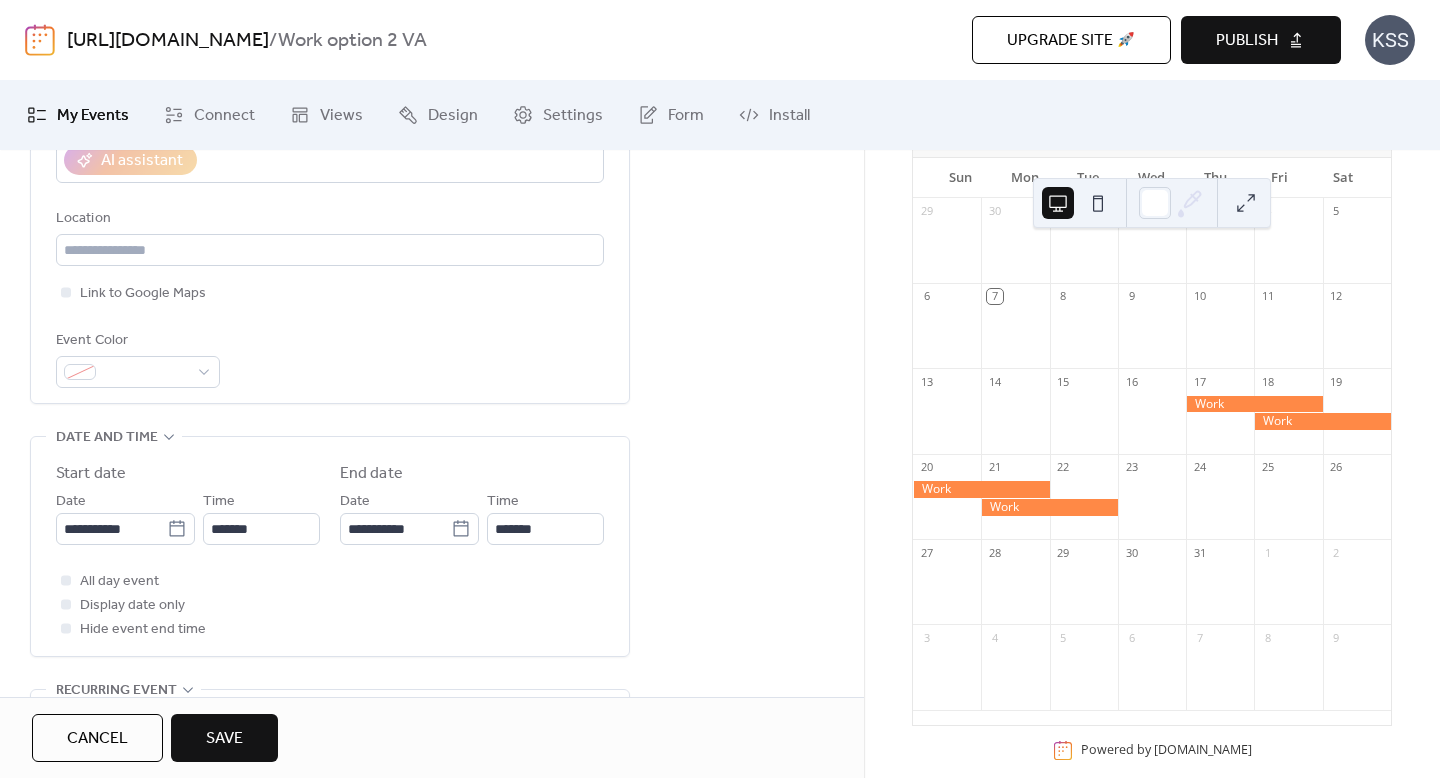 click on "Save" at bounding box center [224, 739] 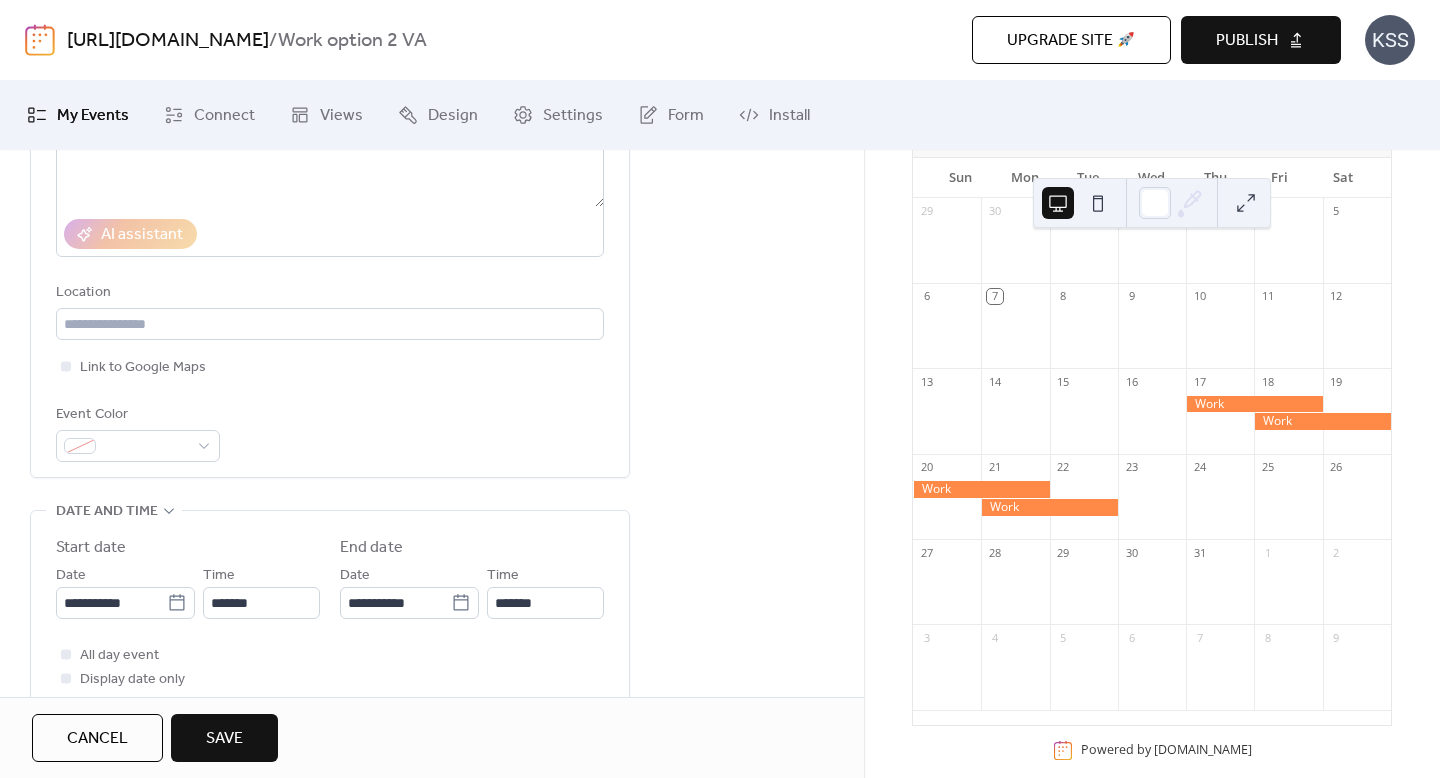 scroll, scrollTop: 480, scrollLeft: 0, axis: vertical 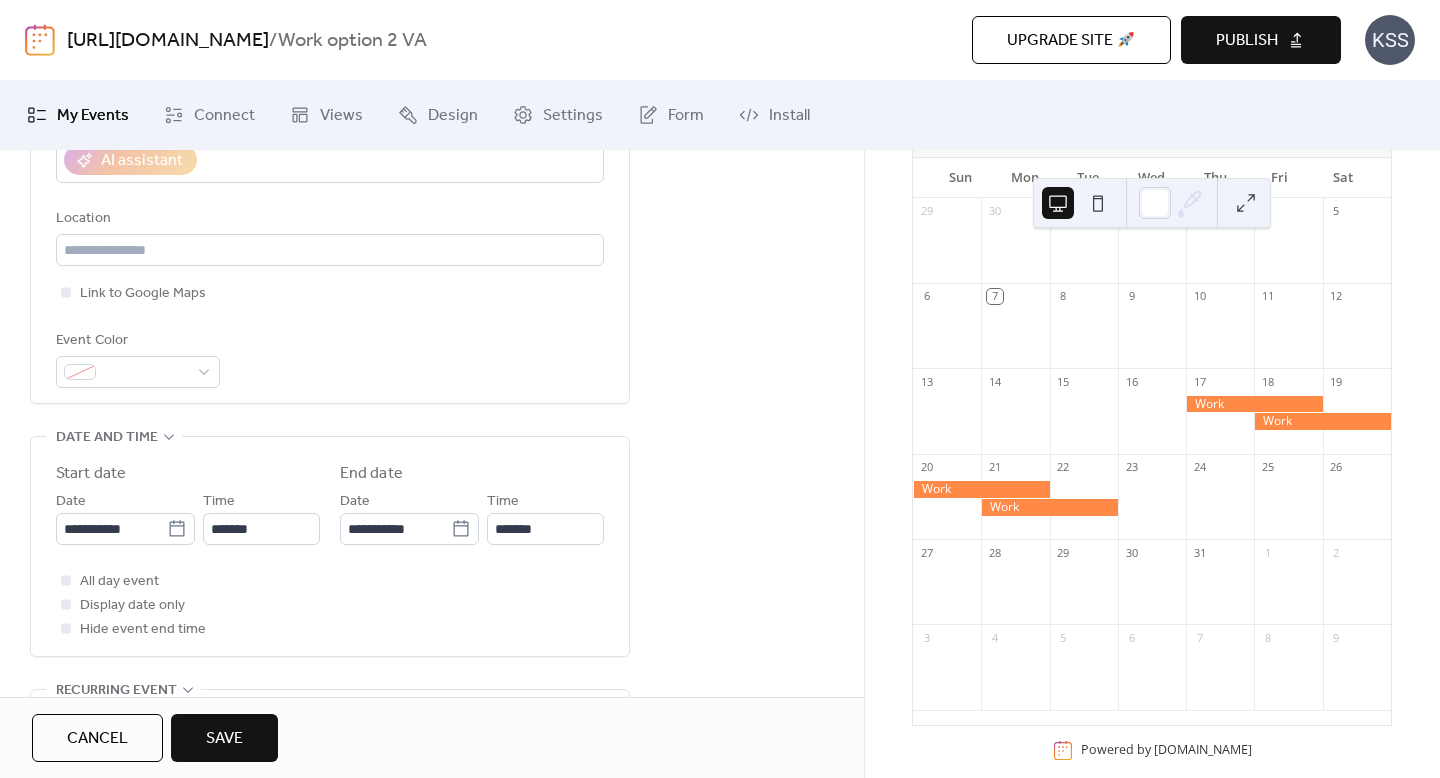 click on "Save" at bounding box center [224, 738] 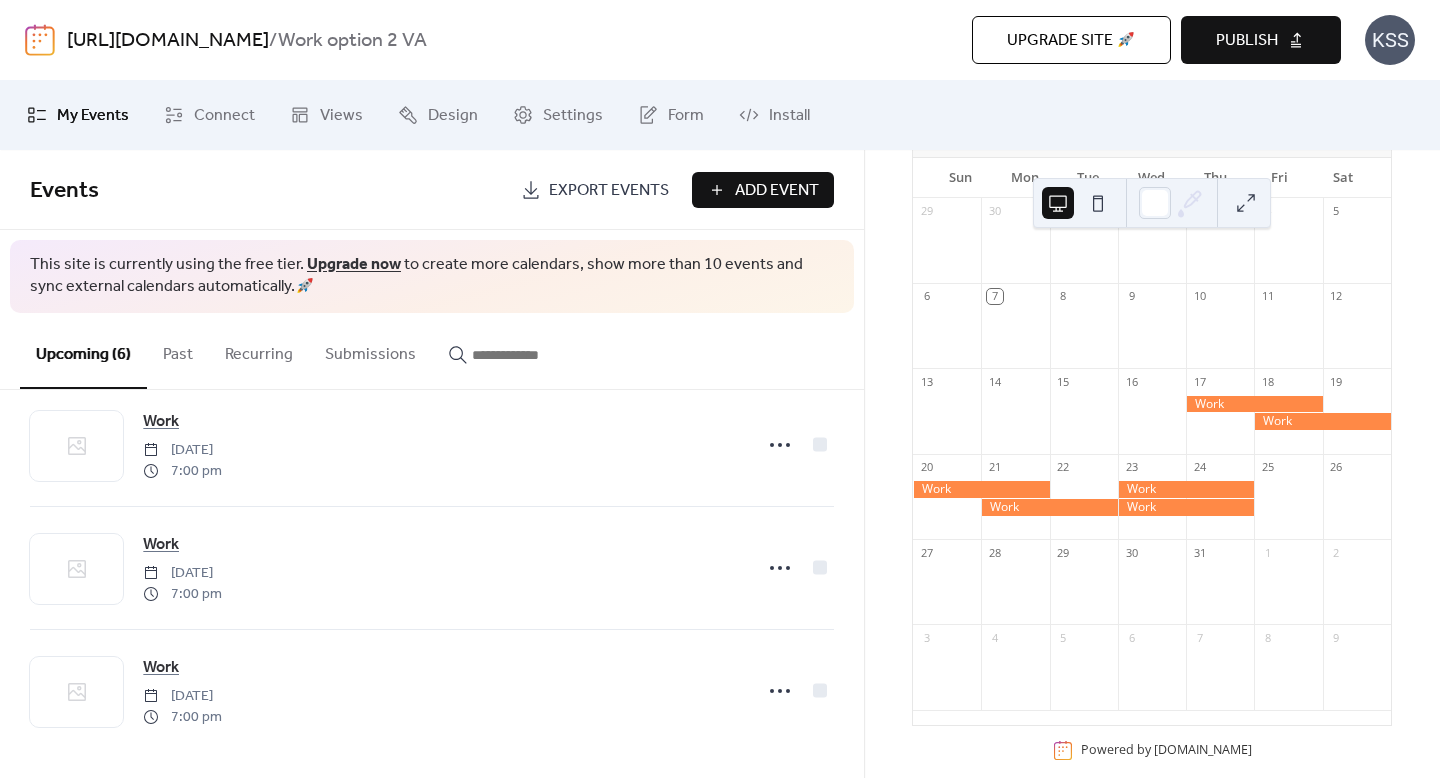 scroll, scrollTop: 412, scrollLeft: 0, axis: vertical 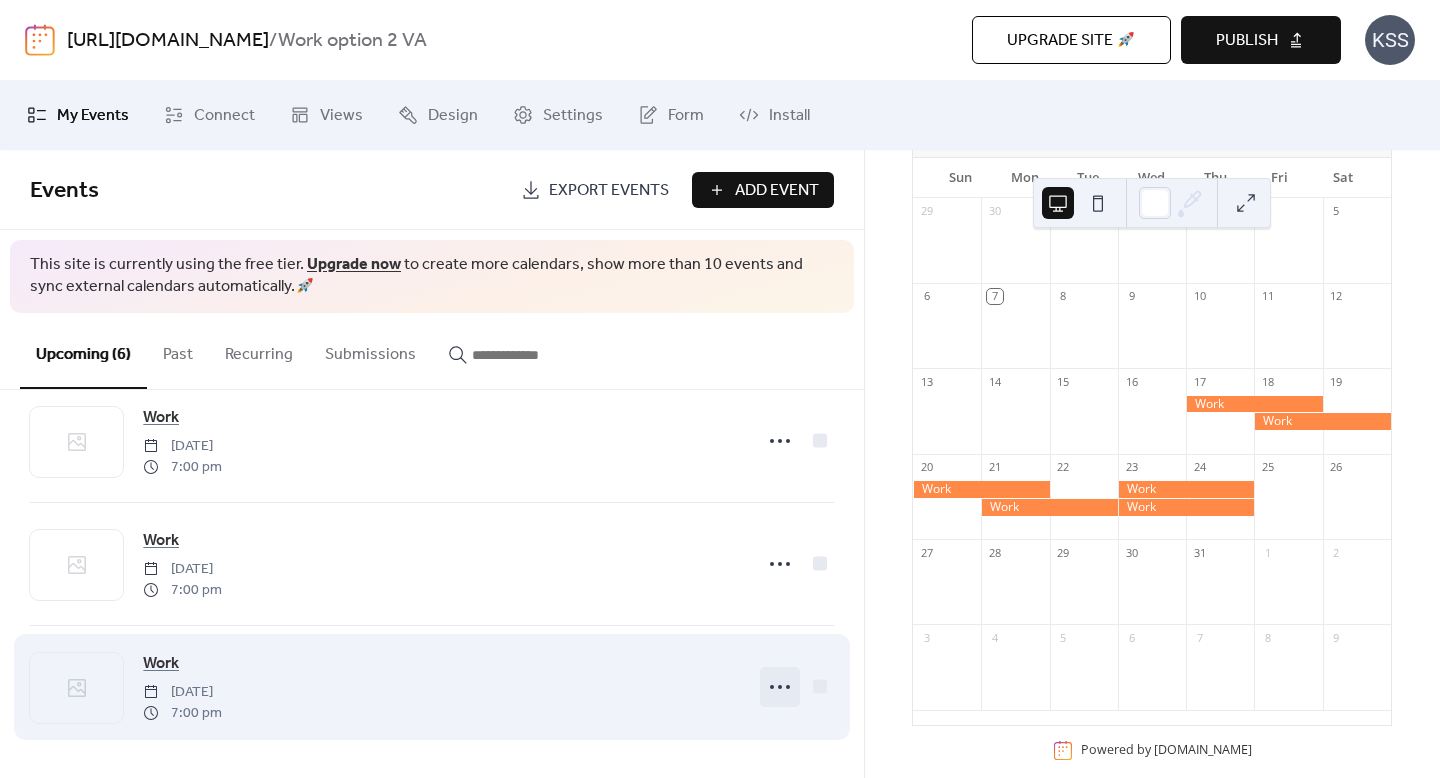 click 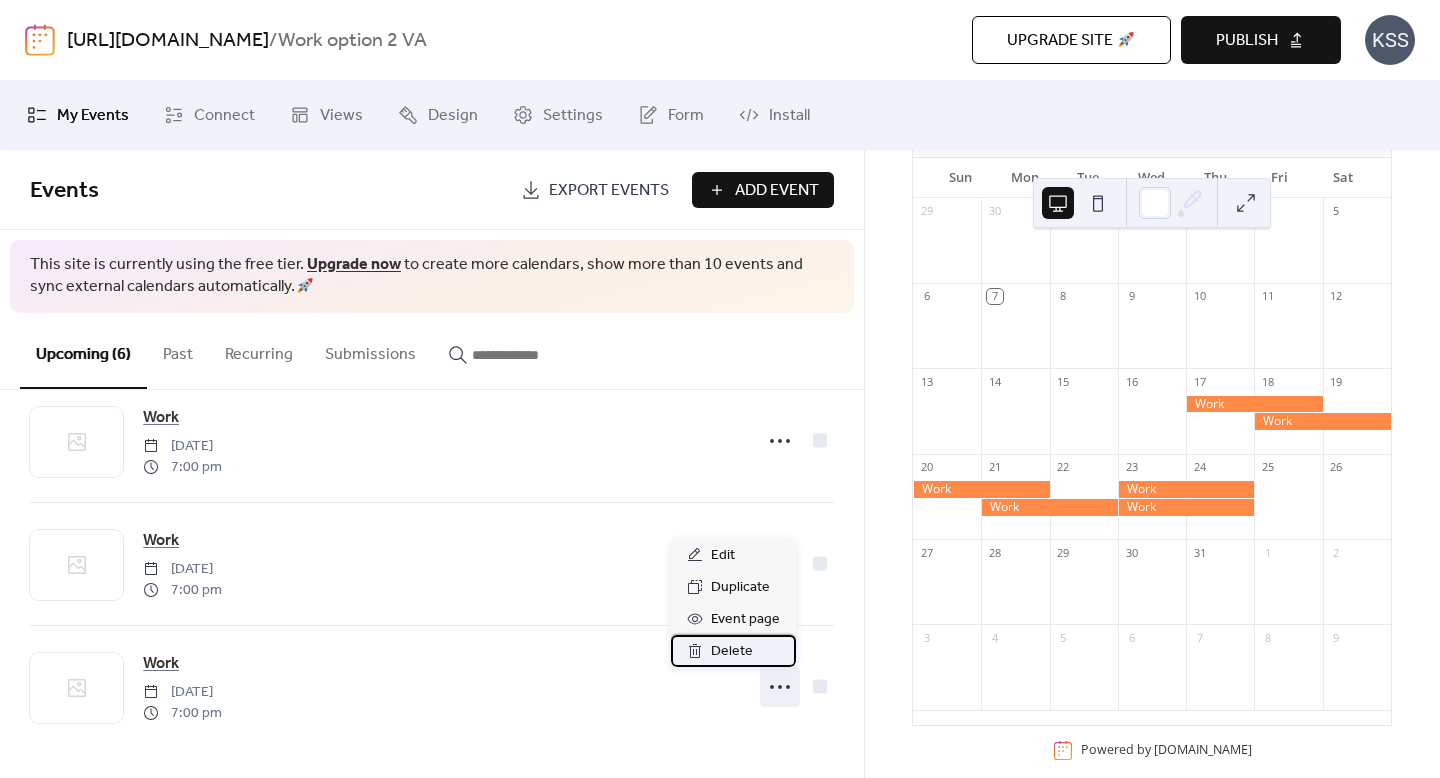 click on "Delete" at bounding box center (733, 651) 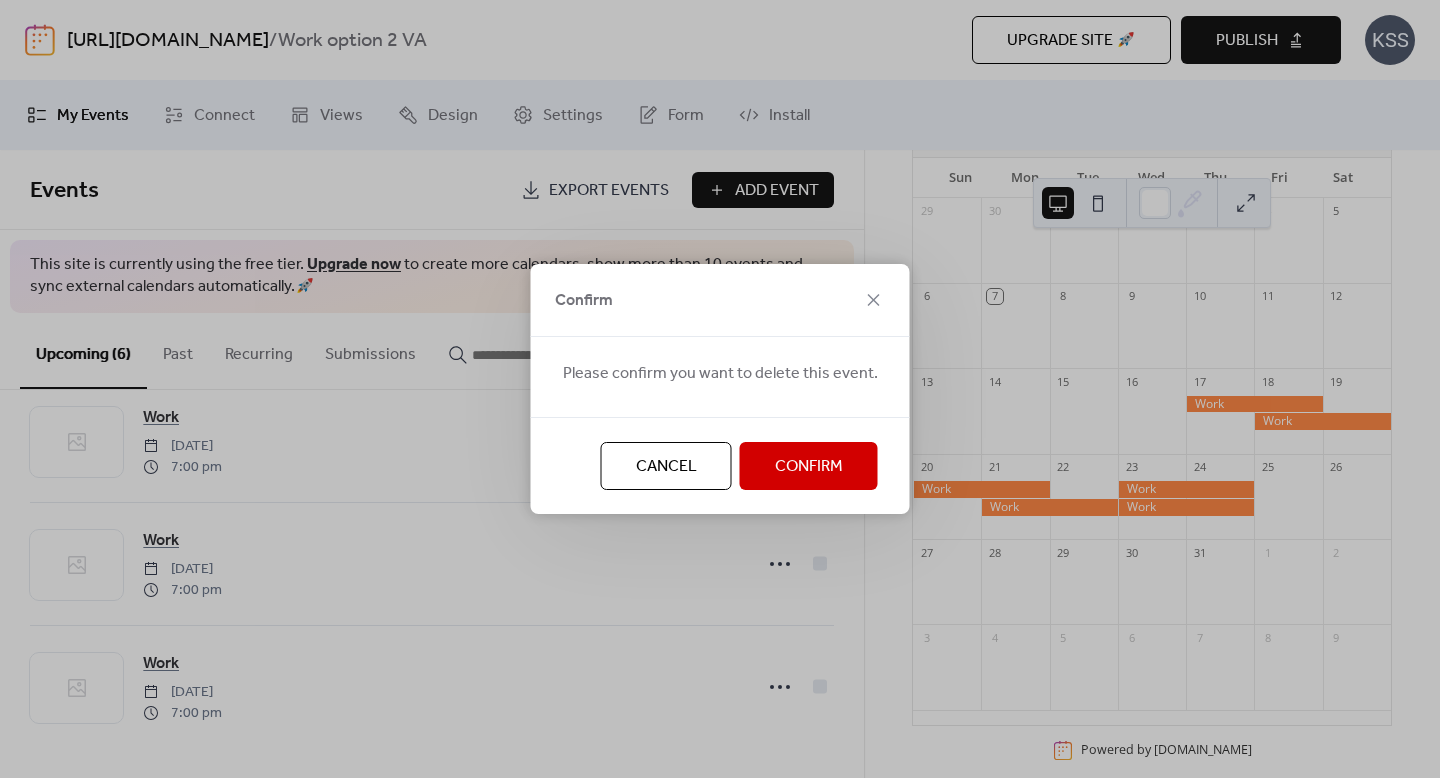 click on "Confirm" at bounding box center [809, 467] 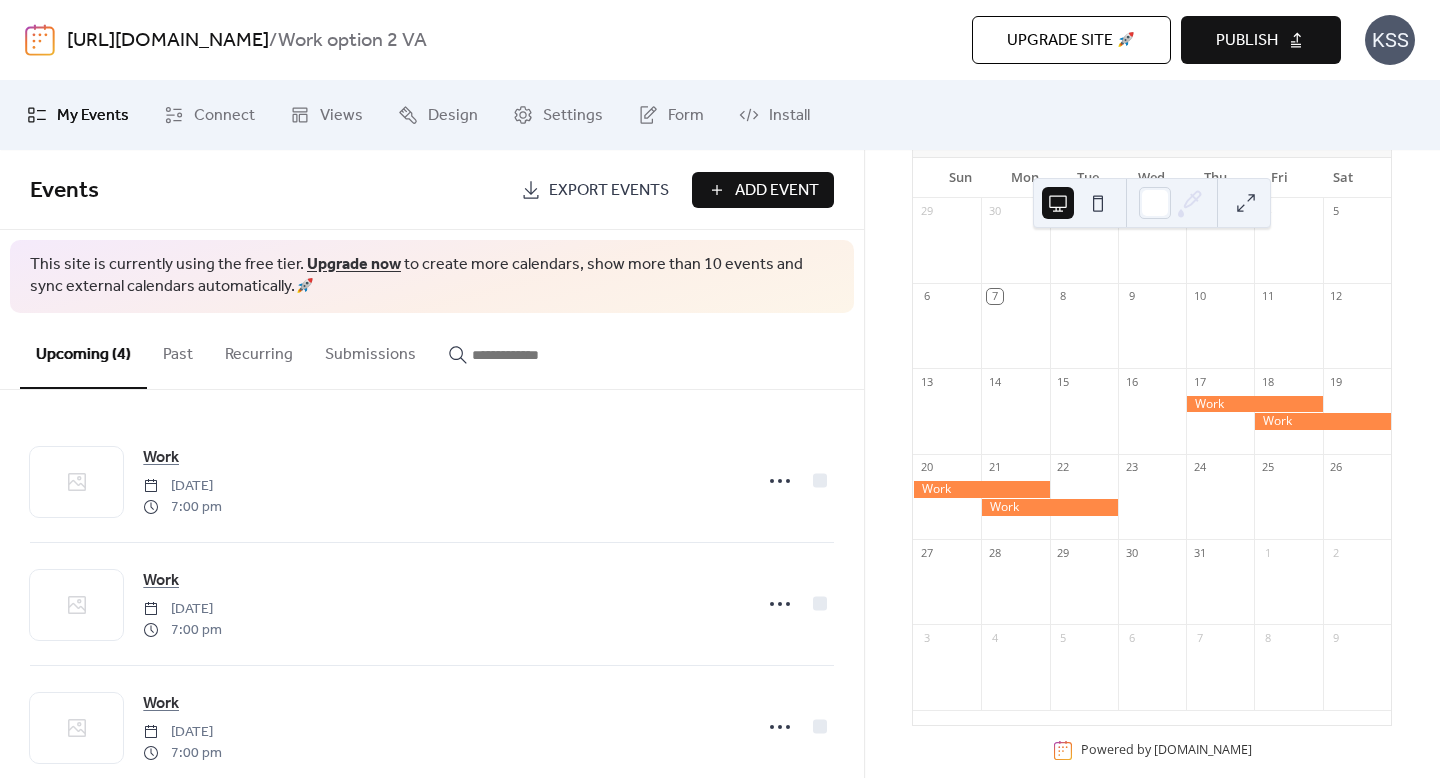 scroll, scrollTop: 165, scrollLeft: 0, axis: vertical 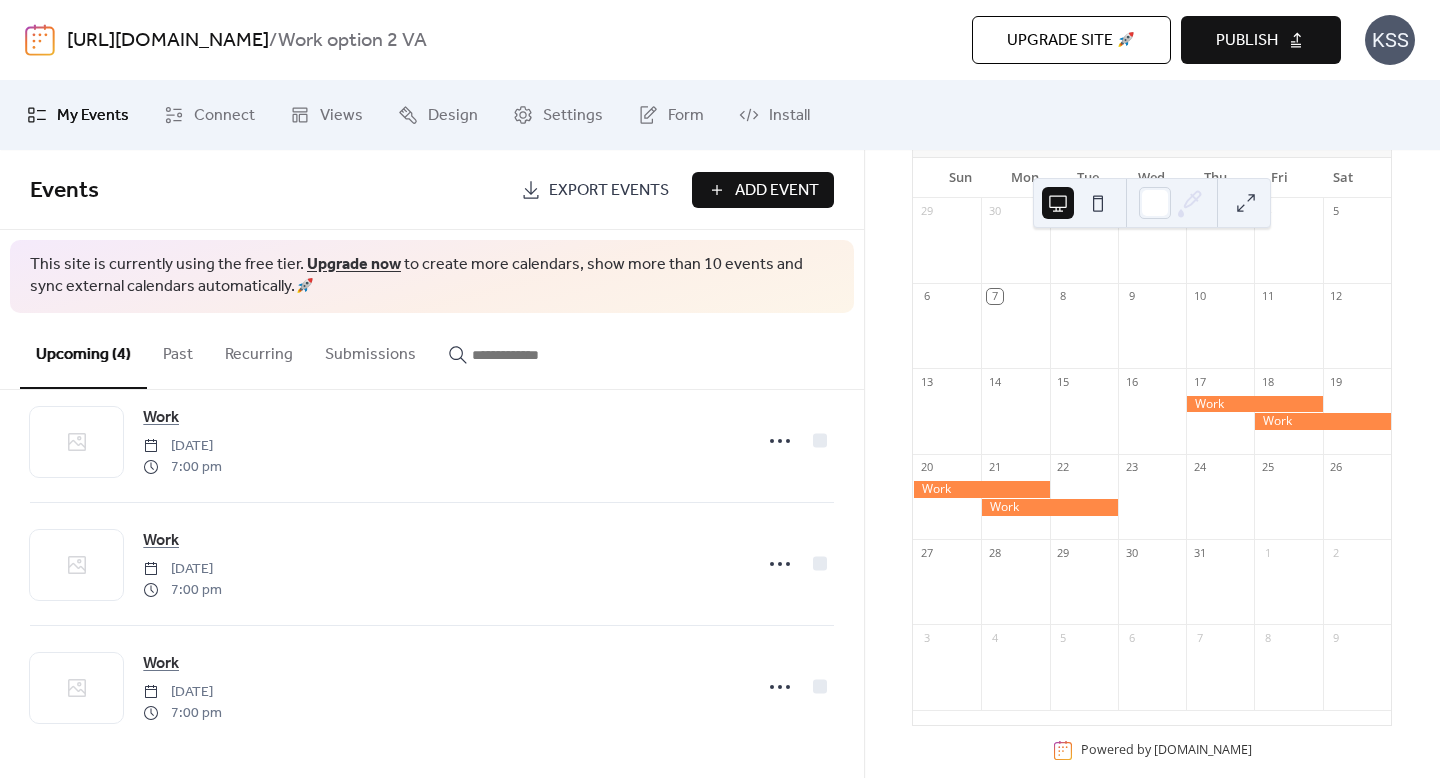 click on "Add Event" at bounding box center (777, 191) 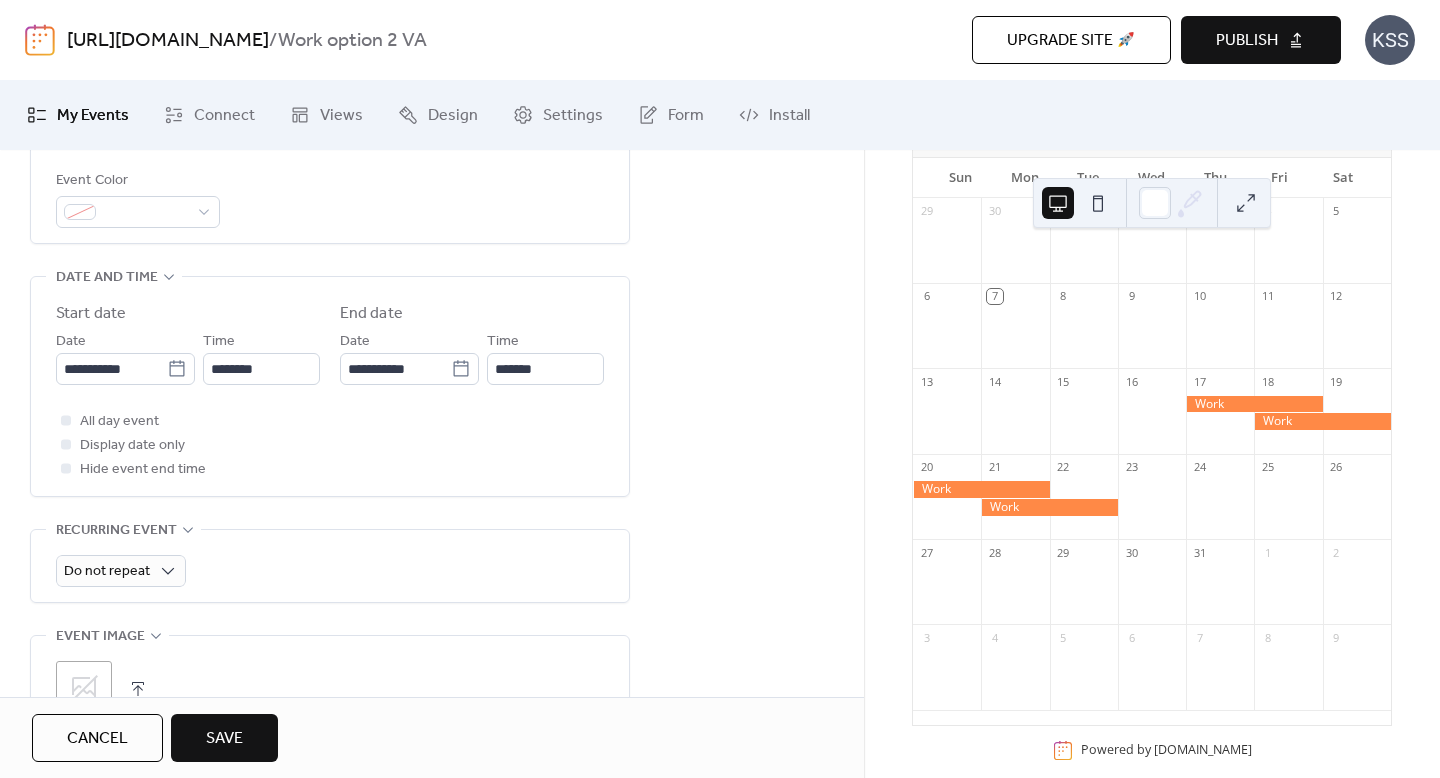scroll, scrollTop: 559, scrollLeft: 0, axis: vertical 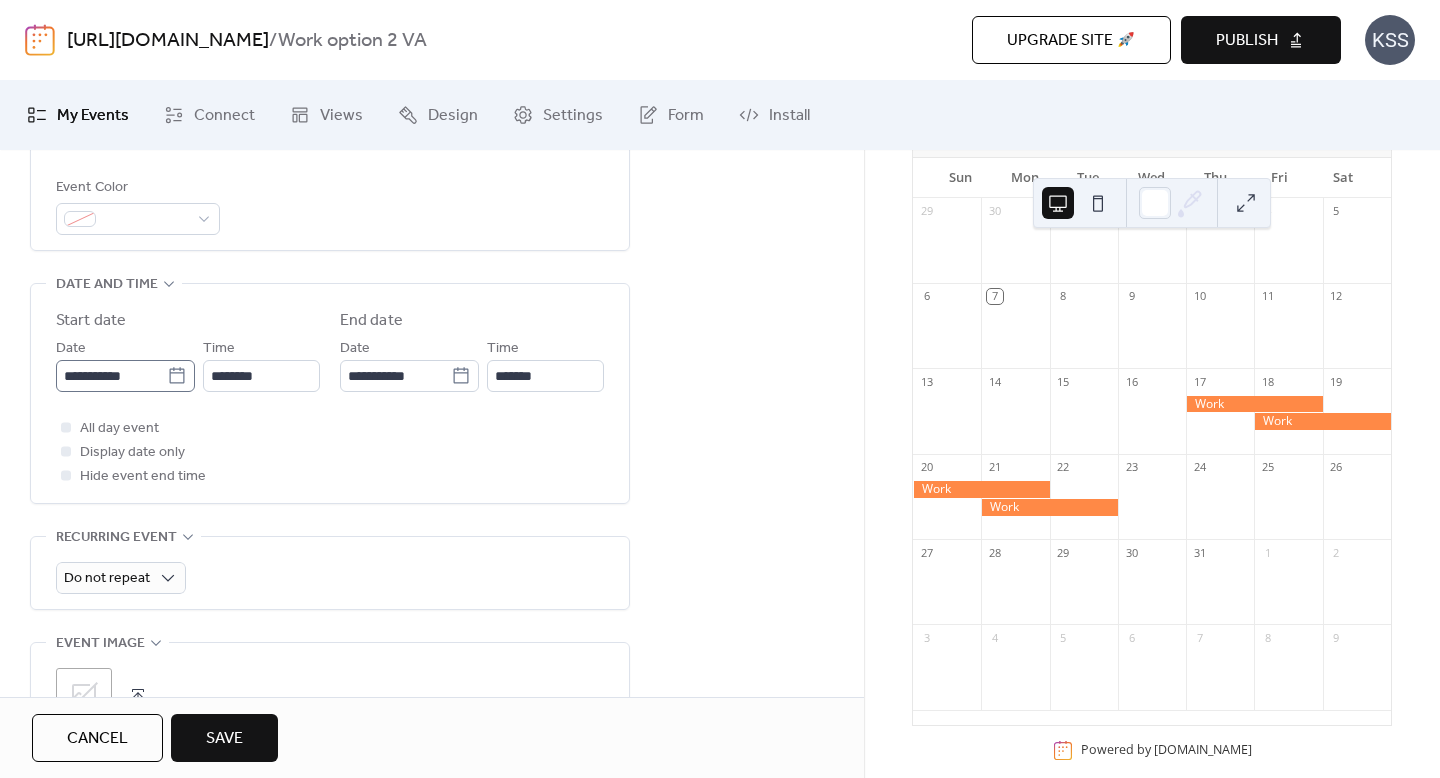type on "****" 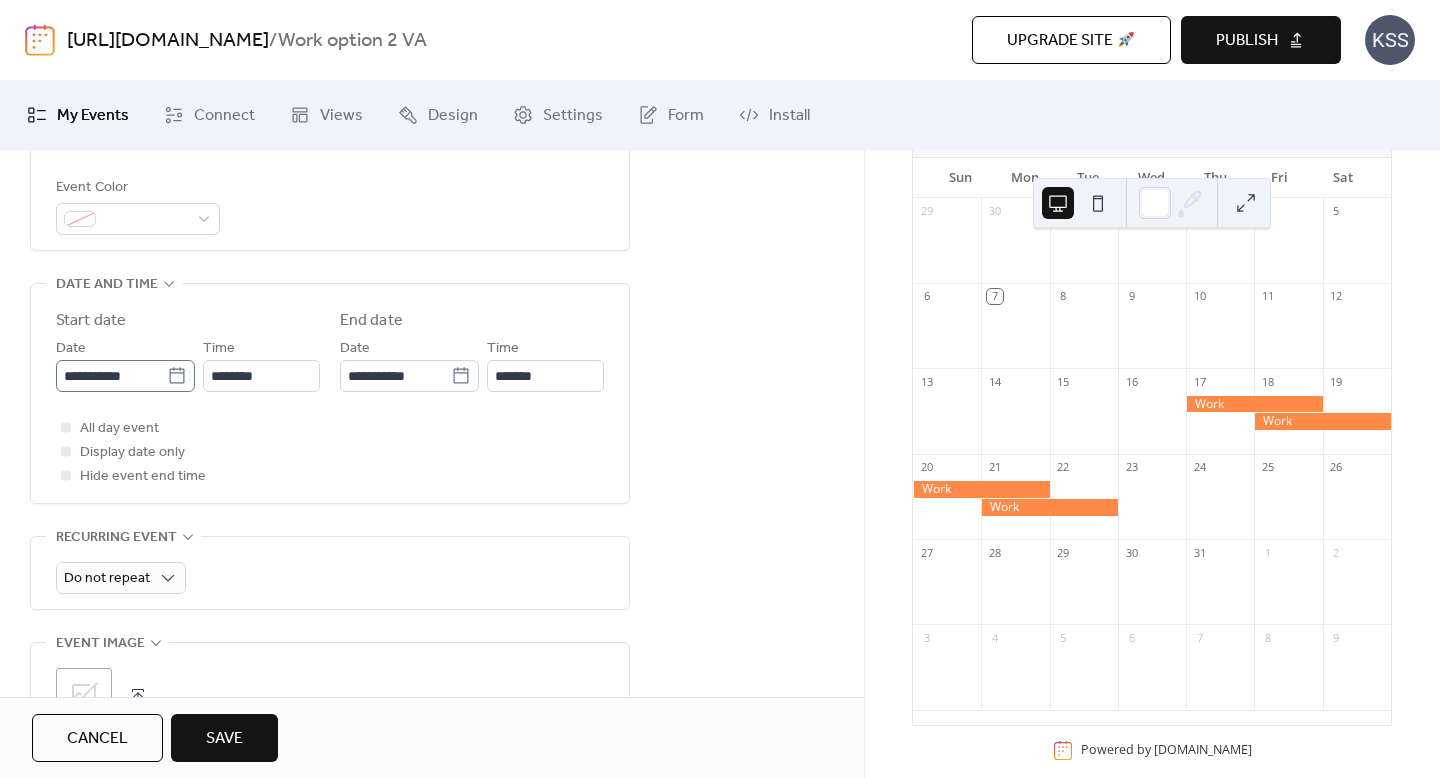 click on "**********" at bounding box center [125, 376] 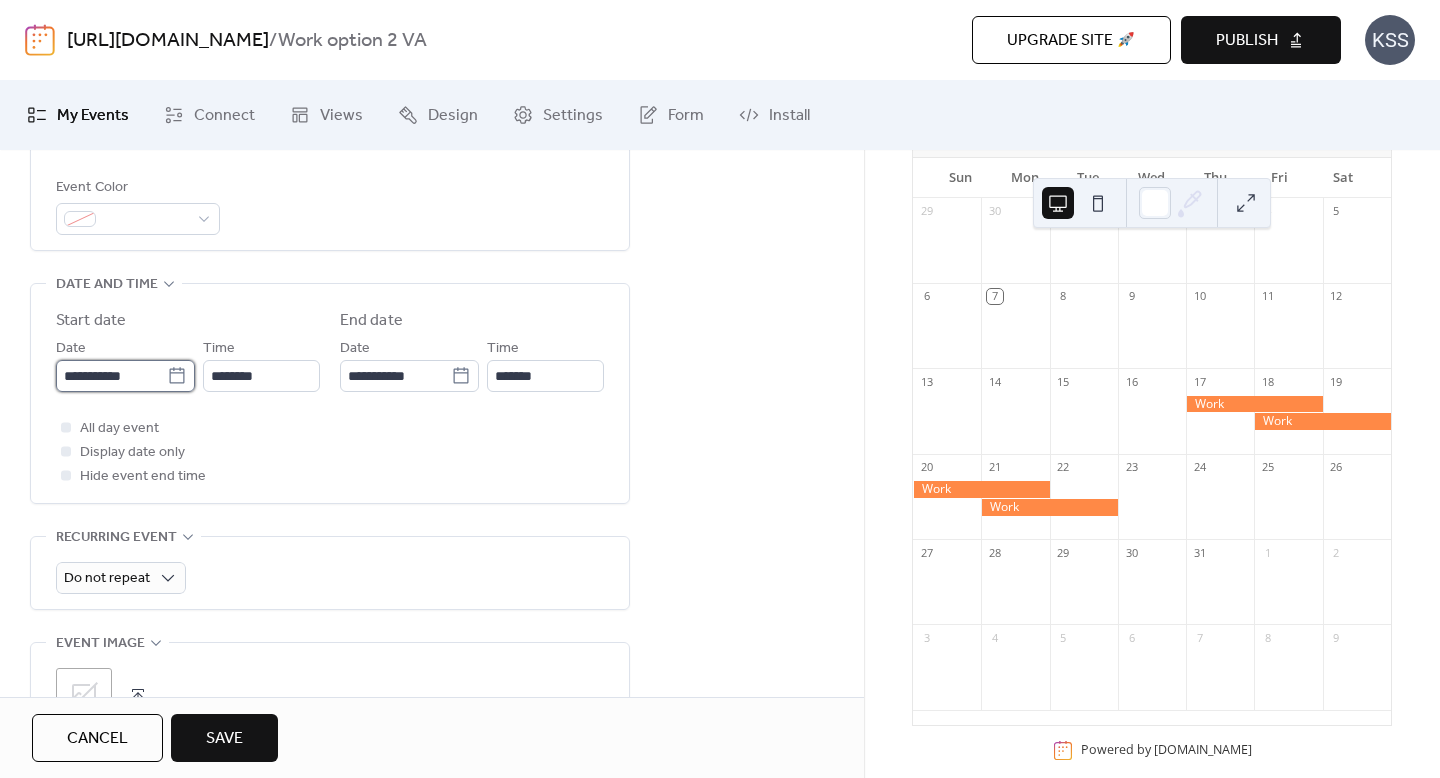 click on "**********" at bounding box center [111, 376] 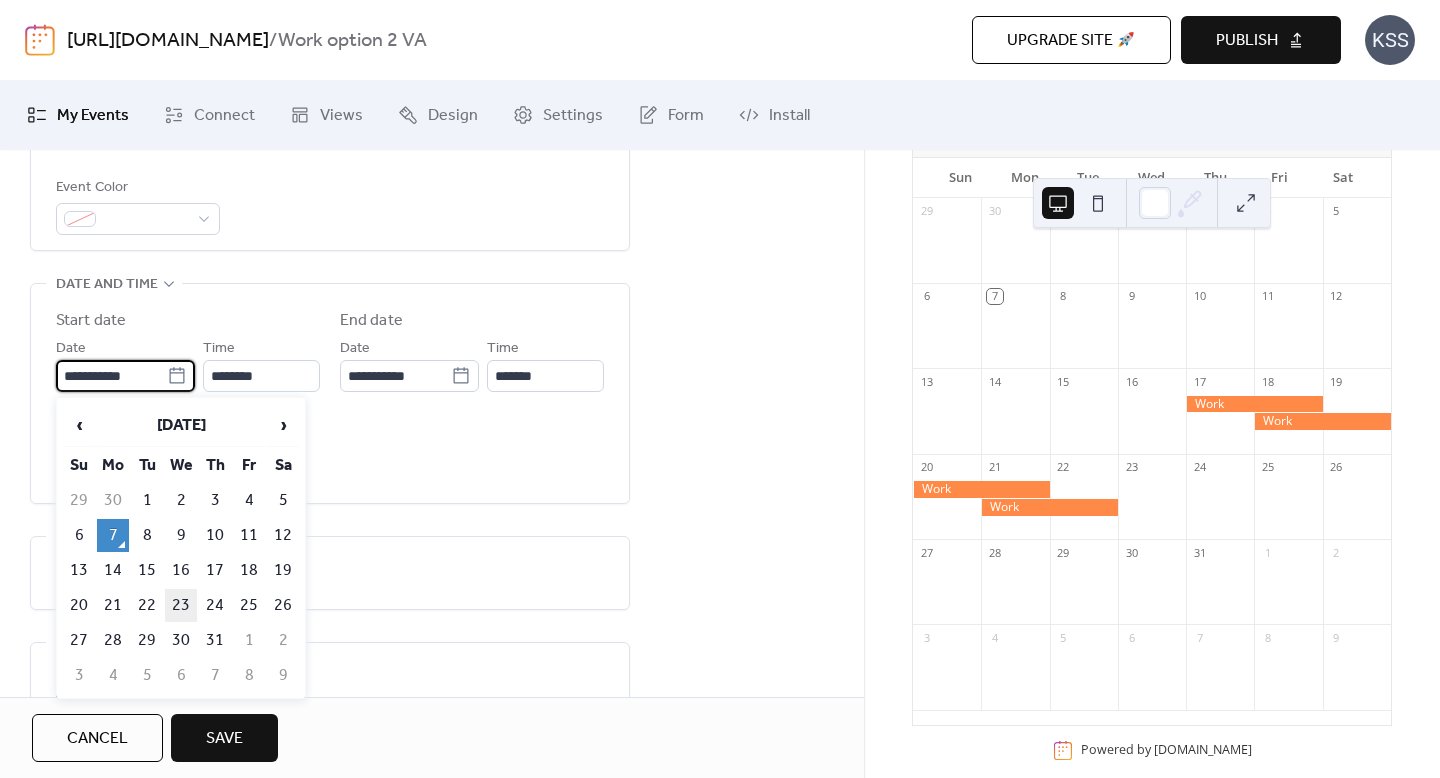 click on "23" at bounding box center (181, 605) 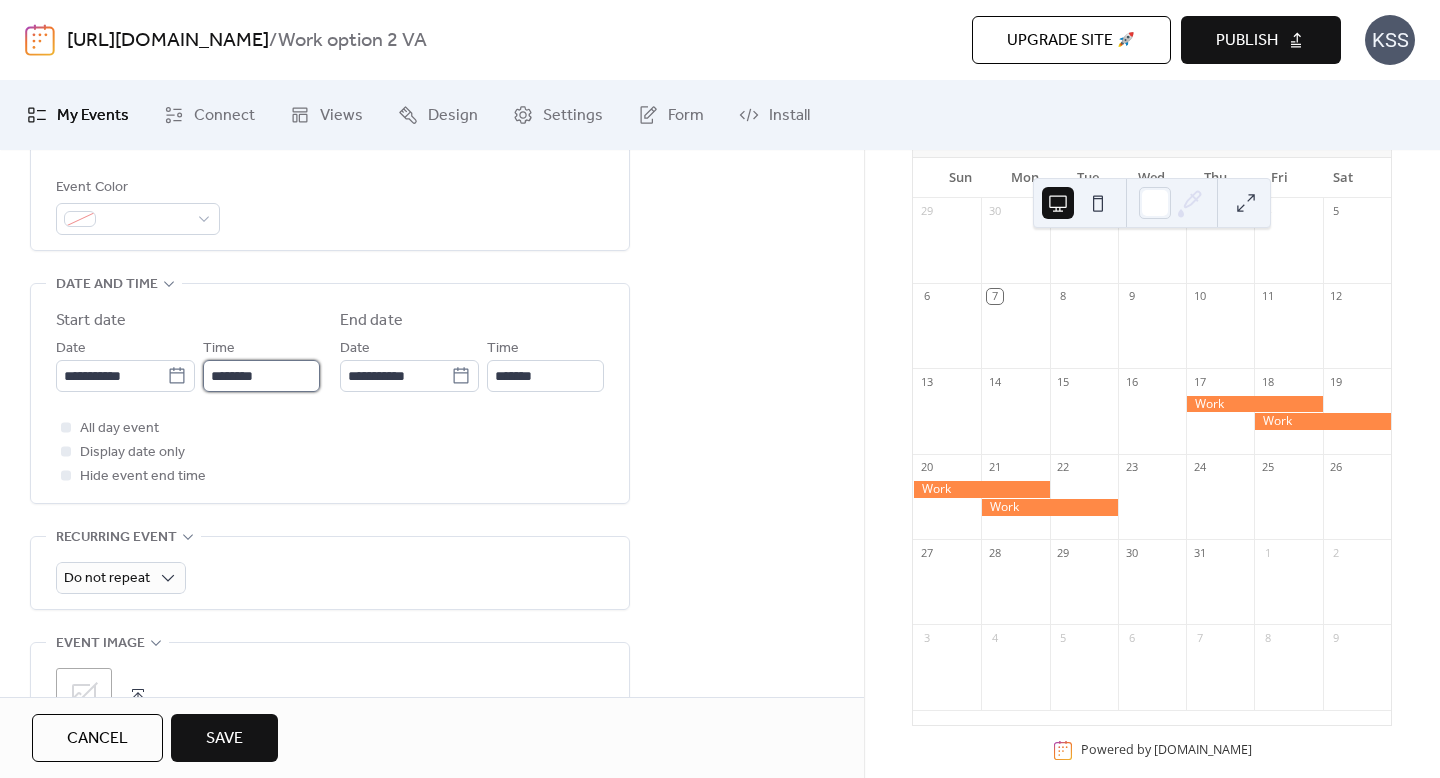 click on "********" at bounding box center (261, 376) 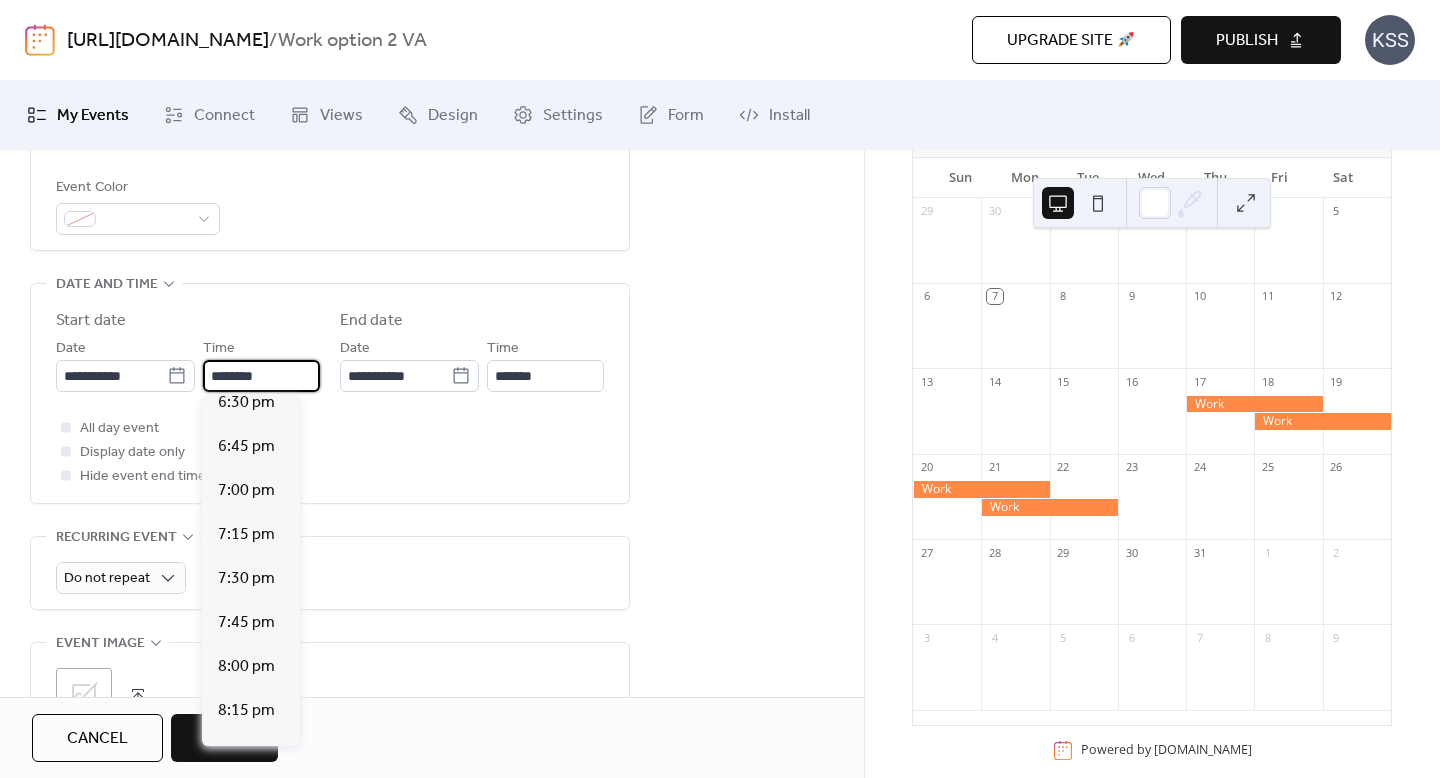 scroll, scrollTop: 3271, scrollLeft: 0, axis: vertical 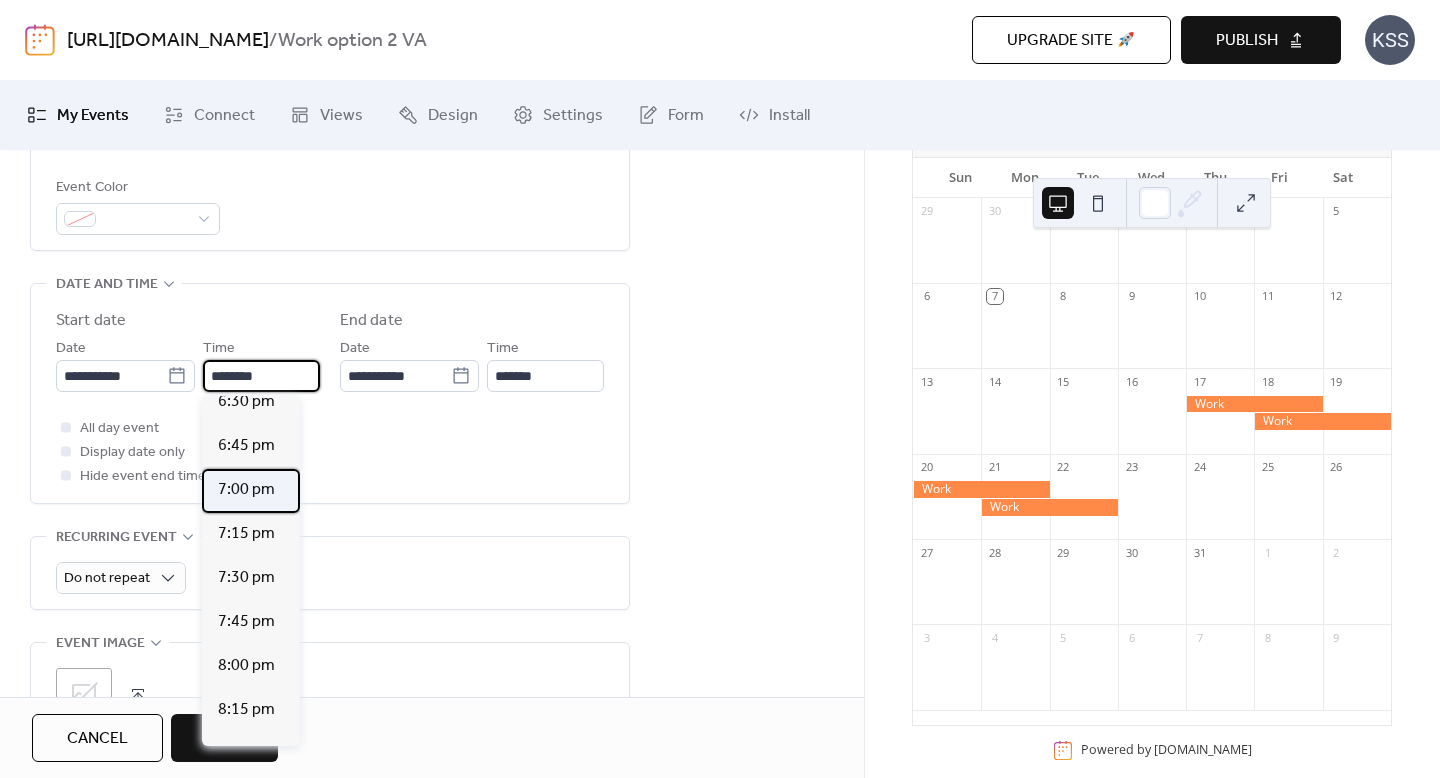 click on "7:00 pm" at bounding box center [246, 490] 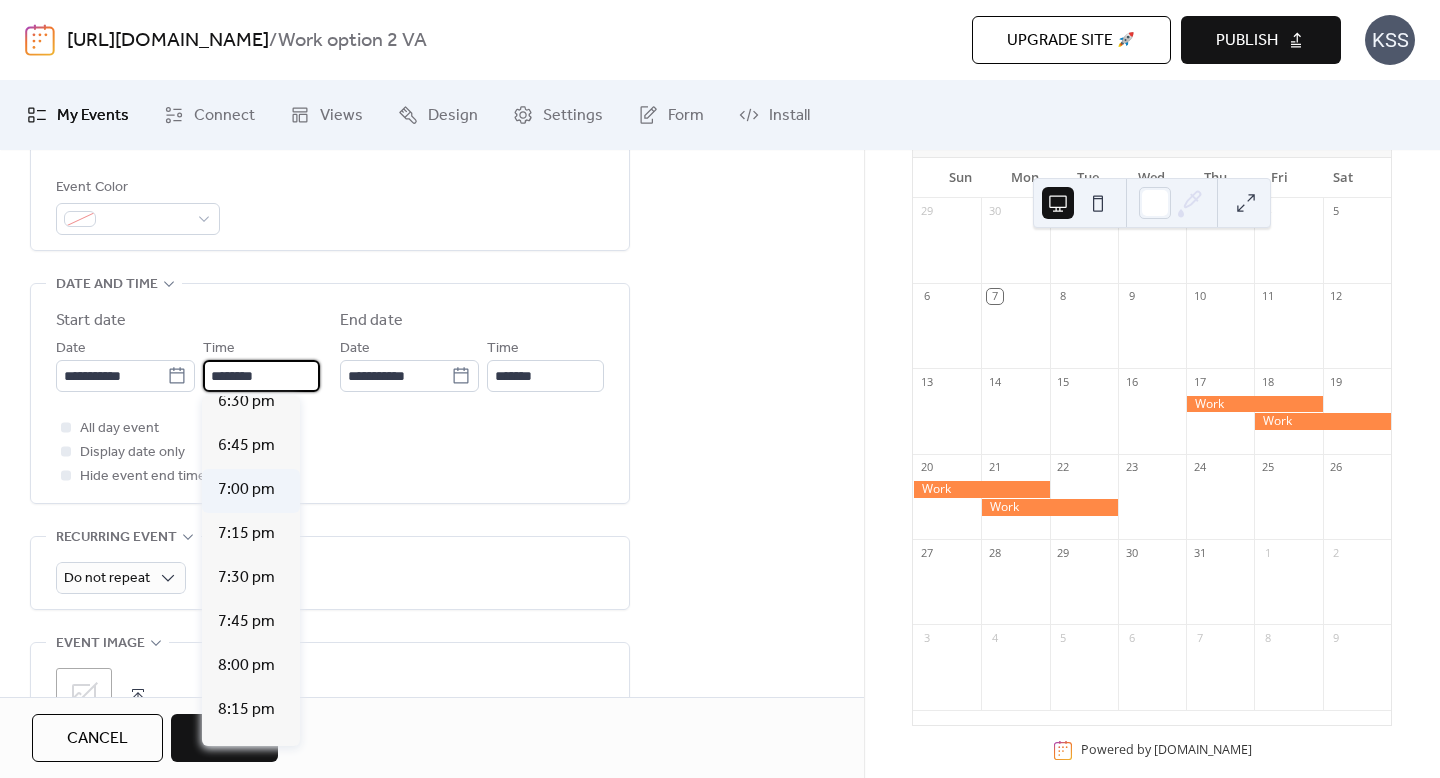 type on "*******" 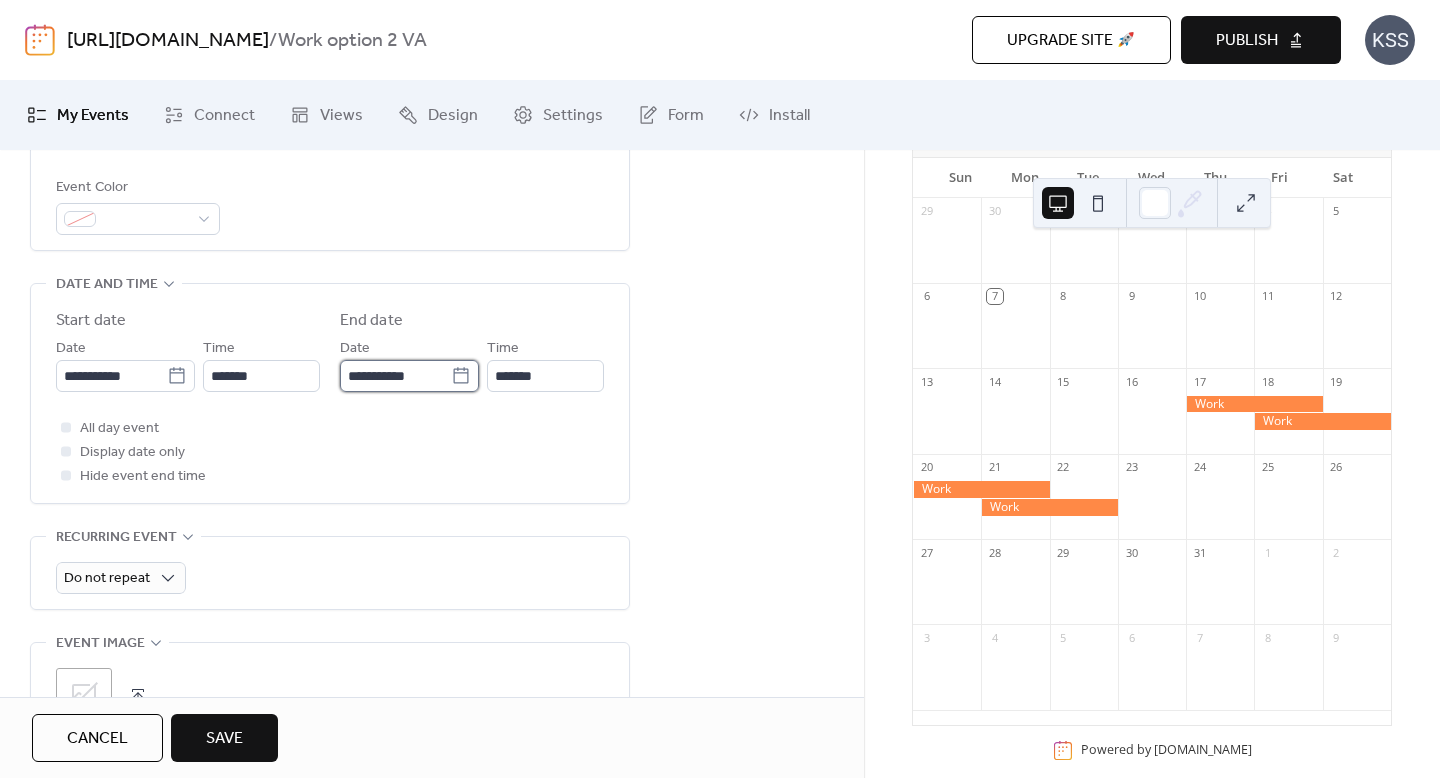 click on "**********" at bounding box center (395, 376) 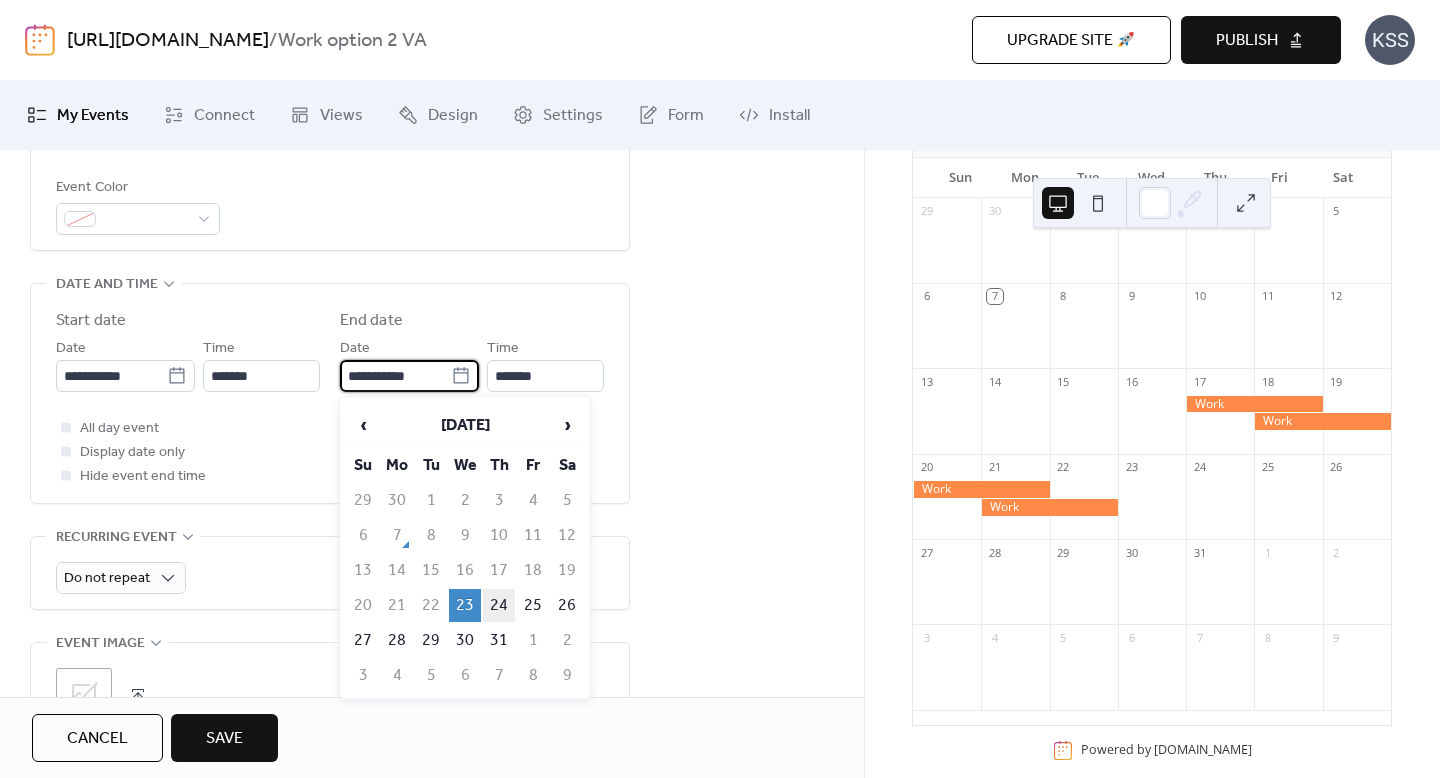 click on "24" at bounding box center (499, 605) 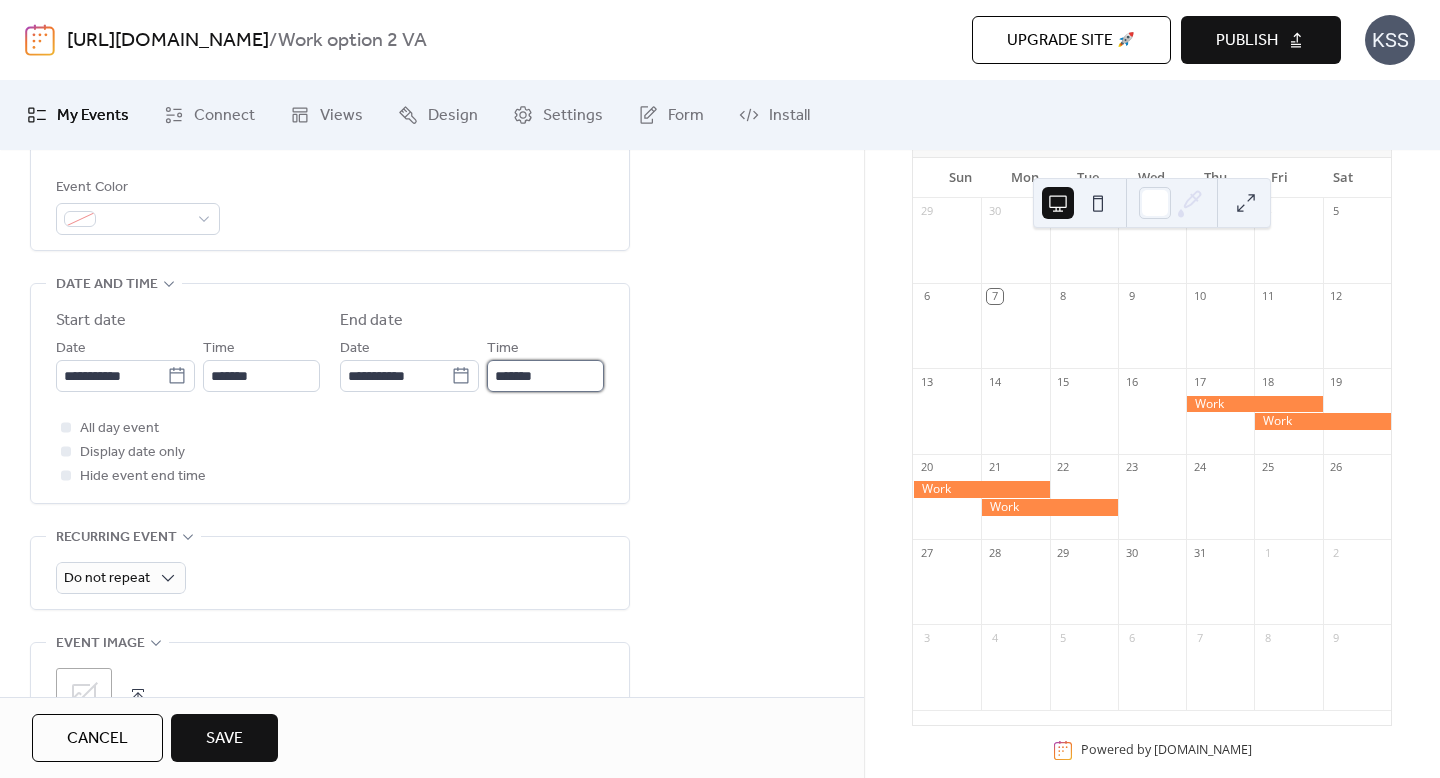 click on "*******" at bounding box center [545, 376] 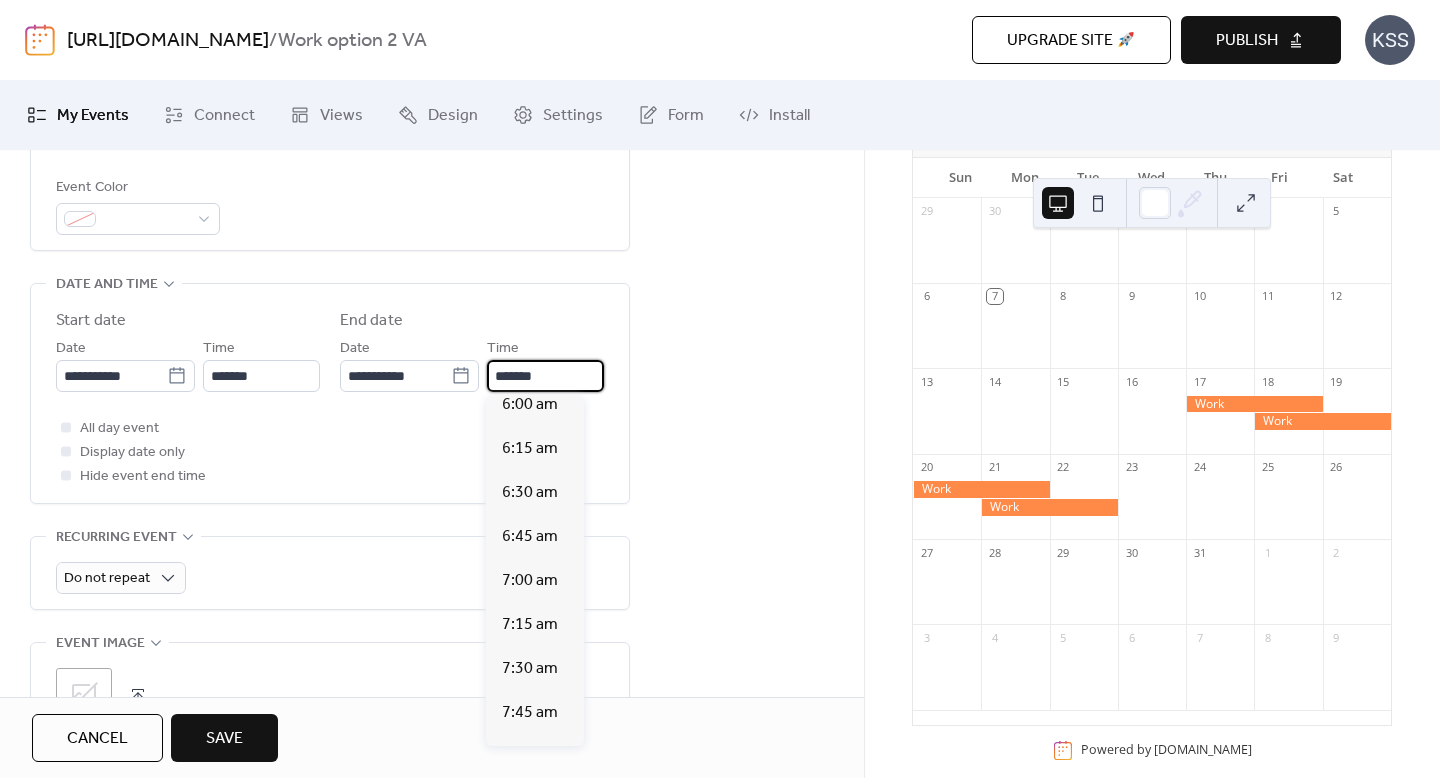 scroll, scrollTop: 1057, scrollLeft: 0, axis: vertical 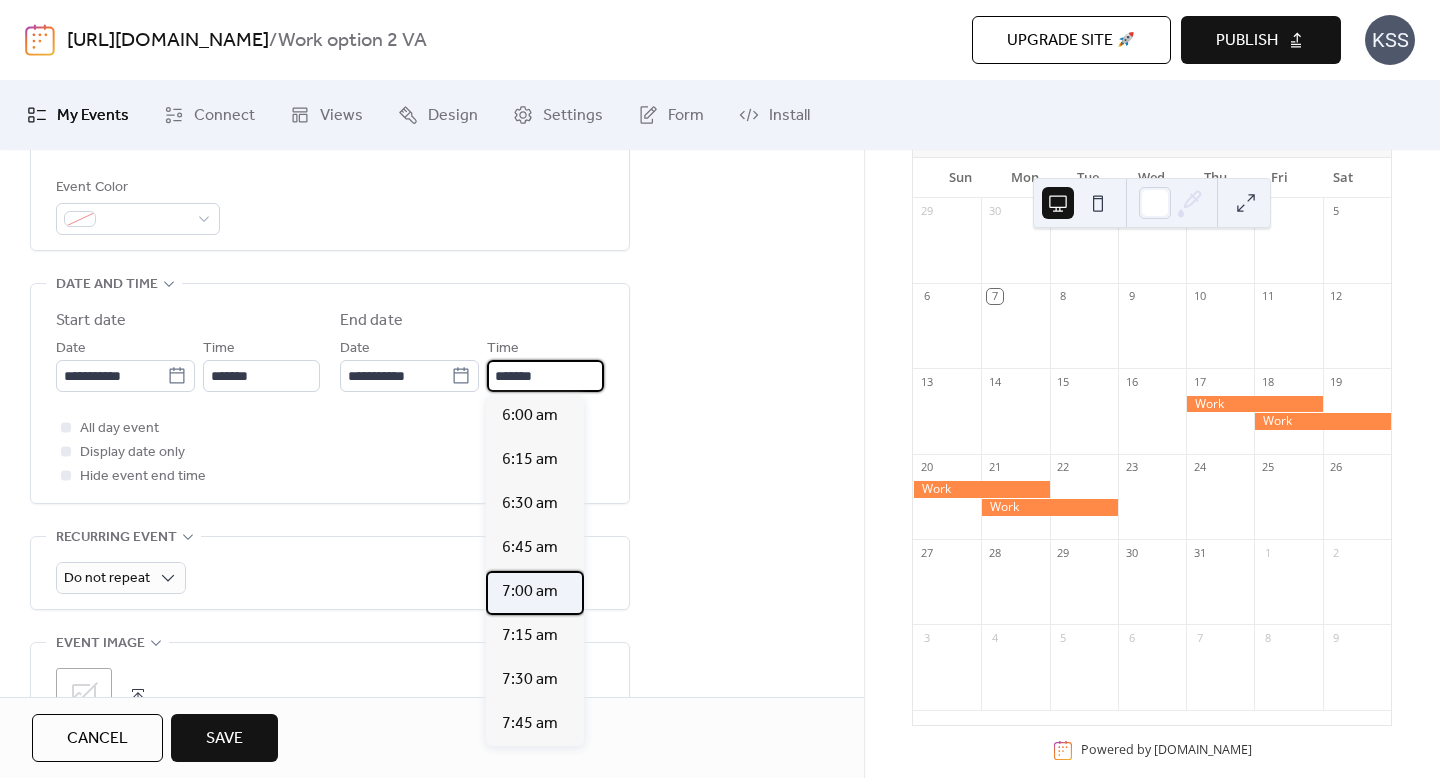 click on "7:00 am" at bounding box center [530, 592] 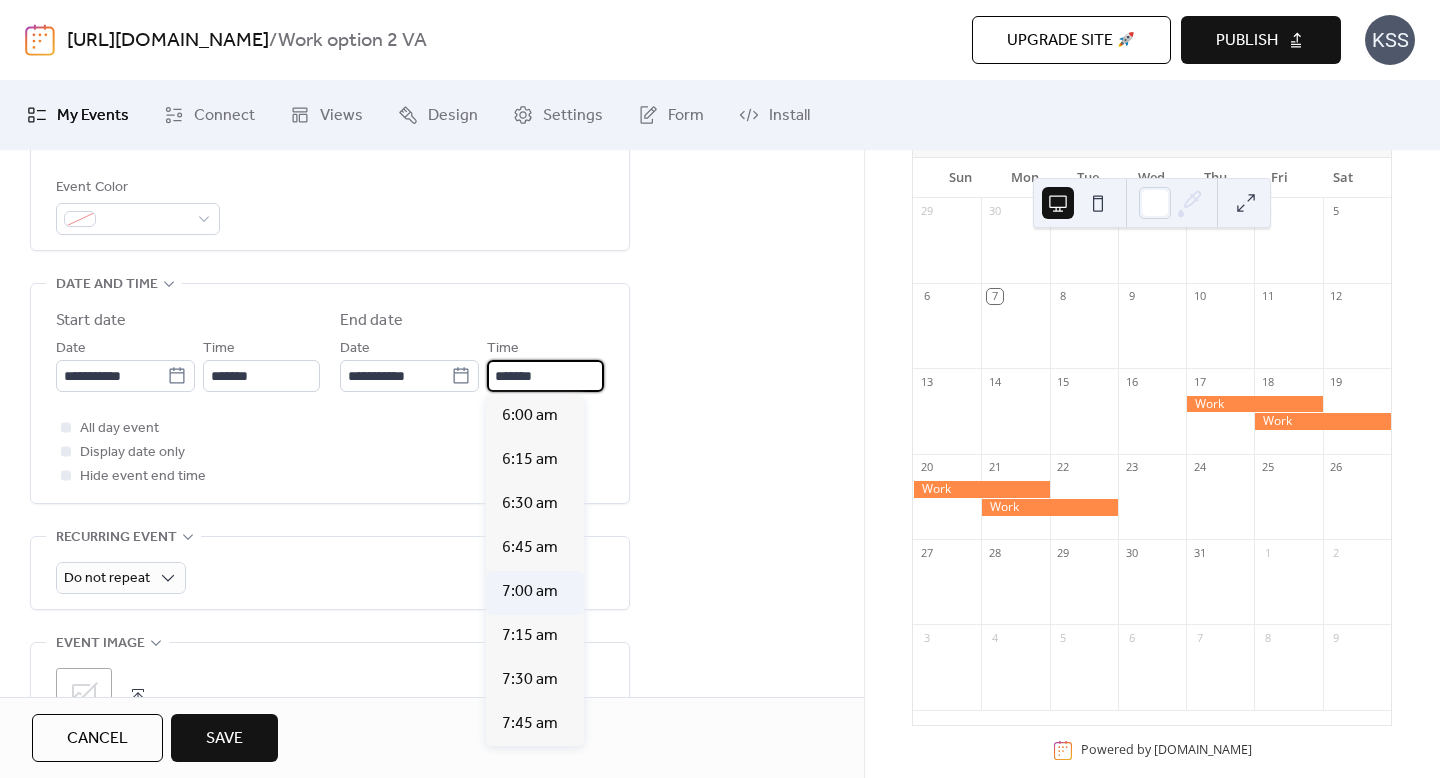 type on "*******" 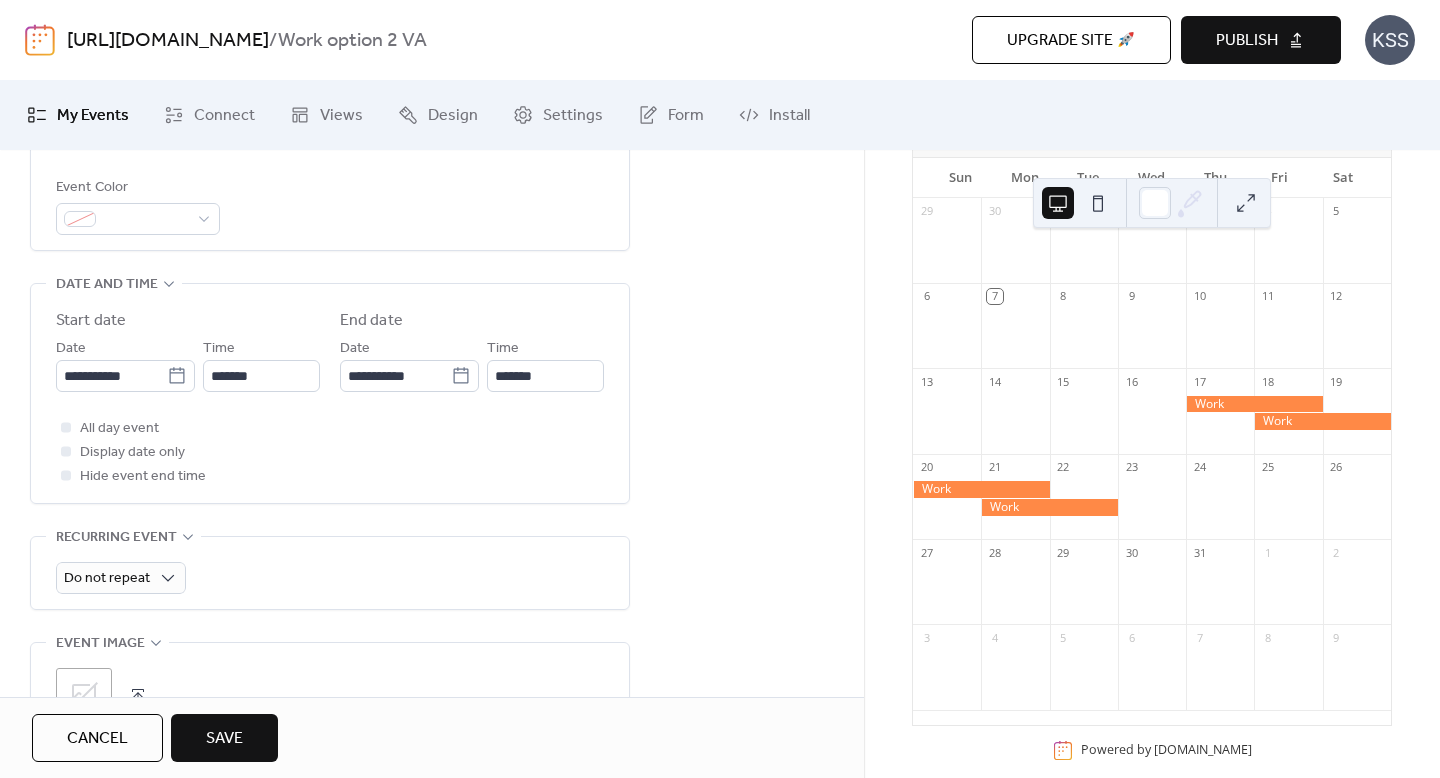 click on "Save" at bounding box center (224, 739) 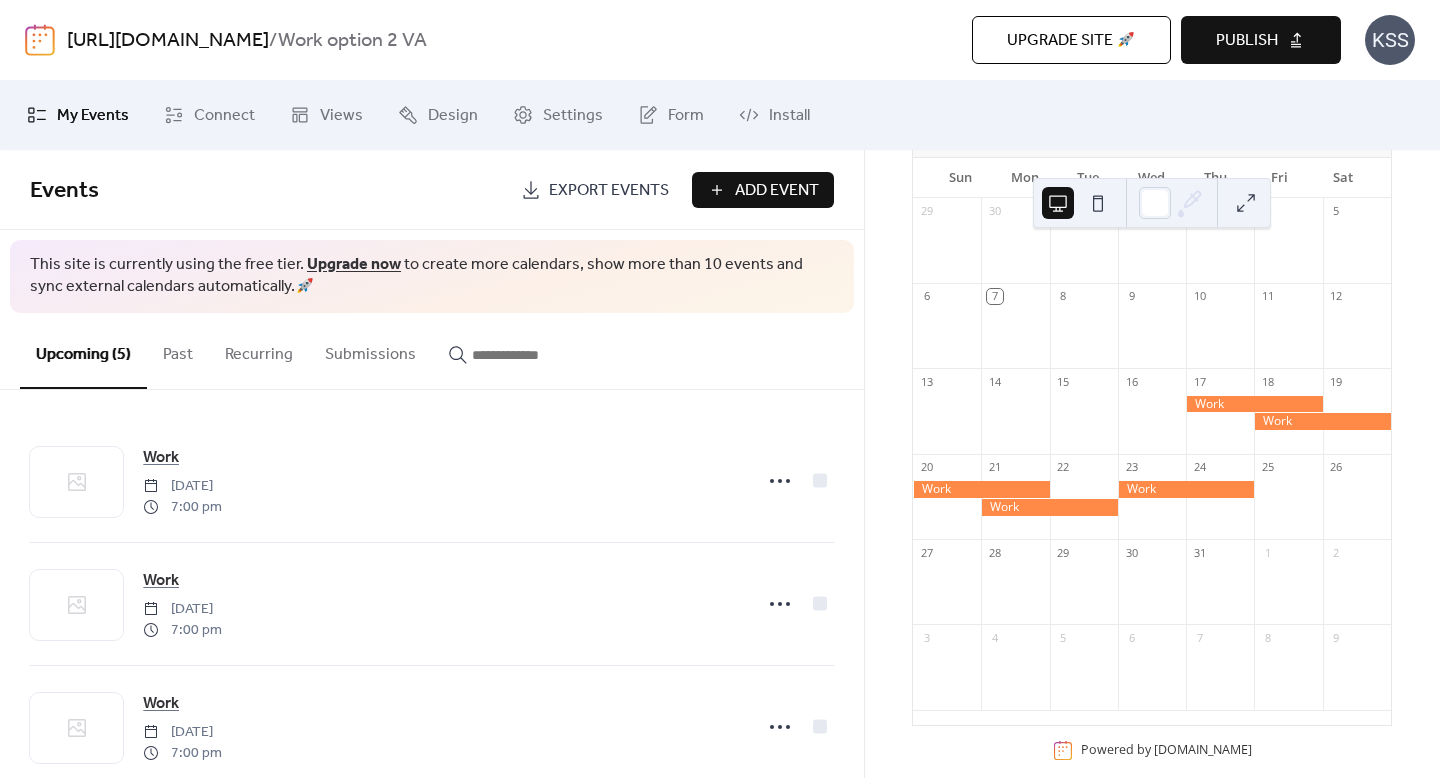 click at bounding box center (1246, 203) 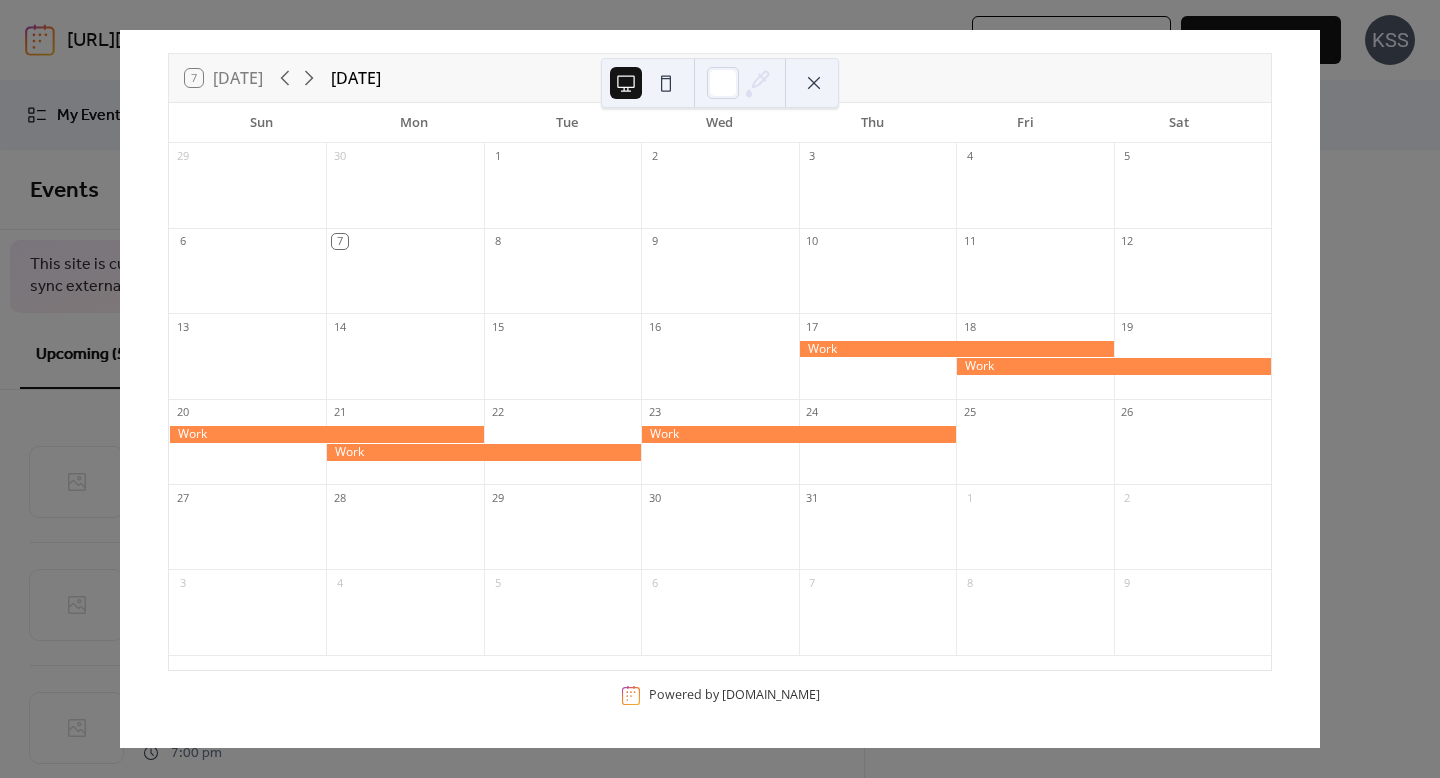 scroll, scrollTop: 83, scrollLeft: 0, axis: vertical 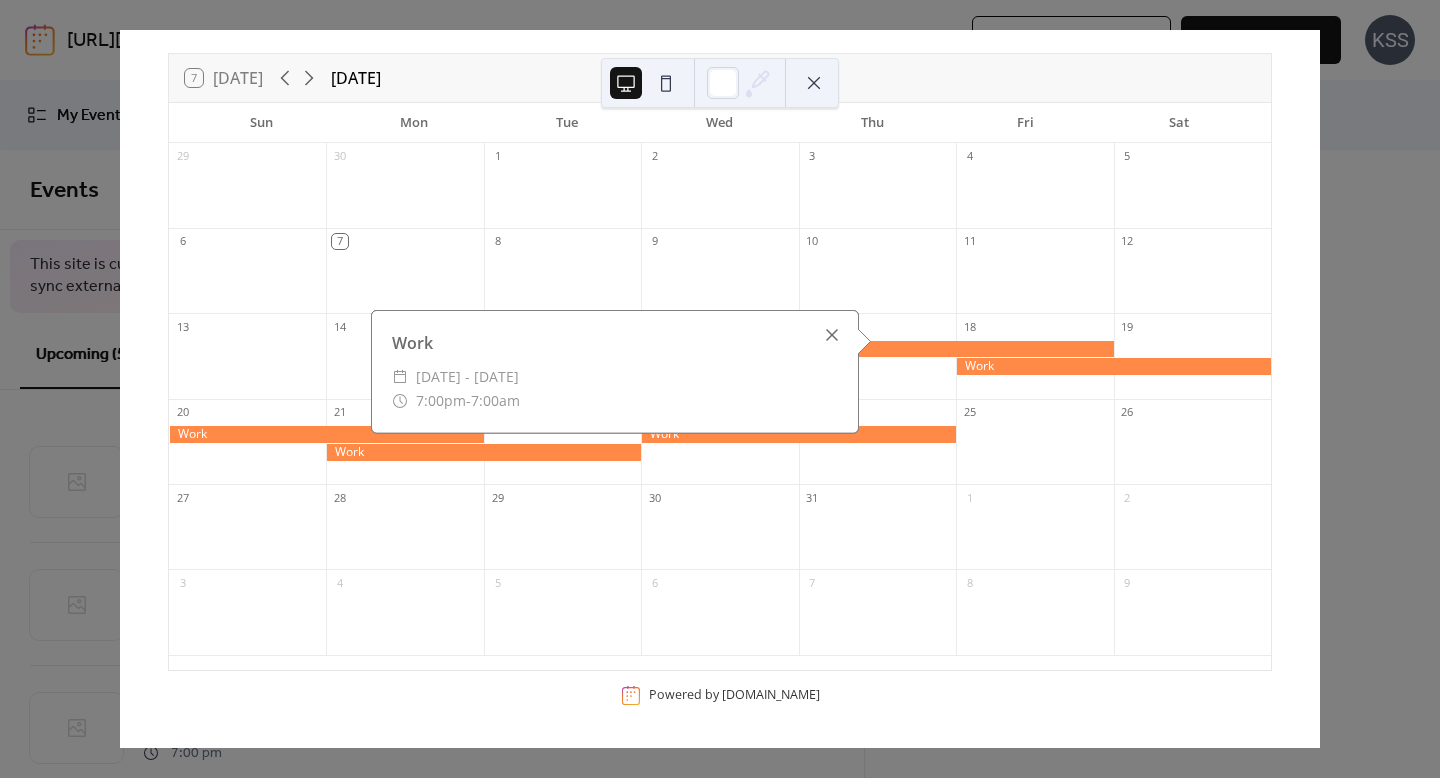 click at bounding box center (832, 335) 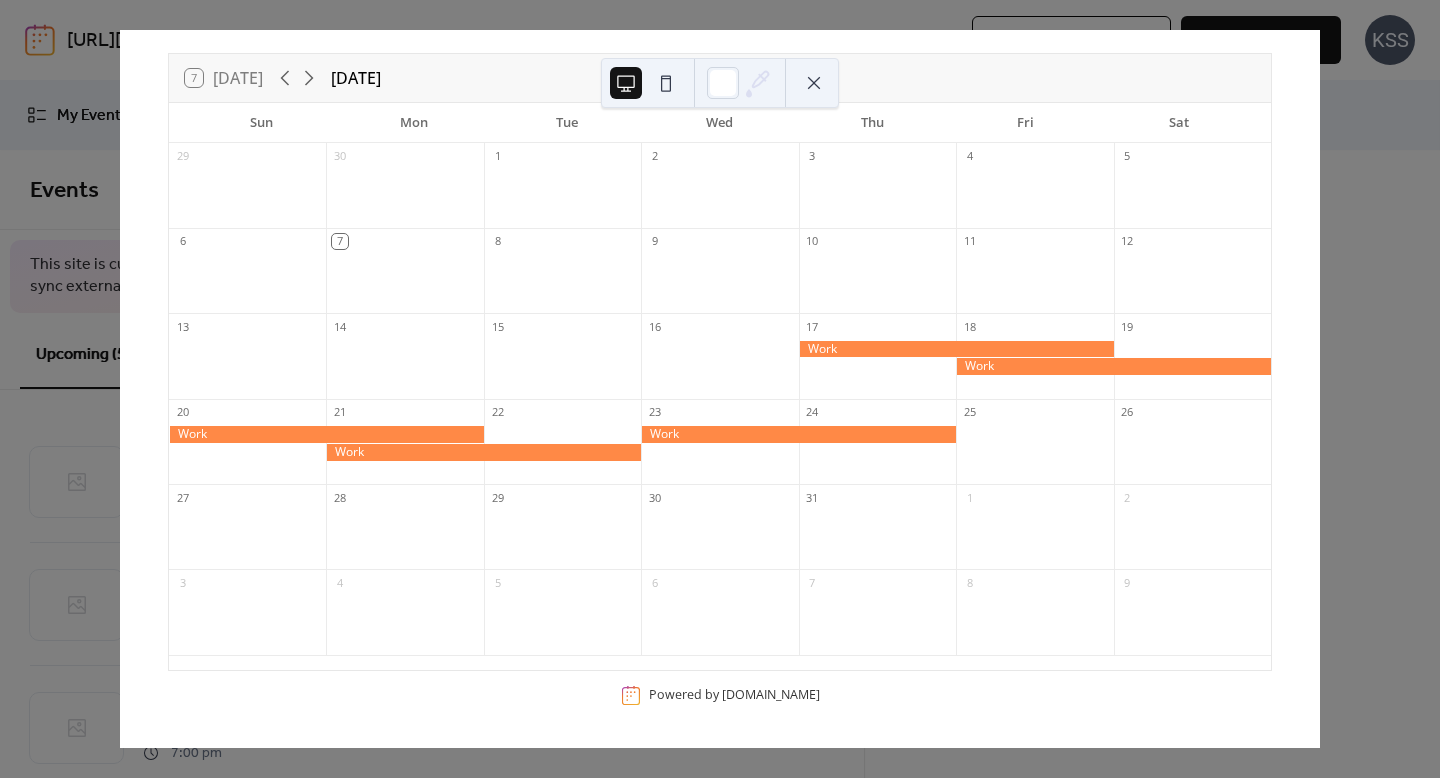 click at bounding box center [814, 83] 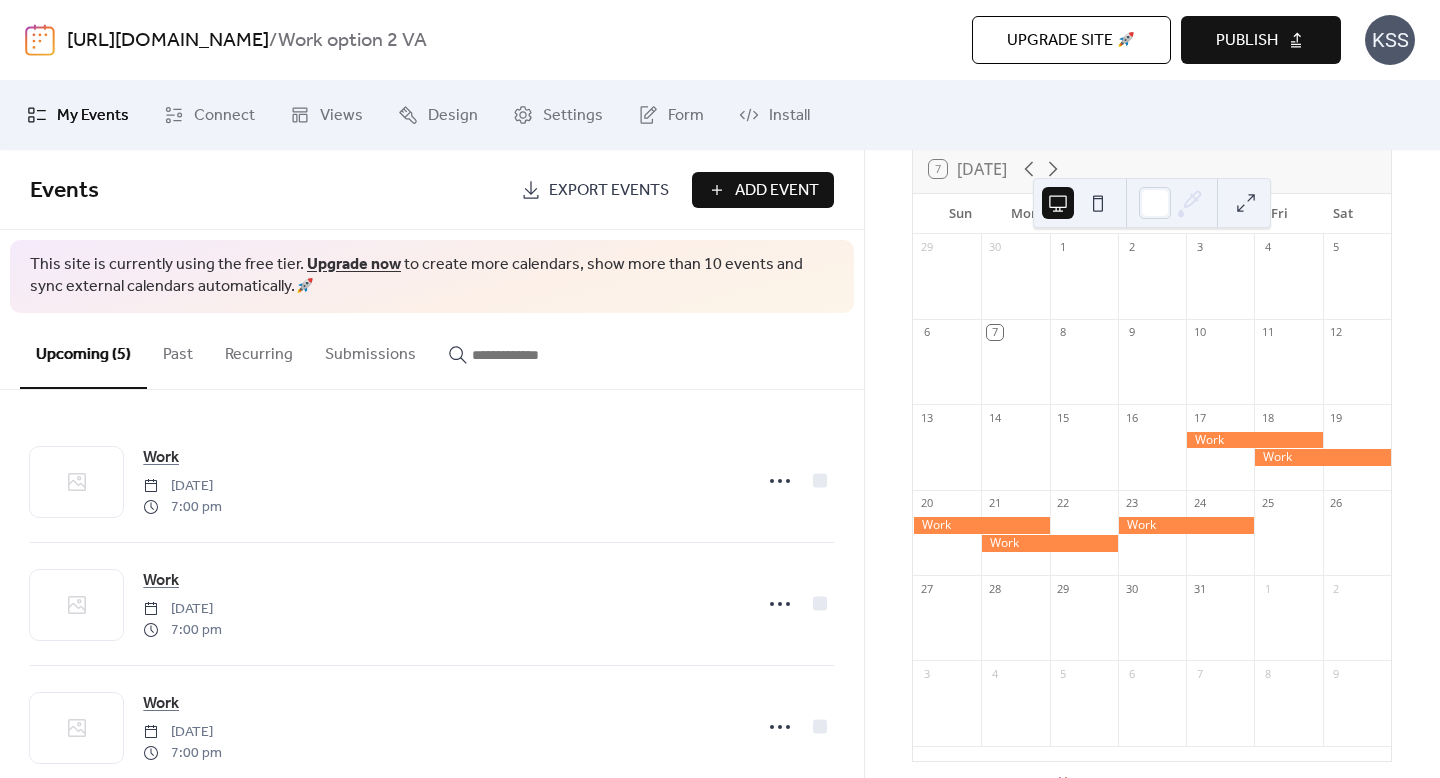 scroll, scrollTop: 172, scrollLeft: 0, axis: vertical 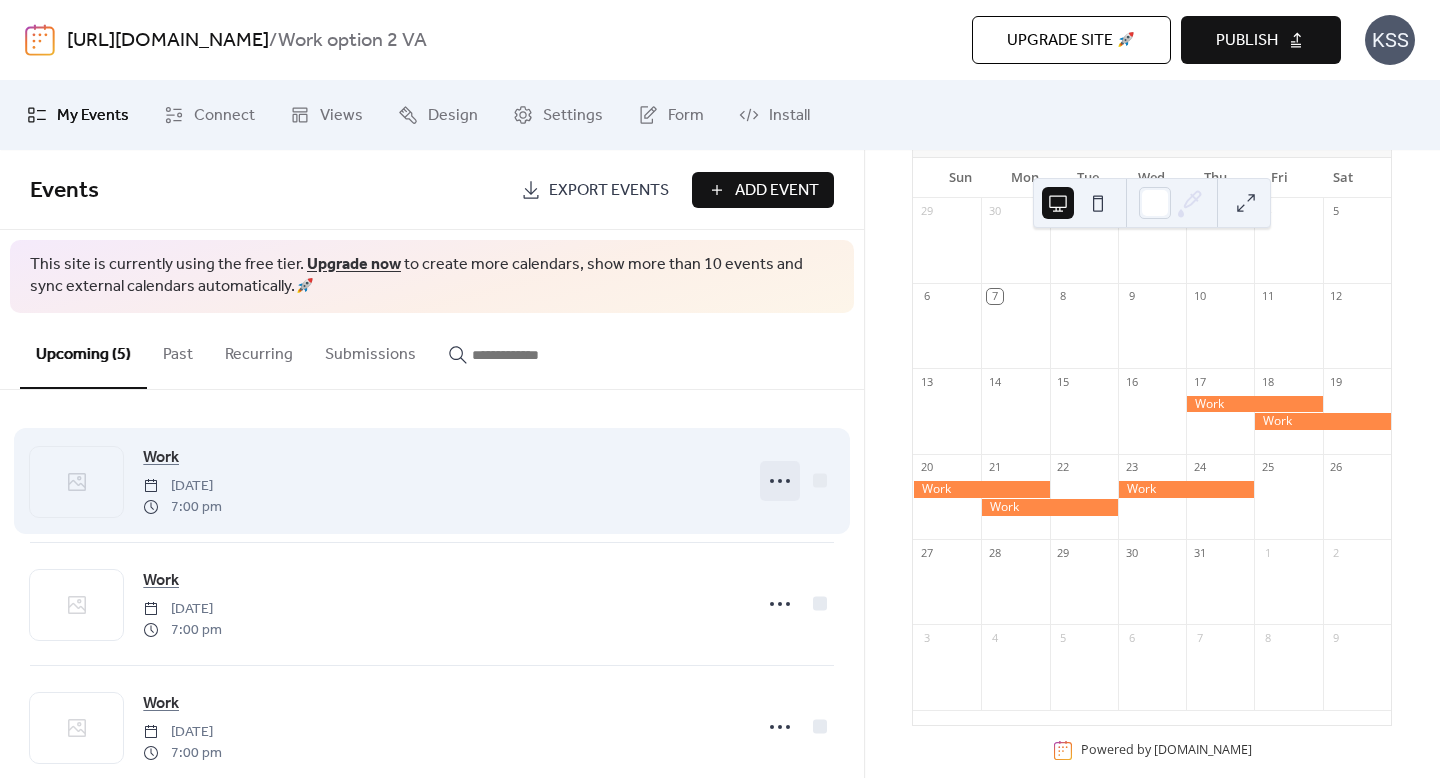 click 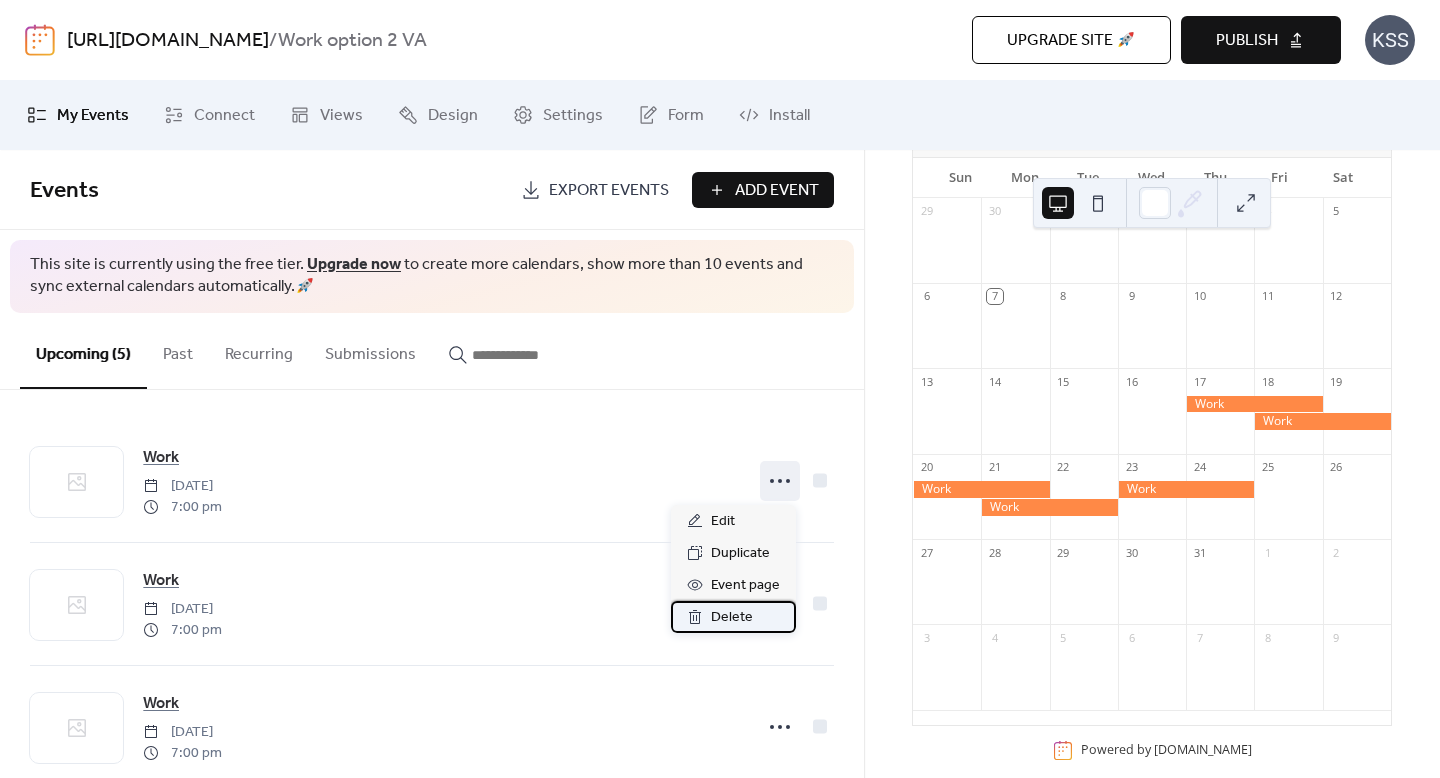 click on "Delete" at bounding box center (732, 618) 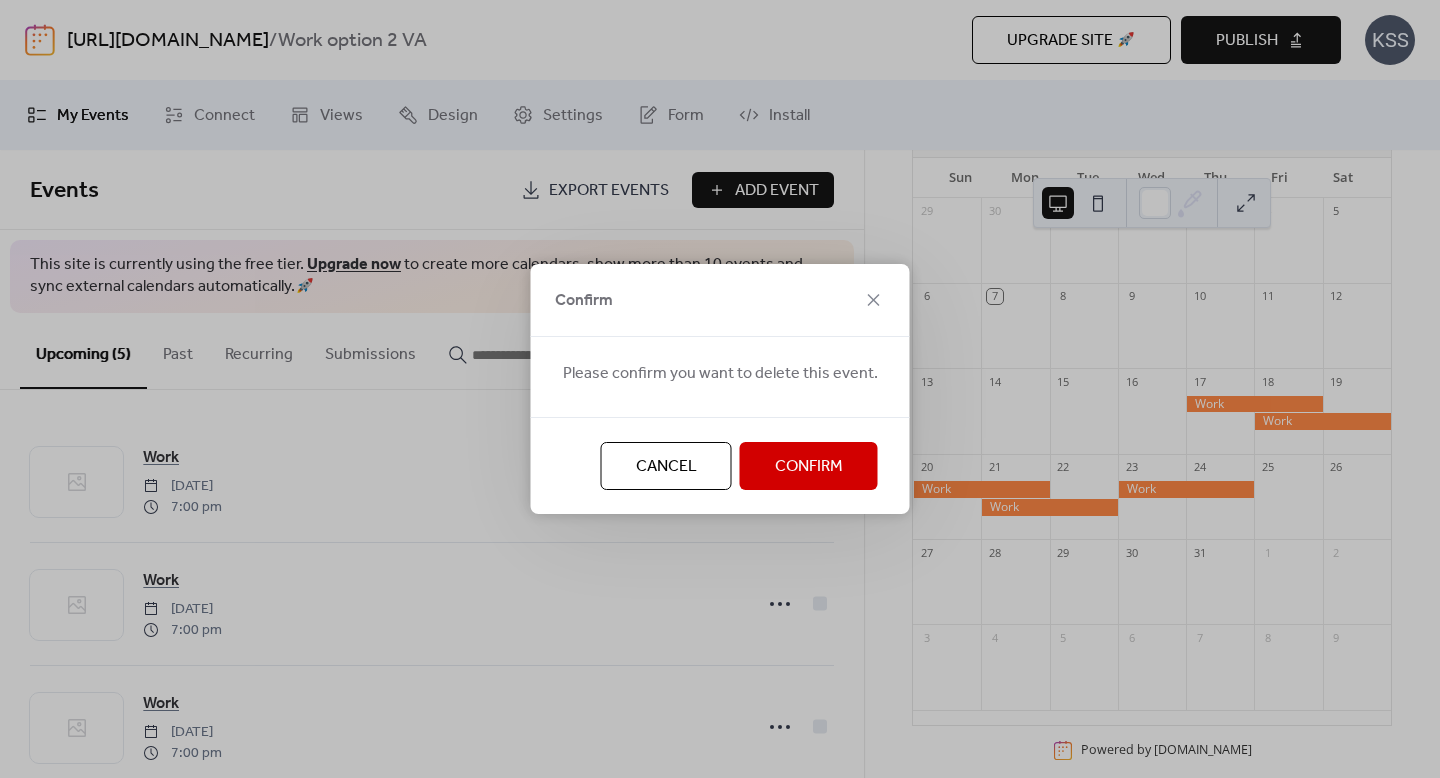 click on "Confirm" at bounding box center (809, 467) 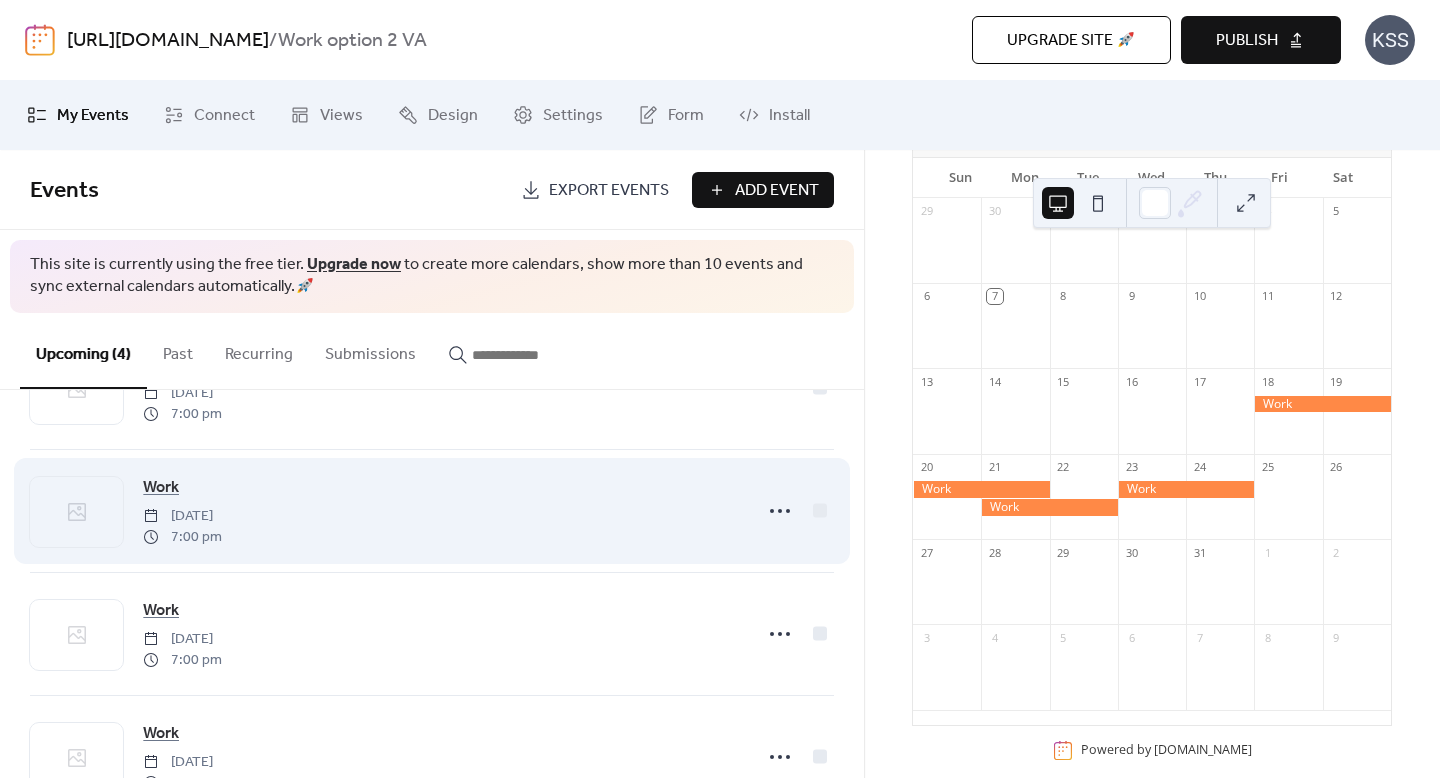 scroll, scrollTop: 136, scrollLeft: 0, axis: vertical 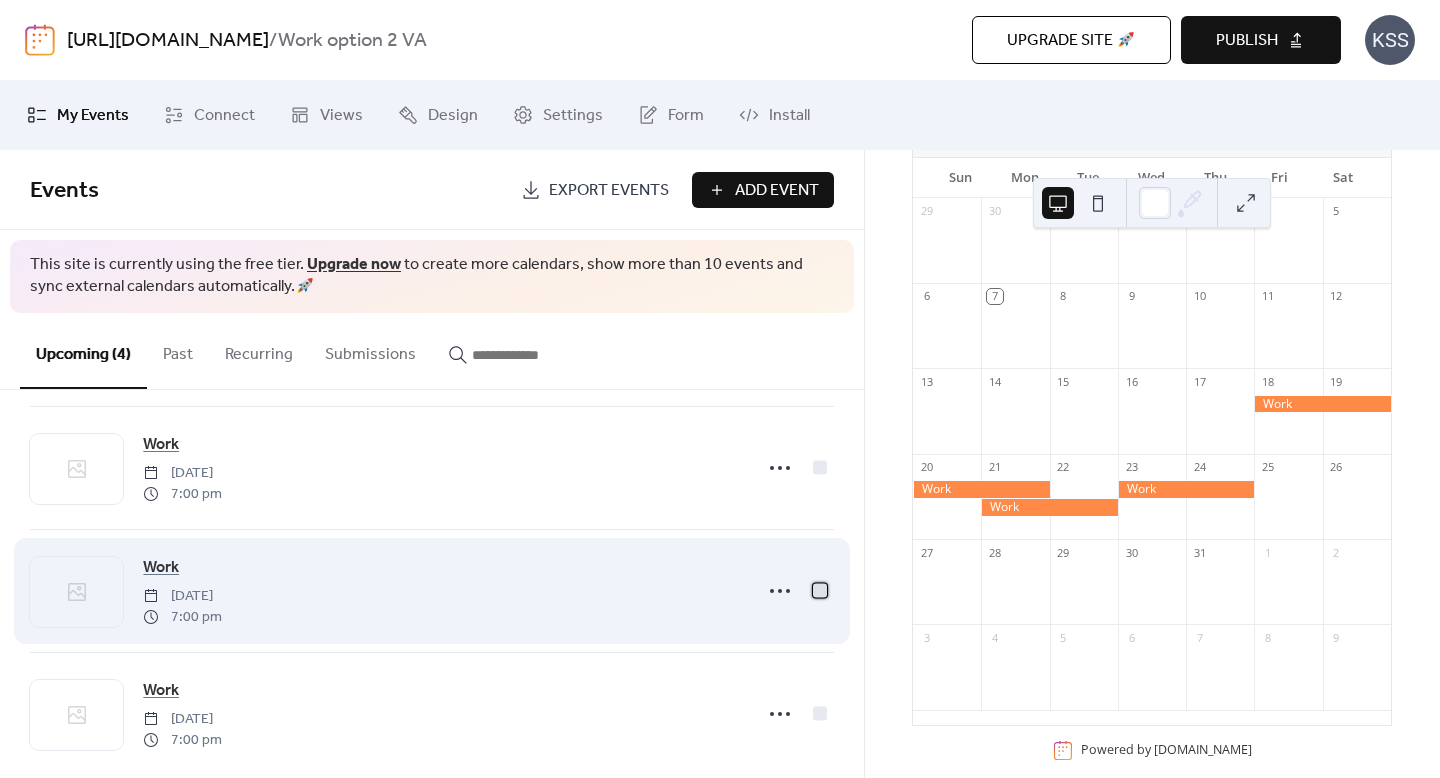 click at bounding box center [820, 590] 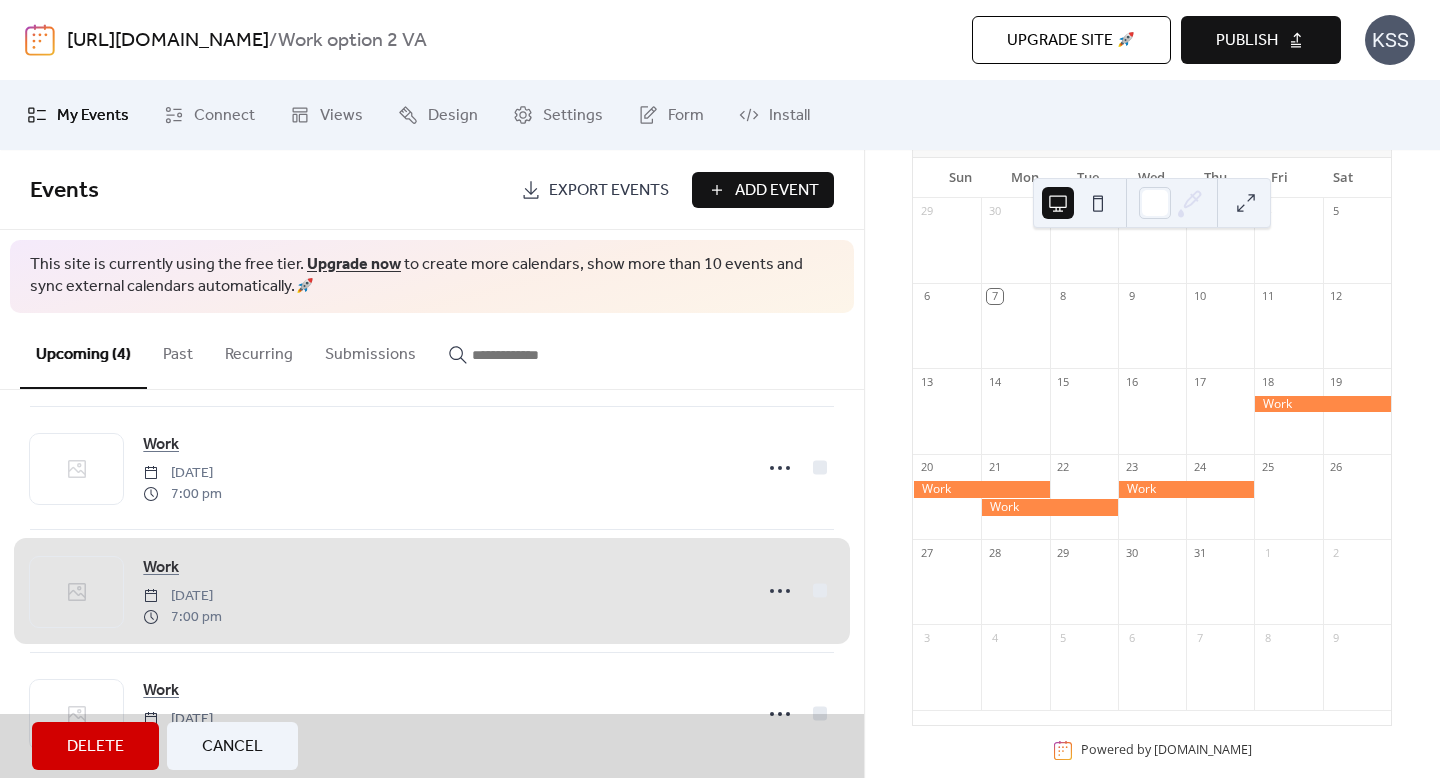 click on "Work [DATE] 7:00 pm" at bounding box center (432, 590) 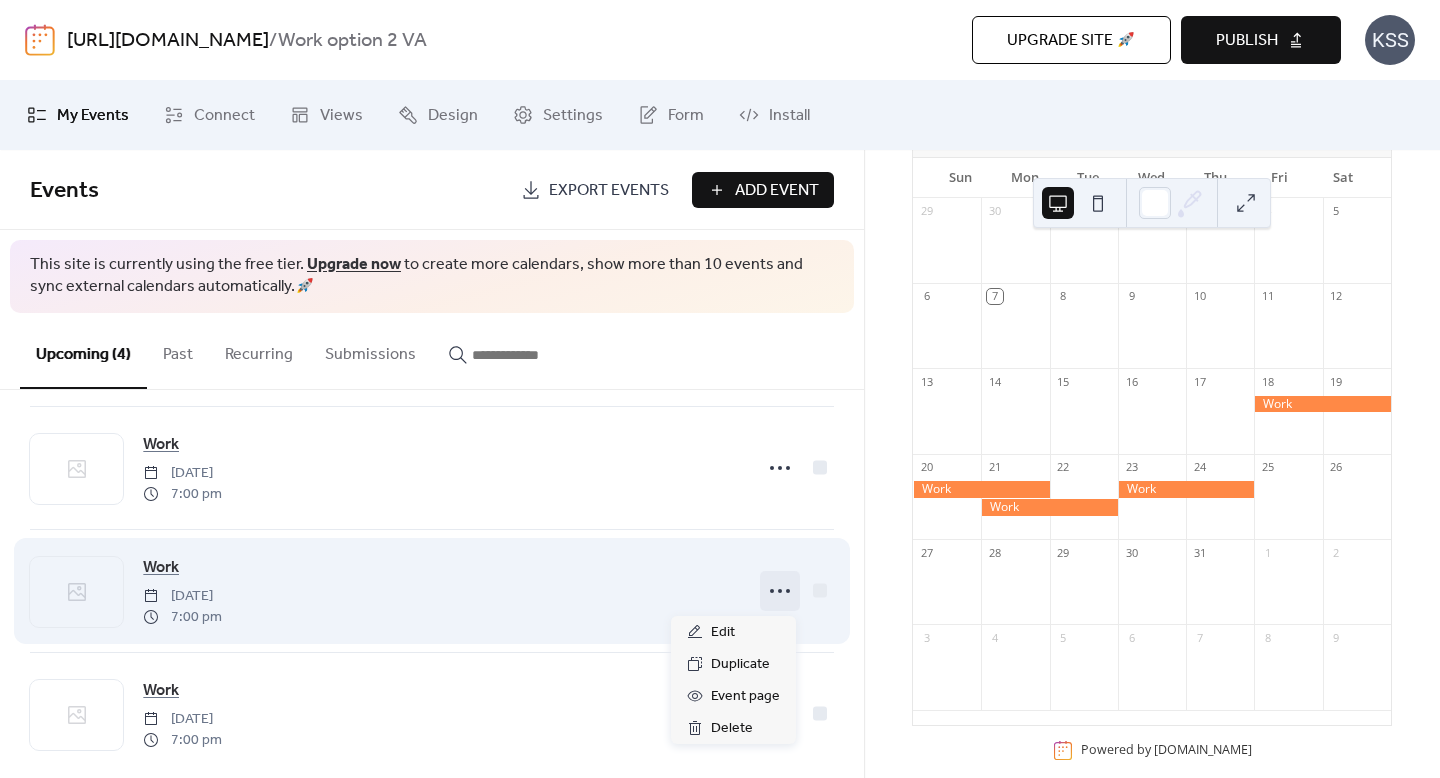 click 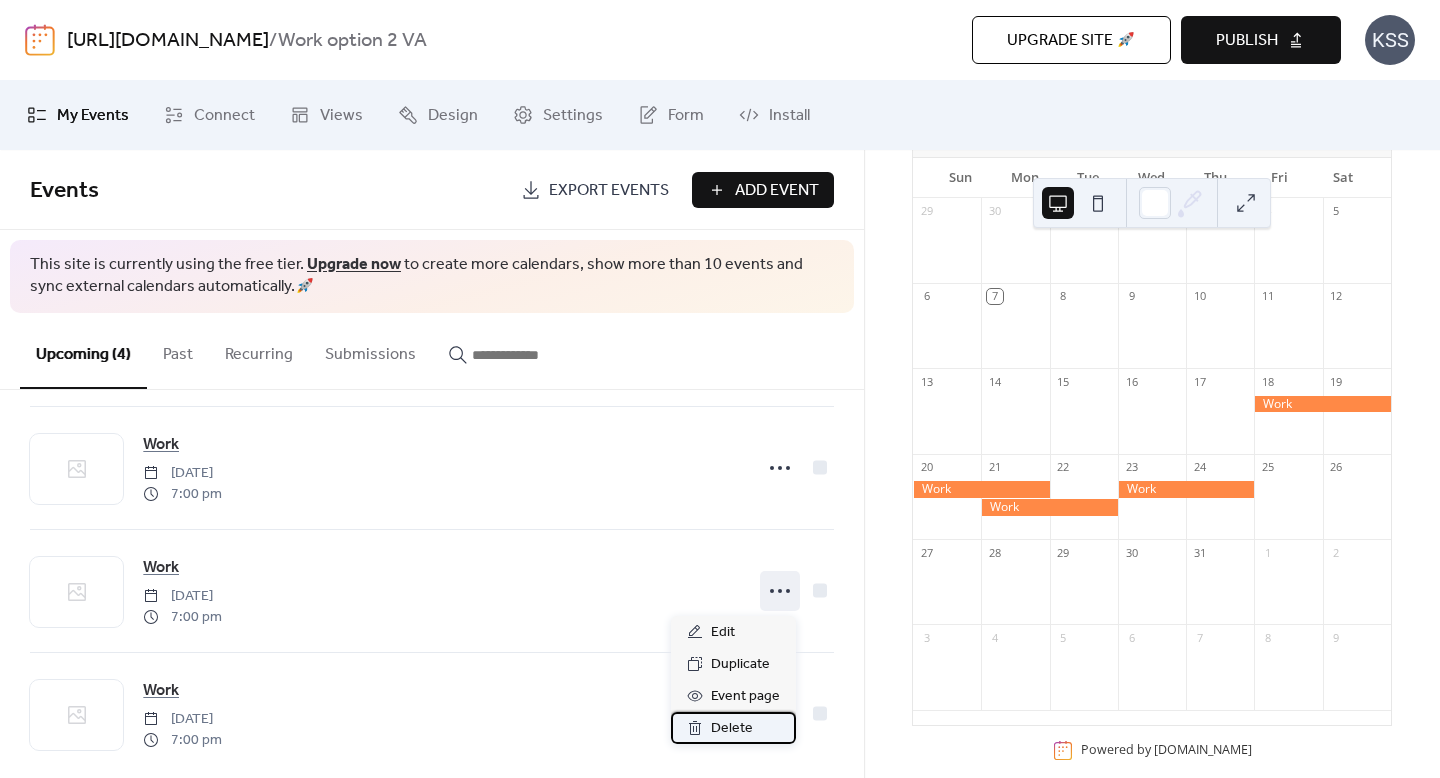 click on "Delete" at bounding box center [732, 729] 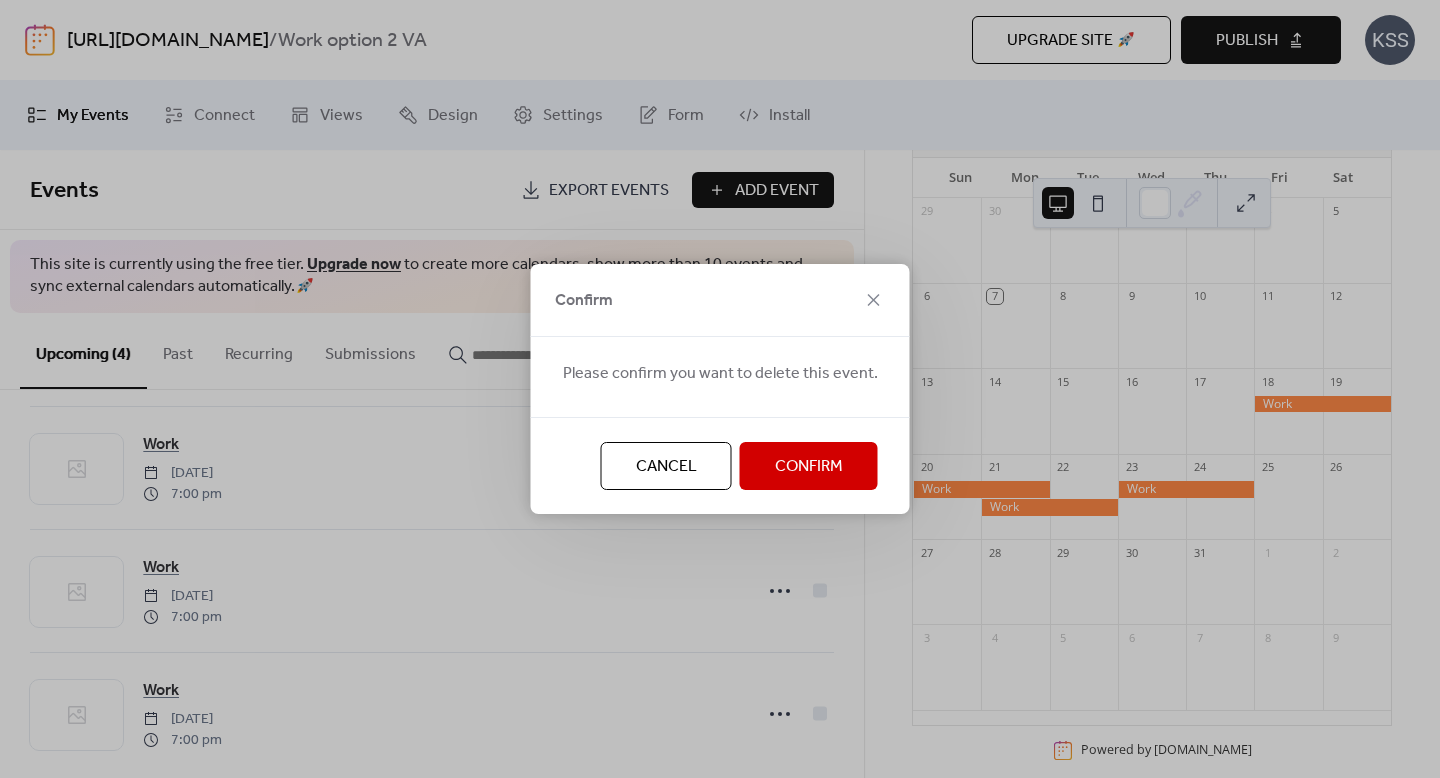click on "Cancel" at bounding box center [666, 466] 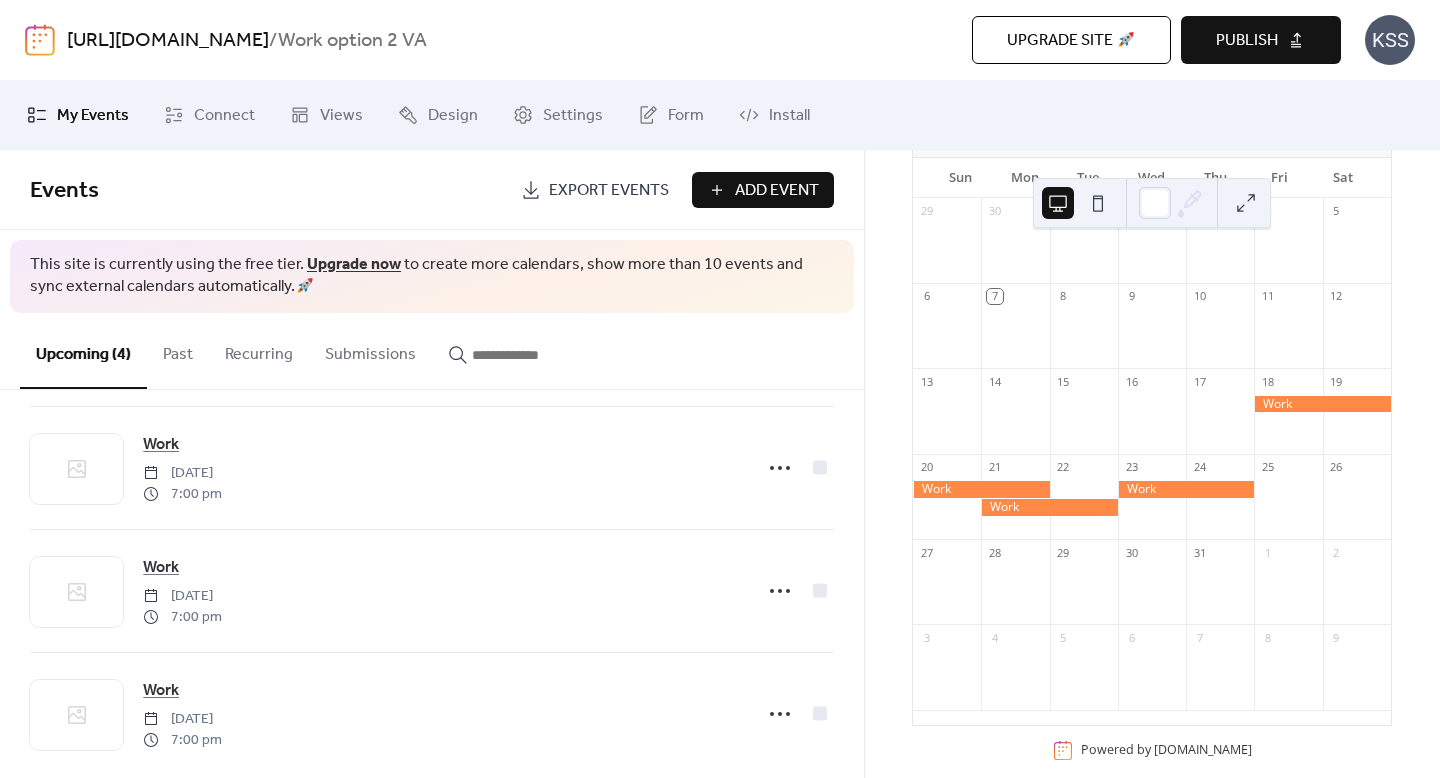 scroll, scrollTop: 0, scrollLeft: 0, axis: both 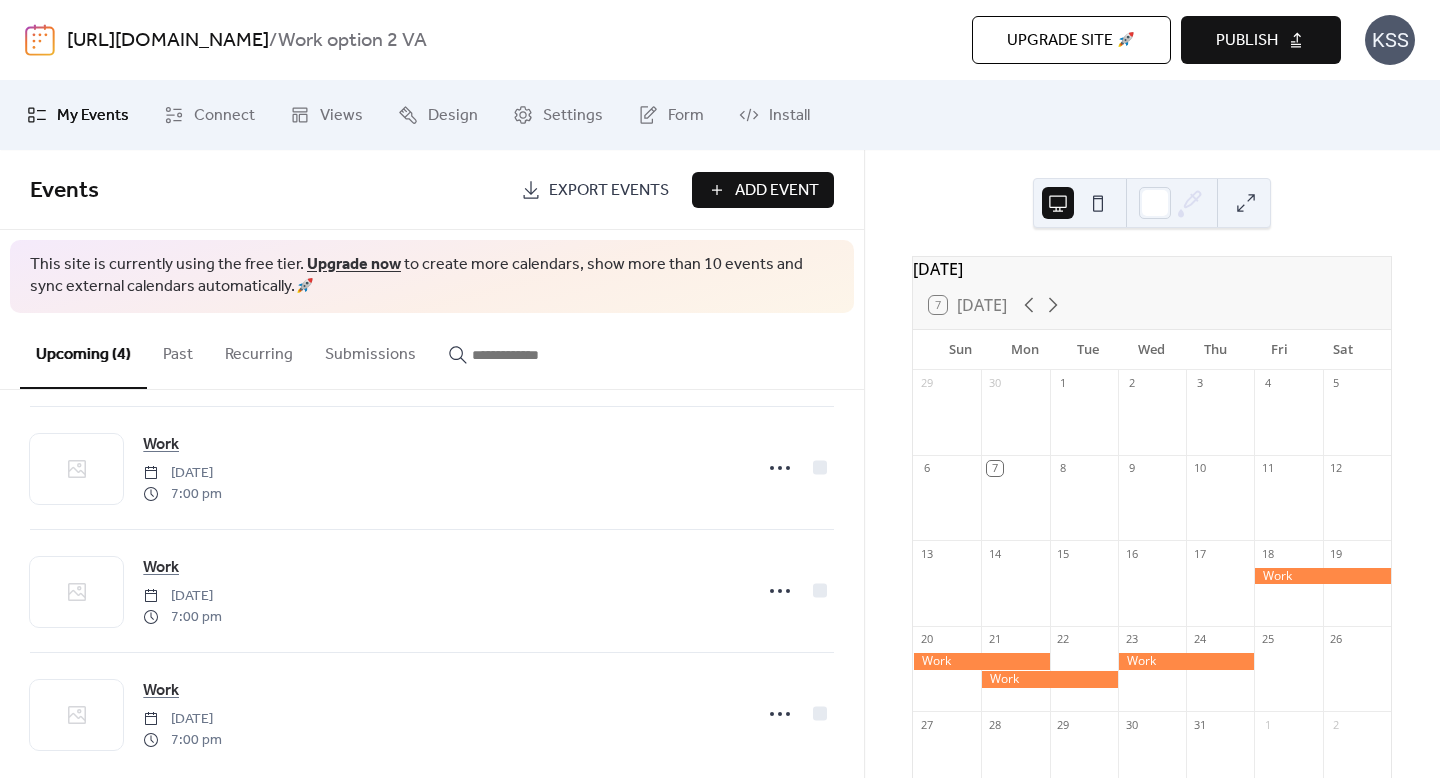 click on "KSS" at bounding box center (1390, 40) 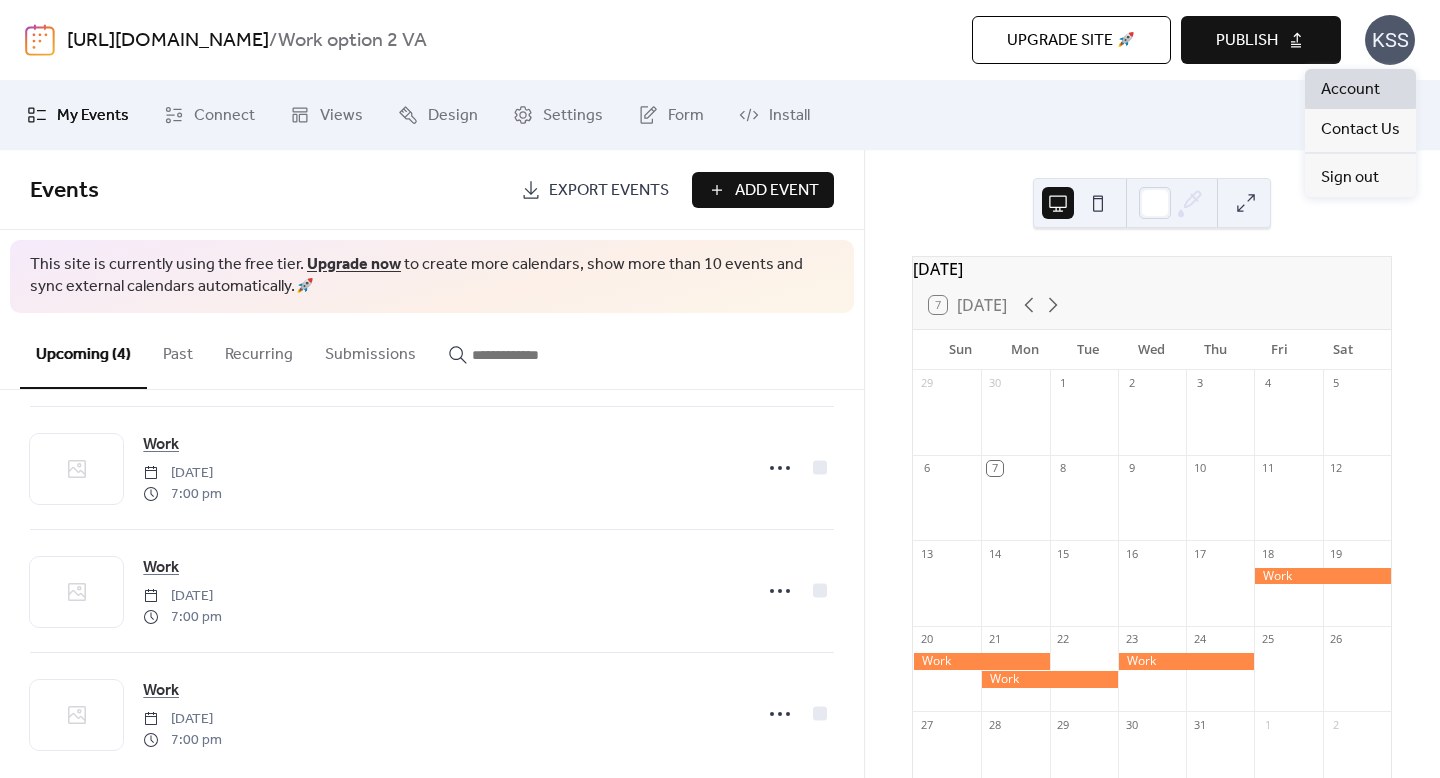 click on "Account" at bounding box center (1350, 90) 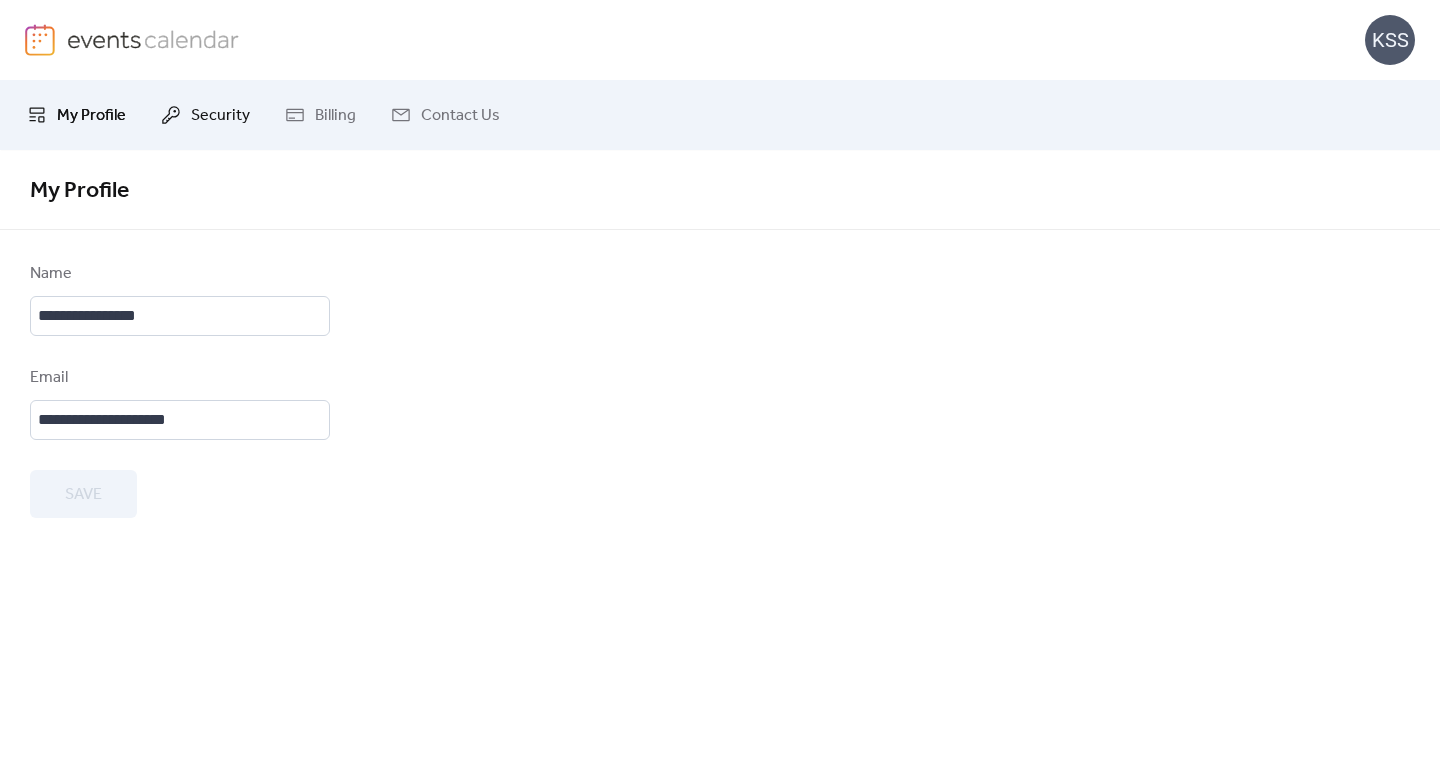 click on "Security" at bounding box center (220, 116) 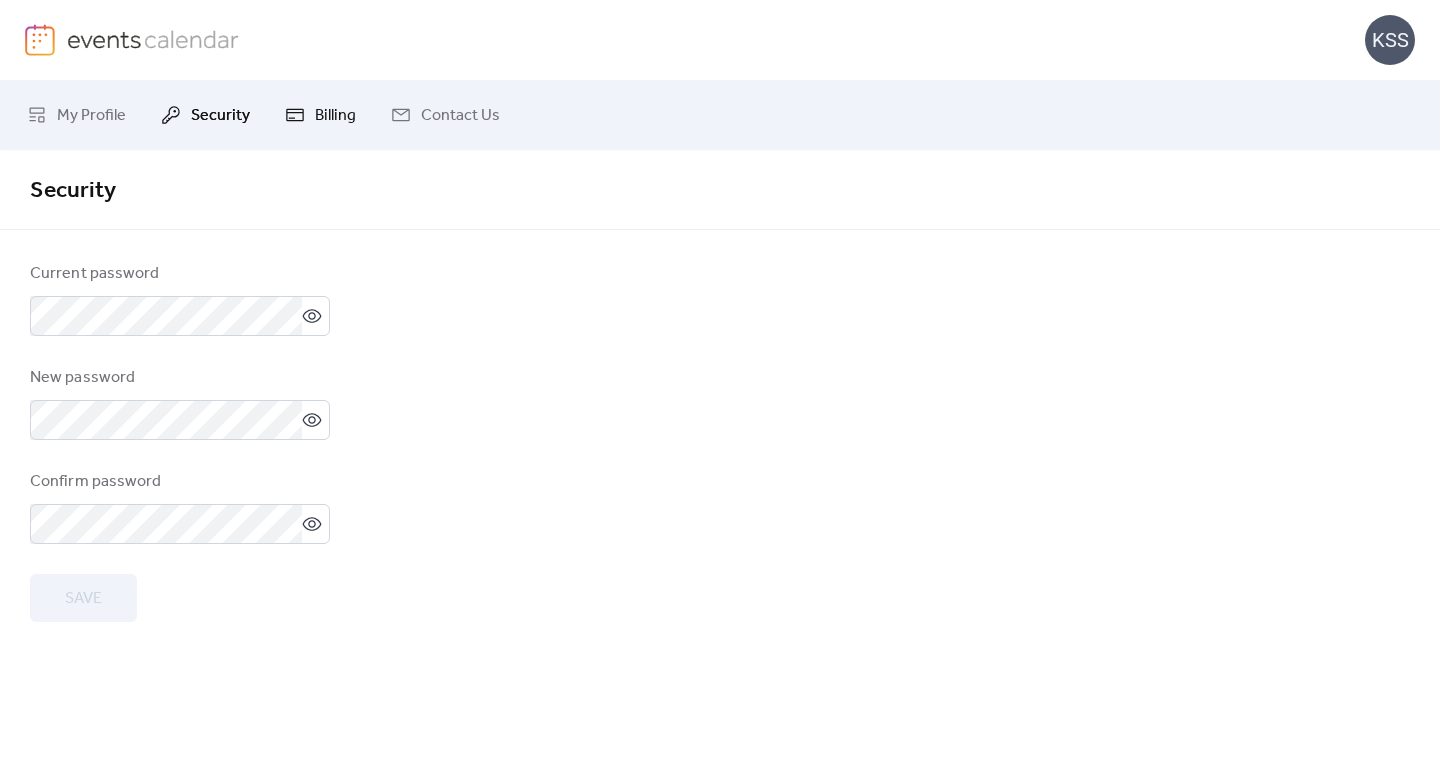 click on "Billing" at bounding box center (320, 115) 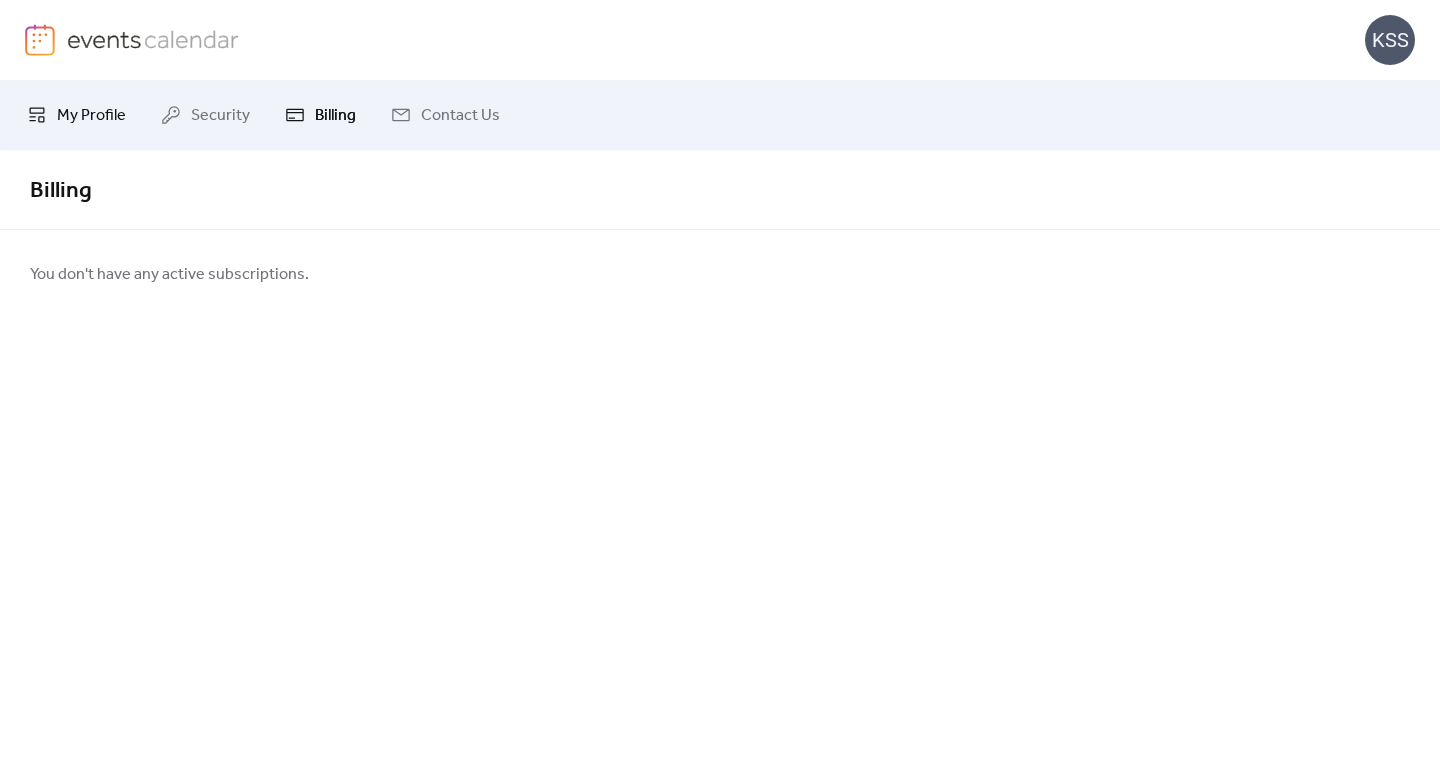 click on "My Profile" at bounding box center (91, 116) 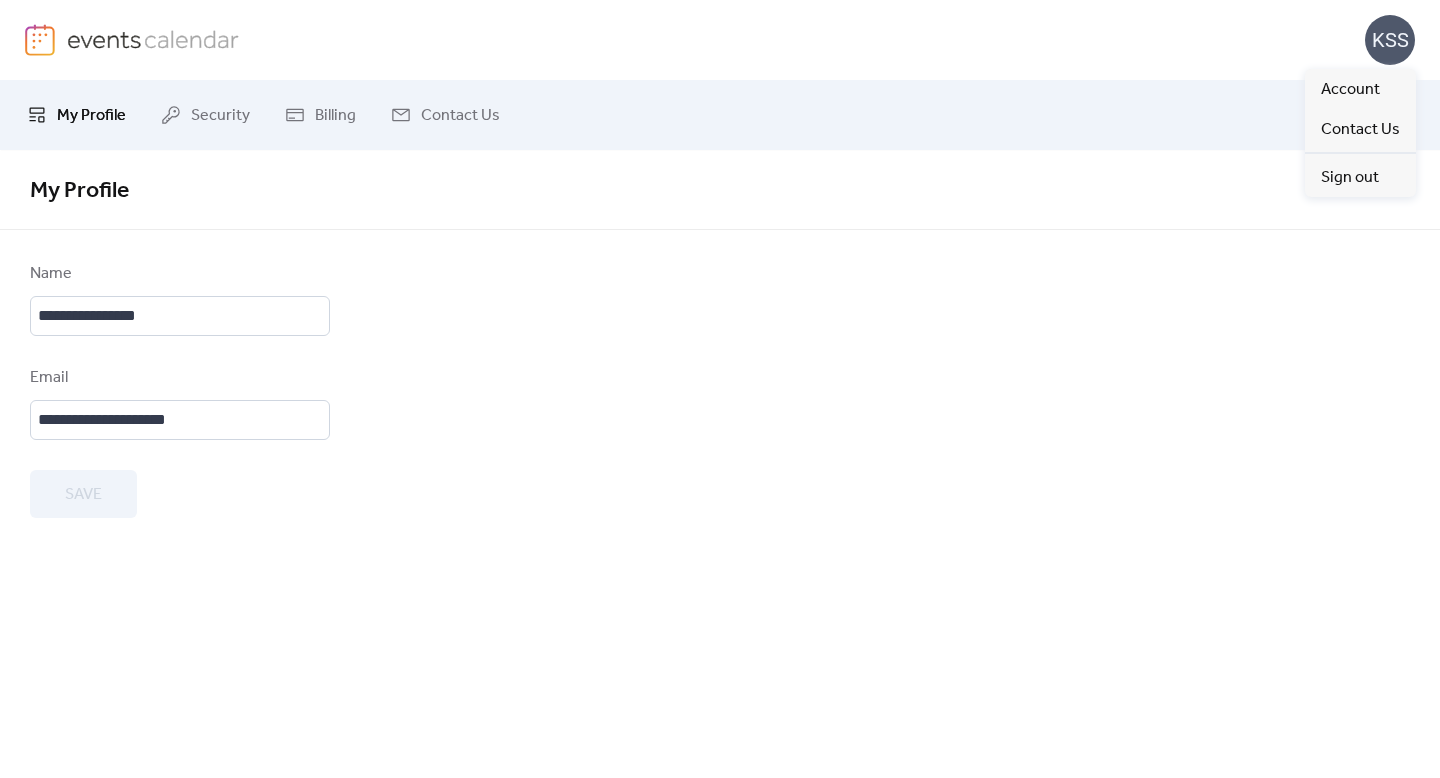 click on "KSS" at bounding box center [1390, 40] 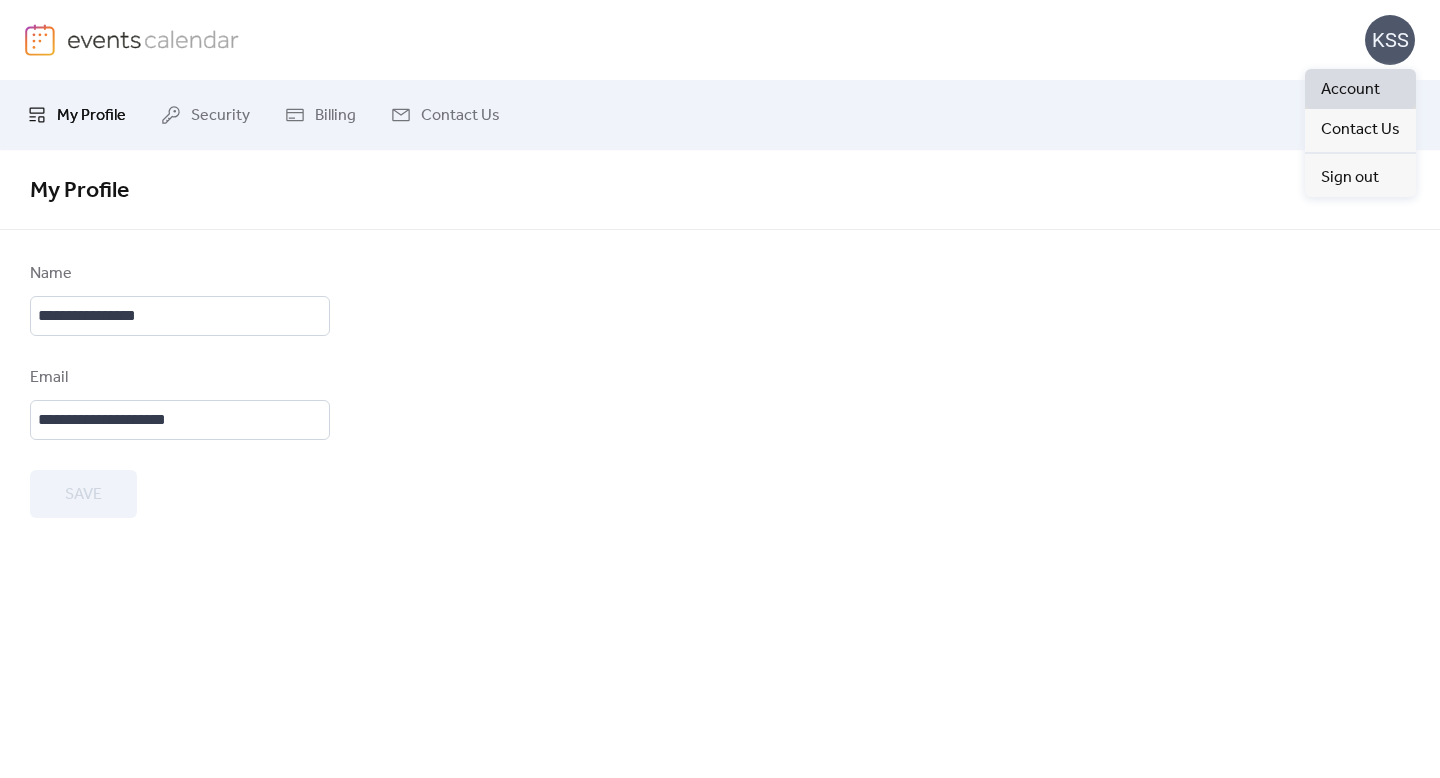 click on "Account" at bounding box center [1350, 90] 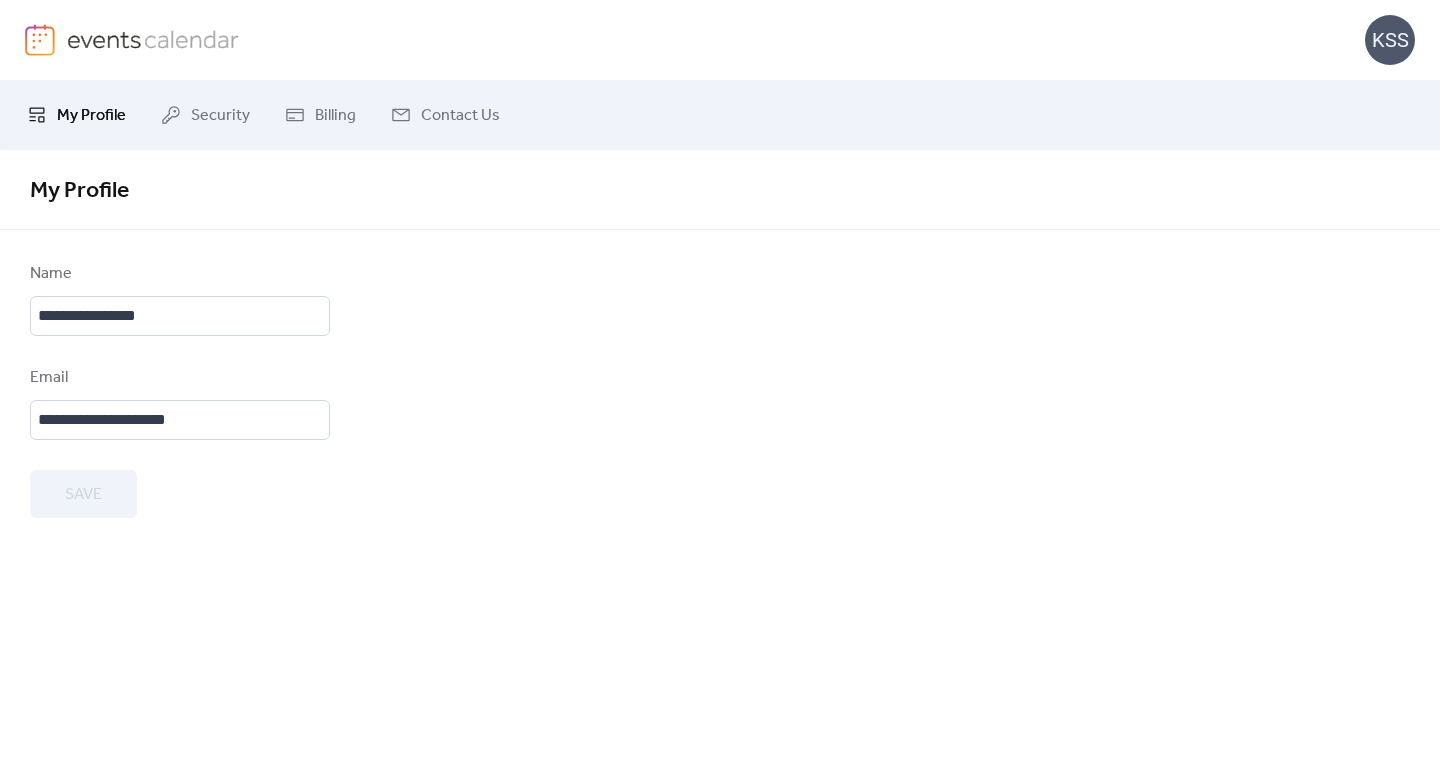 click at bounding box center (153, 39) 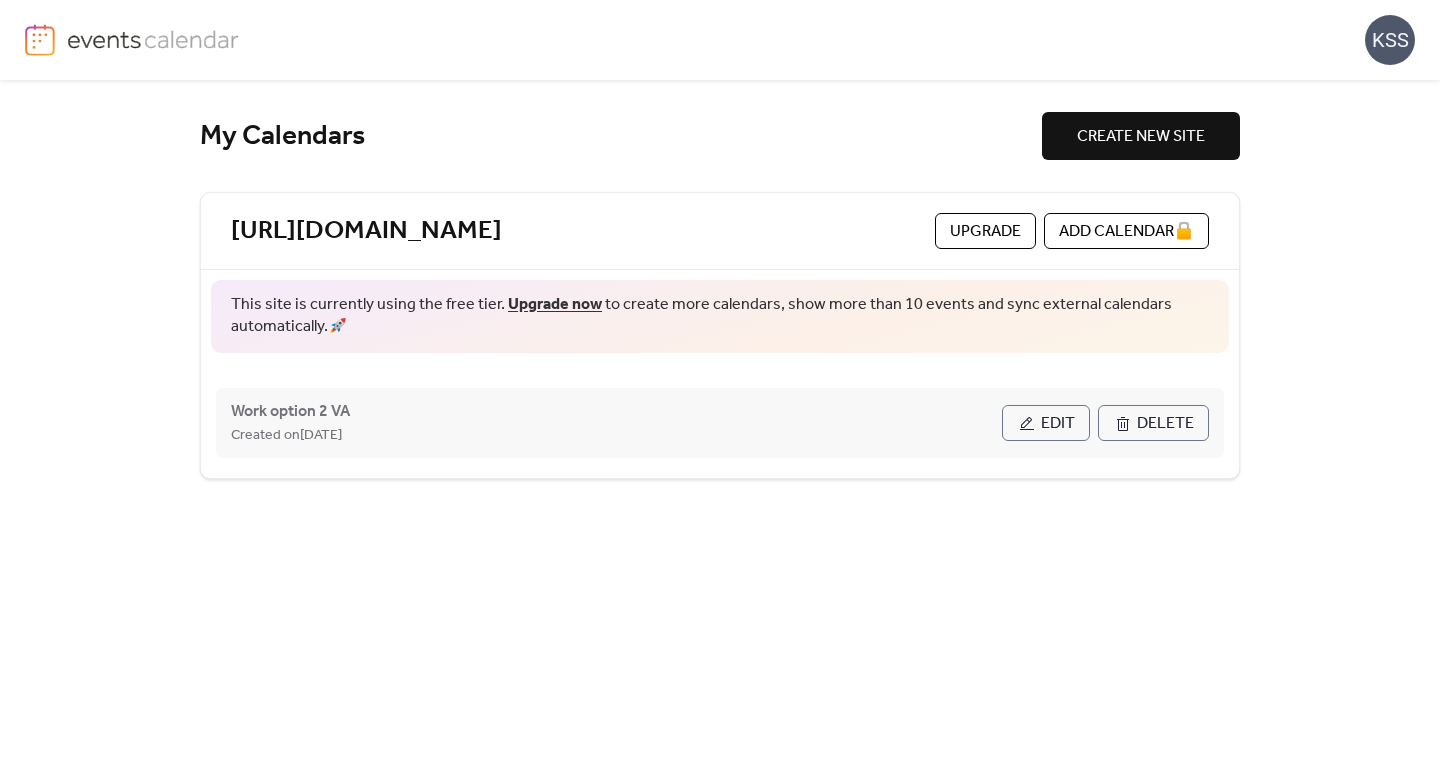 click on "Delete" at bounding box center (1165, 424) 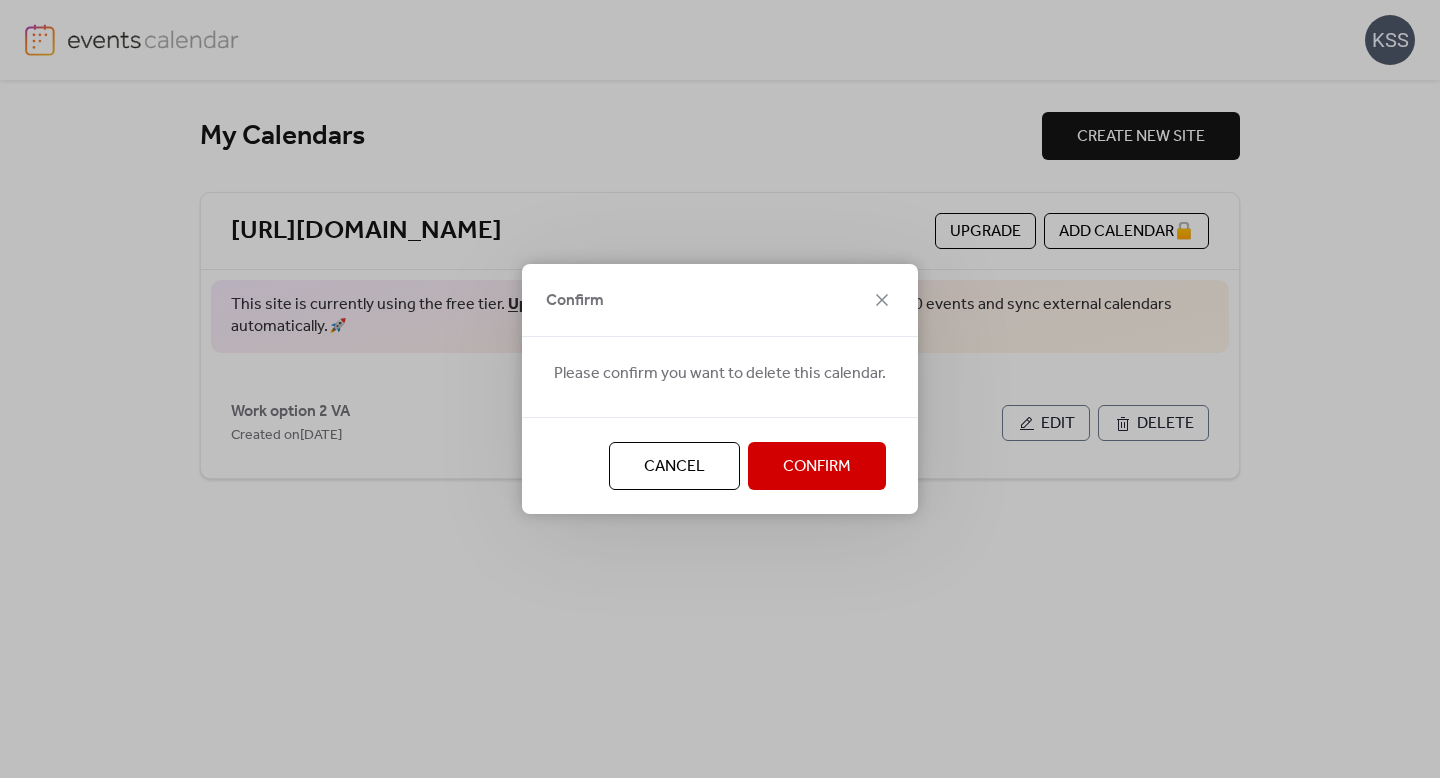 click on "Confirm" at bounding box center [817, 467] 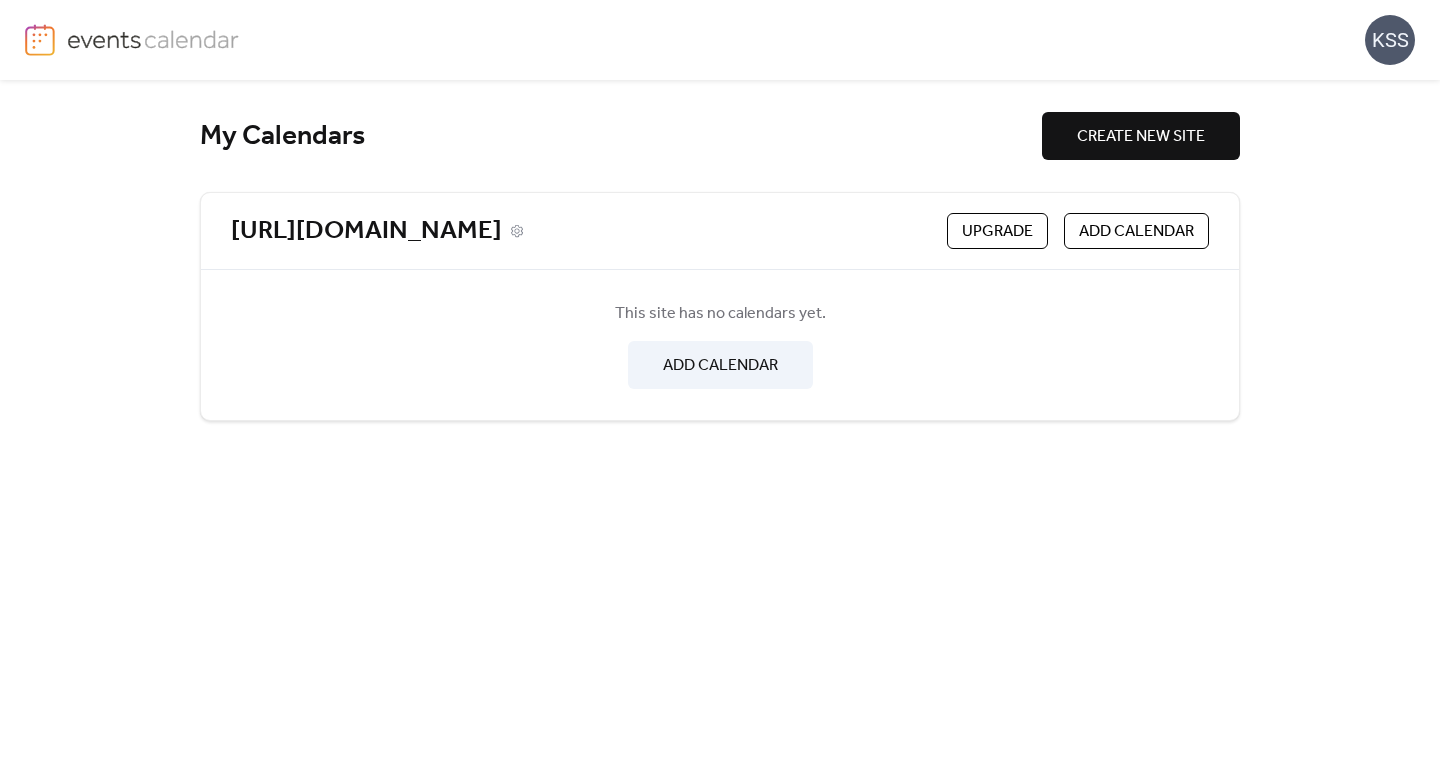 click on "[URL][DOMAIN_NAME]" at bounding box center (366, 231) 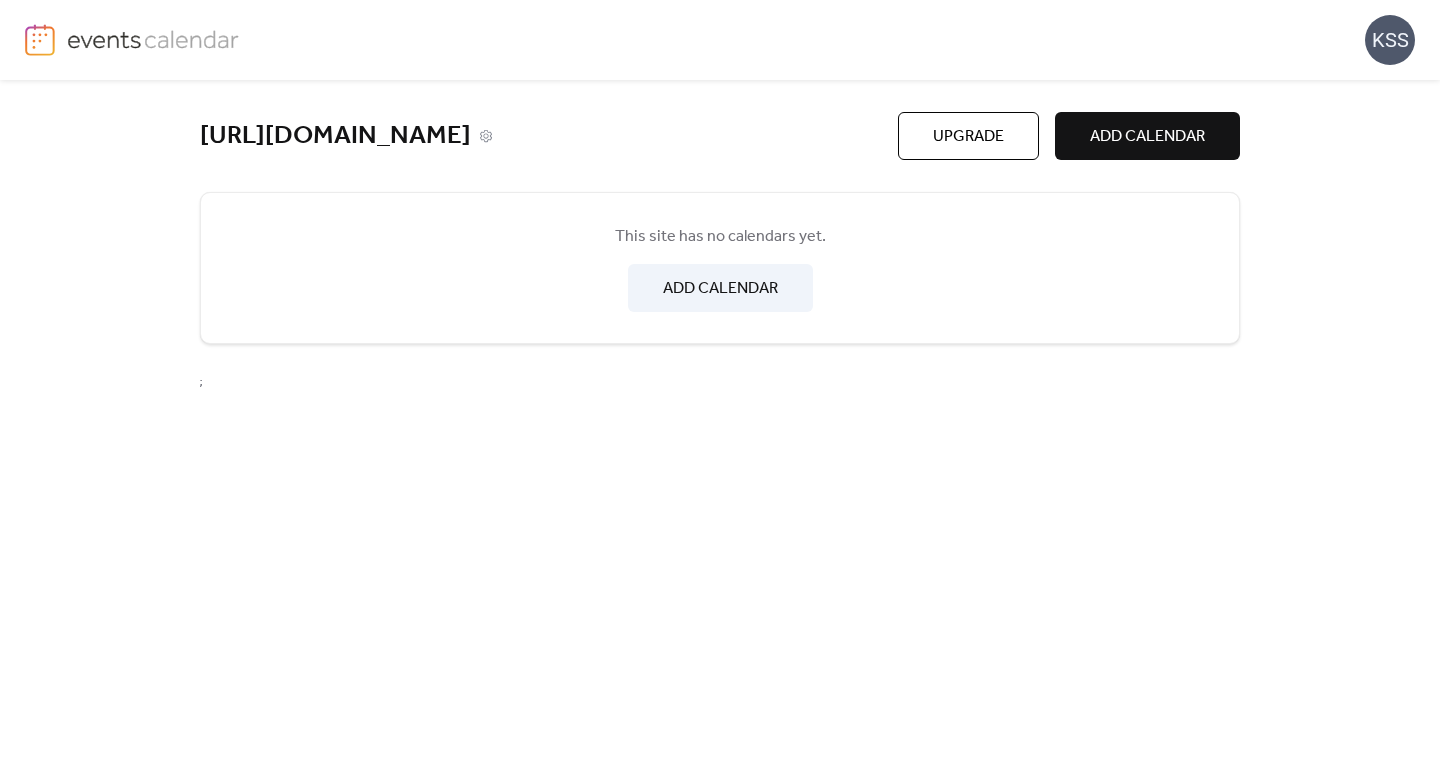 click on "[URL][DOMAIN_NAME]" at bounding box center [335, 136] 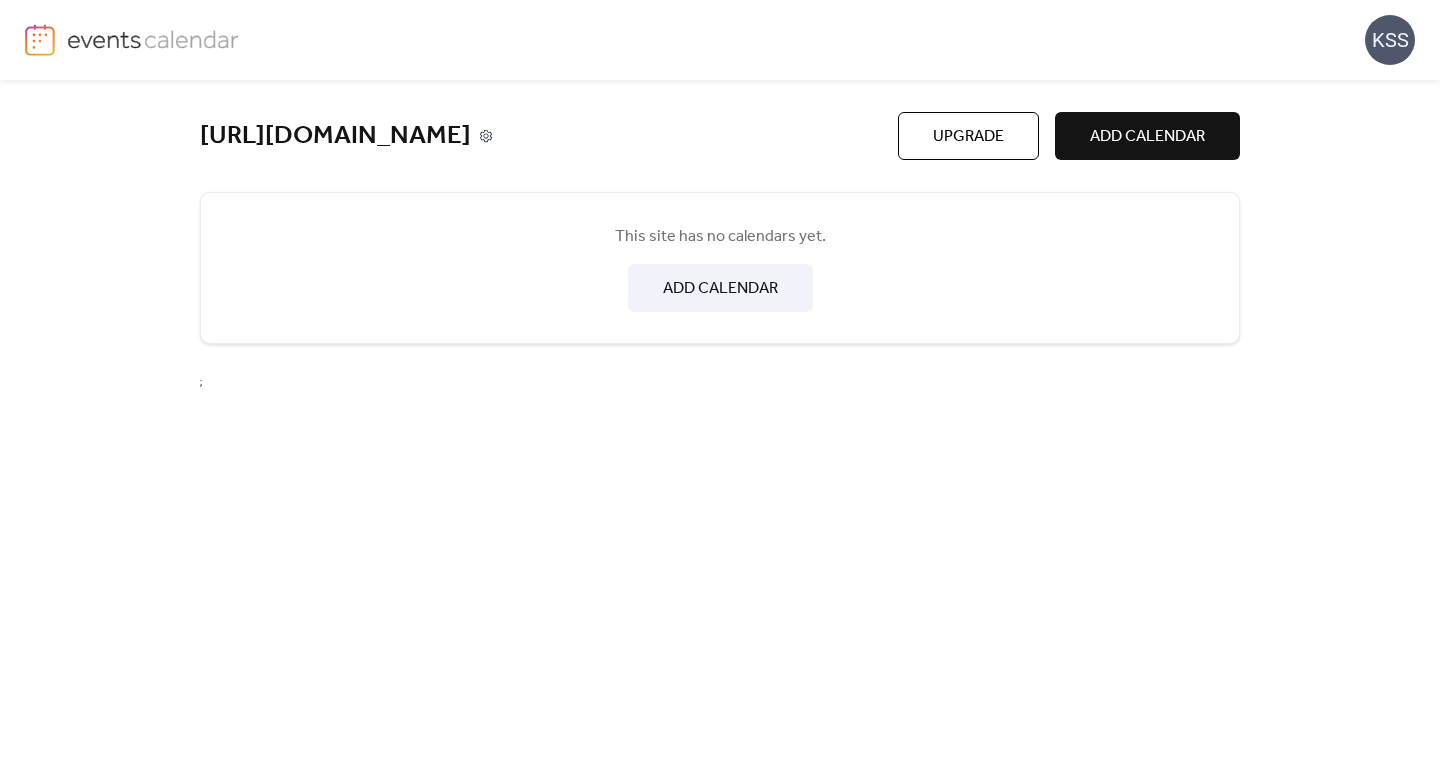 click 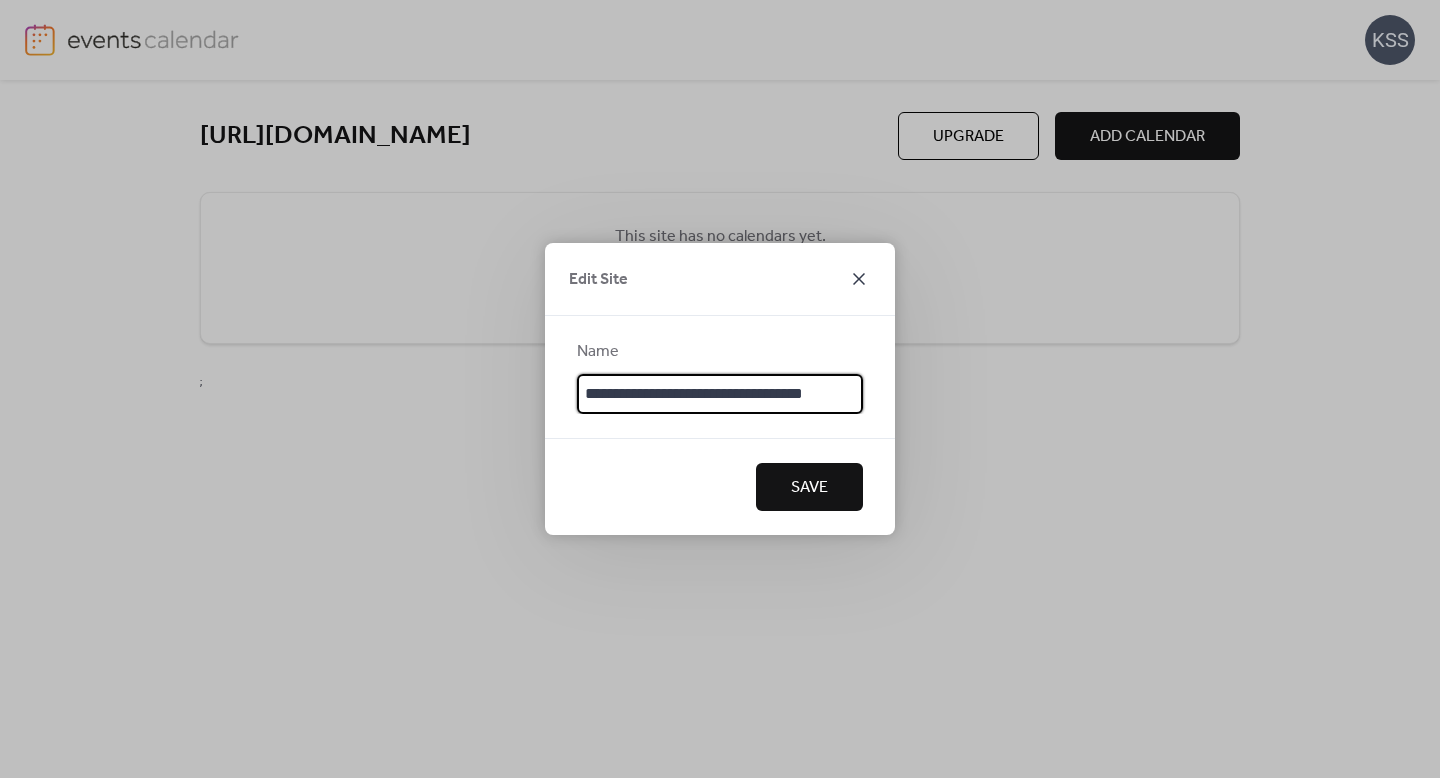 click 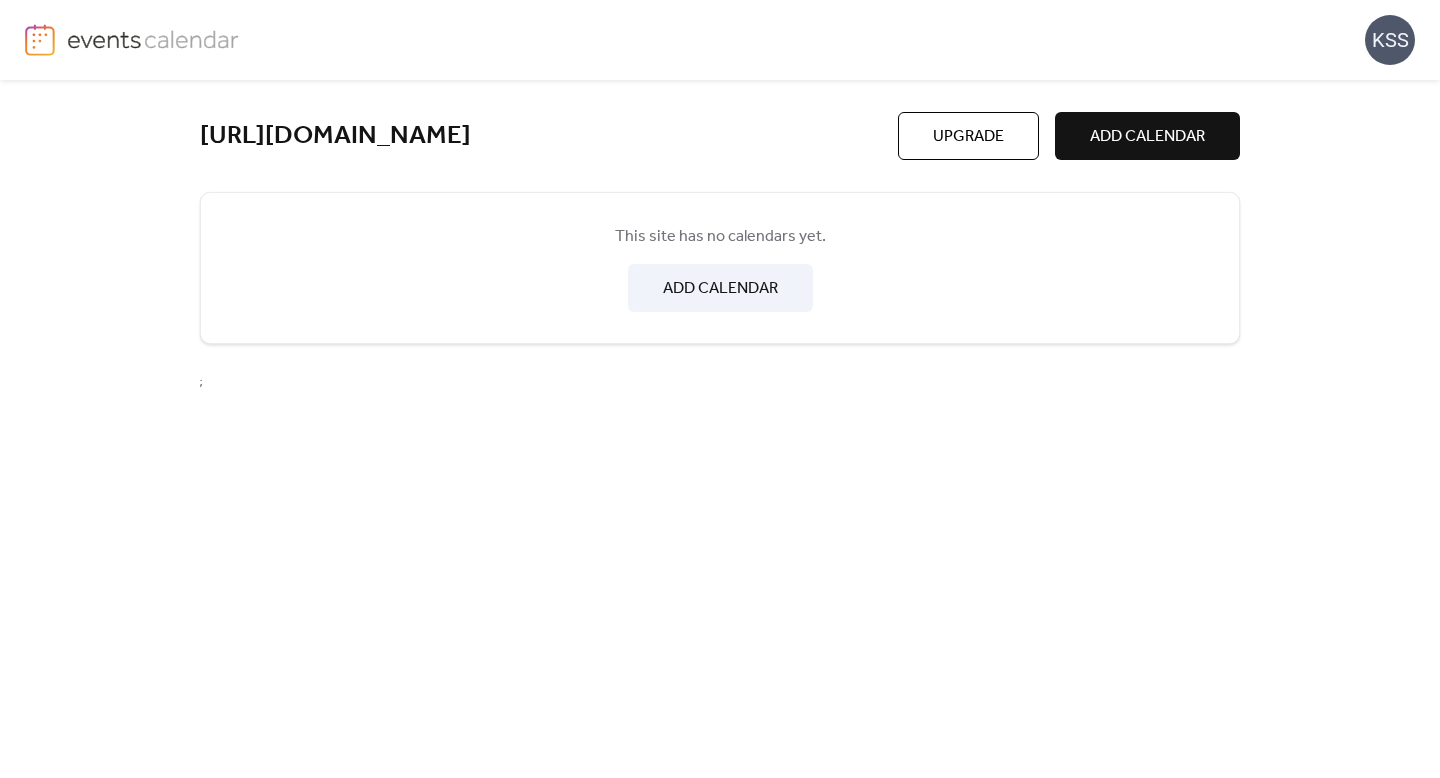 click on "KSS" at bounding box center (1390, 40) 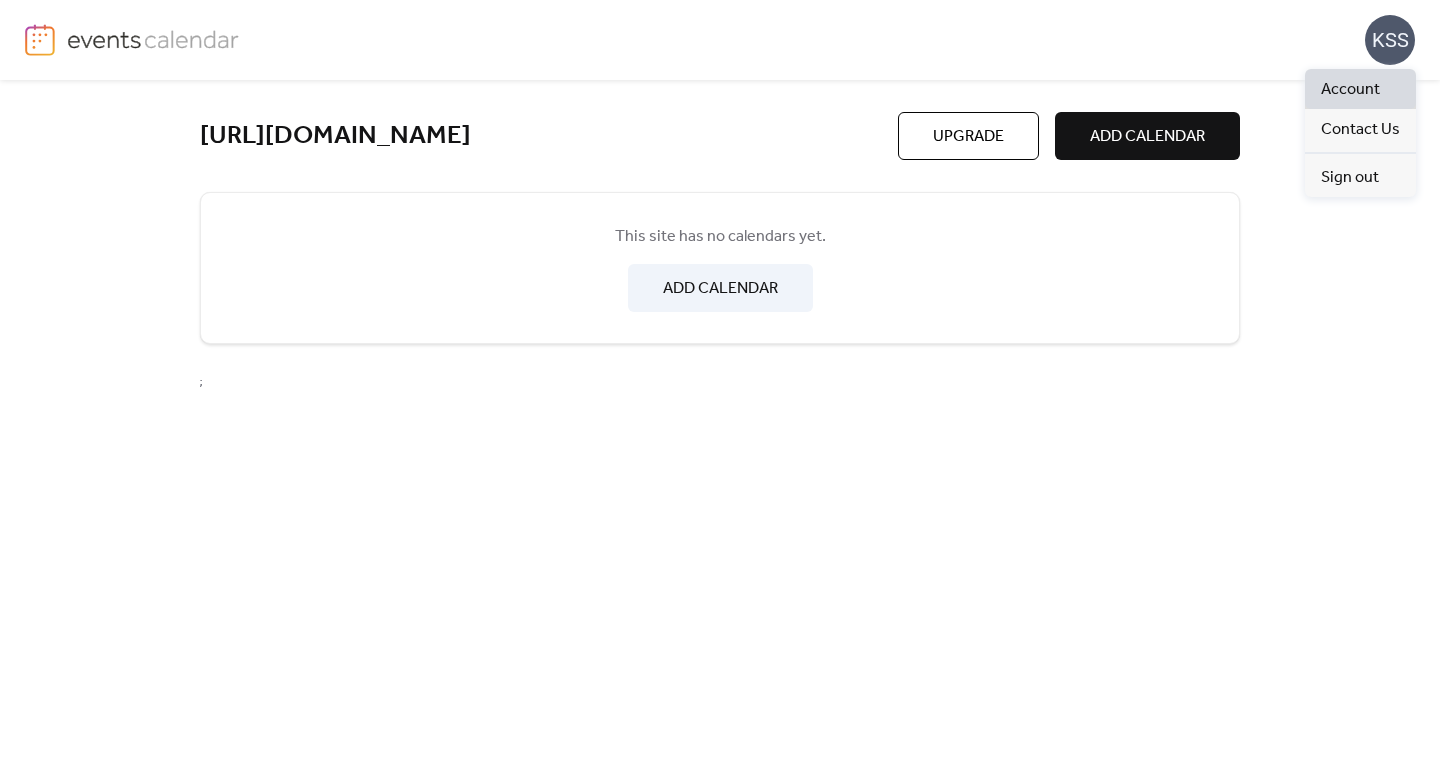 click on "Account" at bounding box center [1350, 90] 